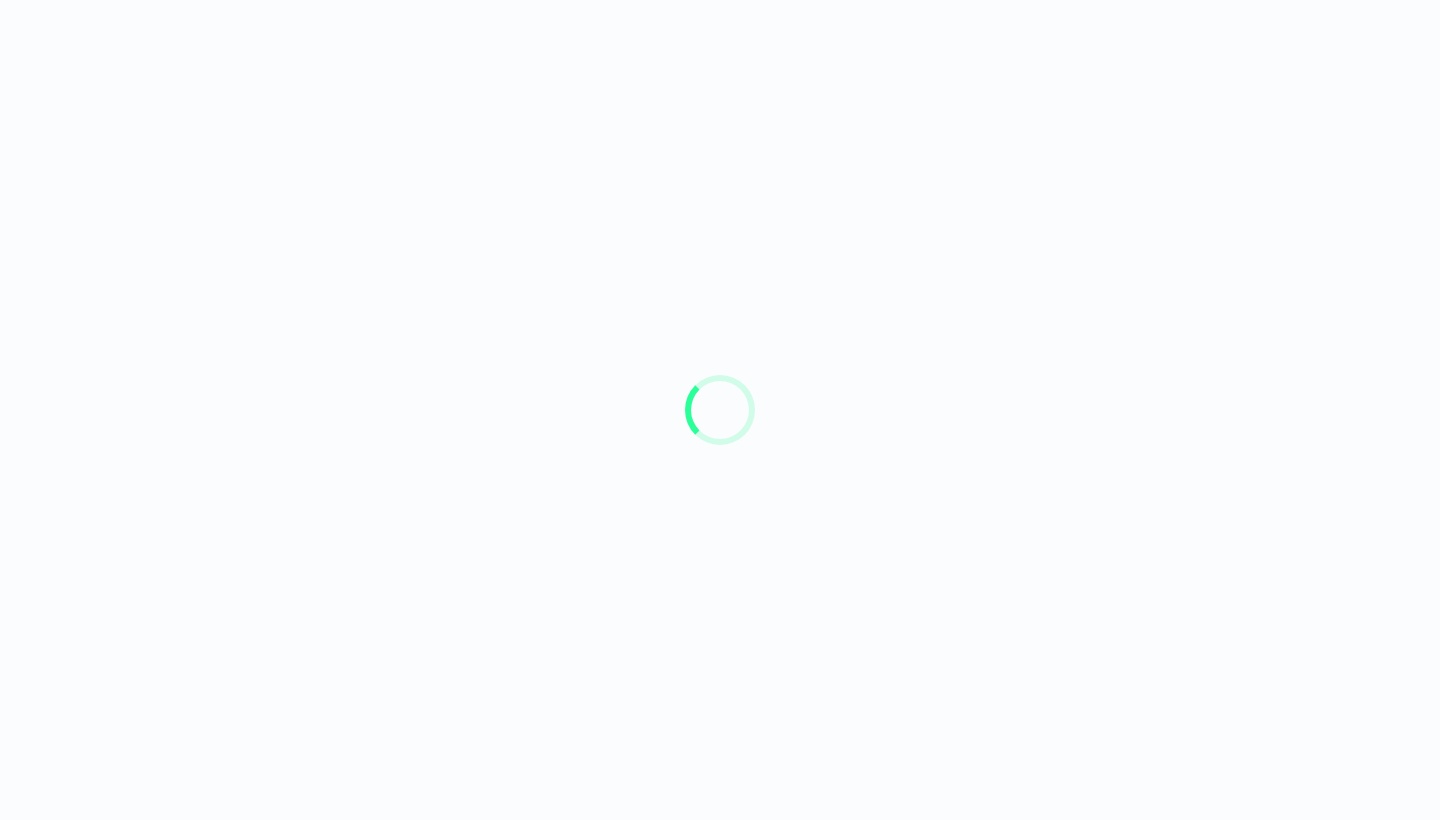 scroll, scrollTop: 0, scrollLeft: 0, axis: both 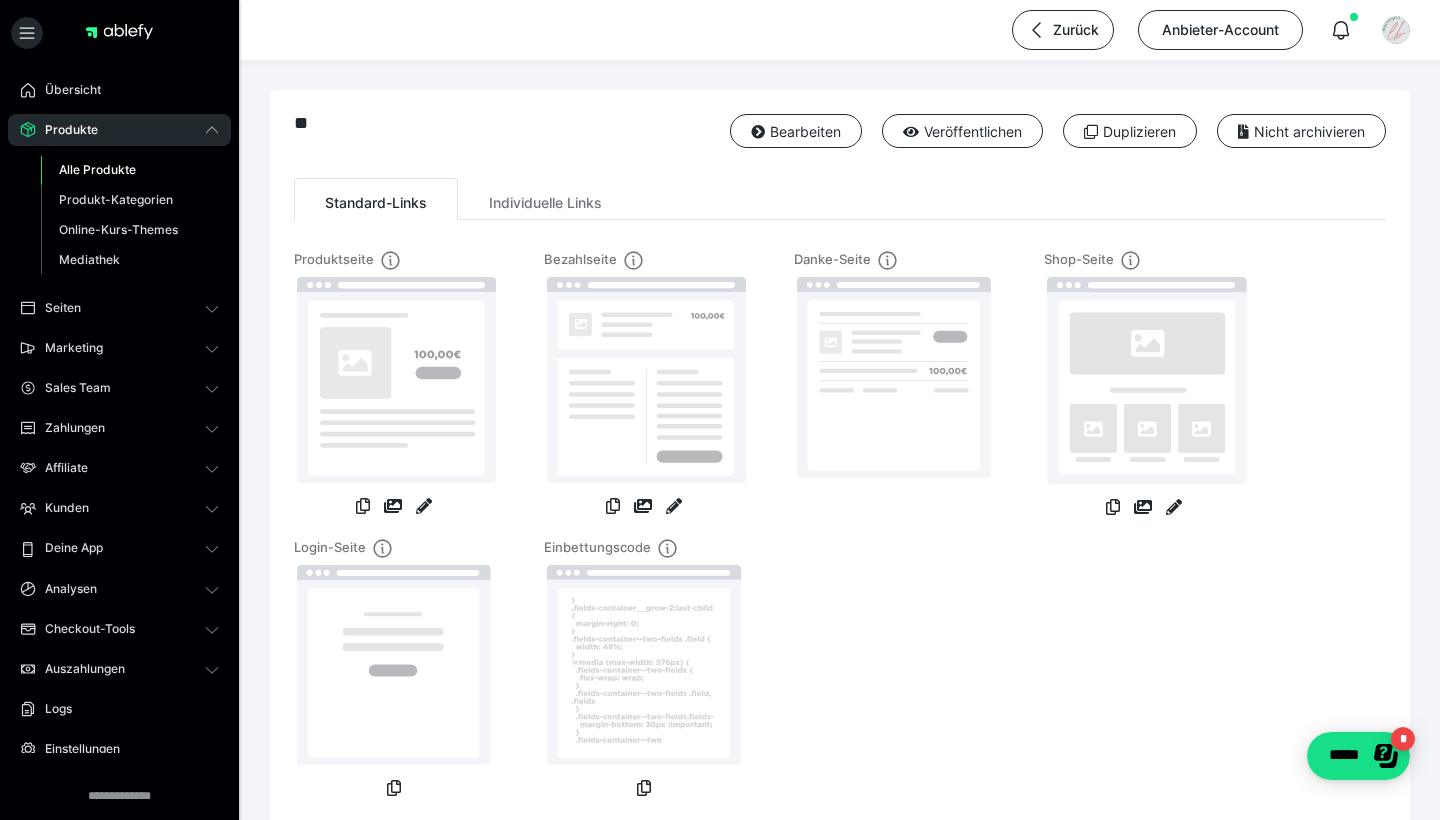 click on "Alle Produkte" at bounding box center [97, 169] 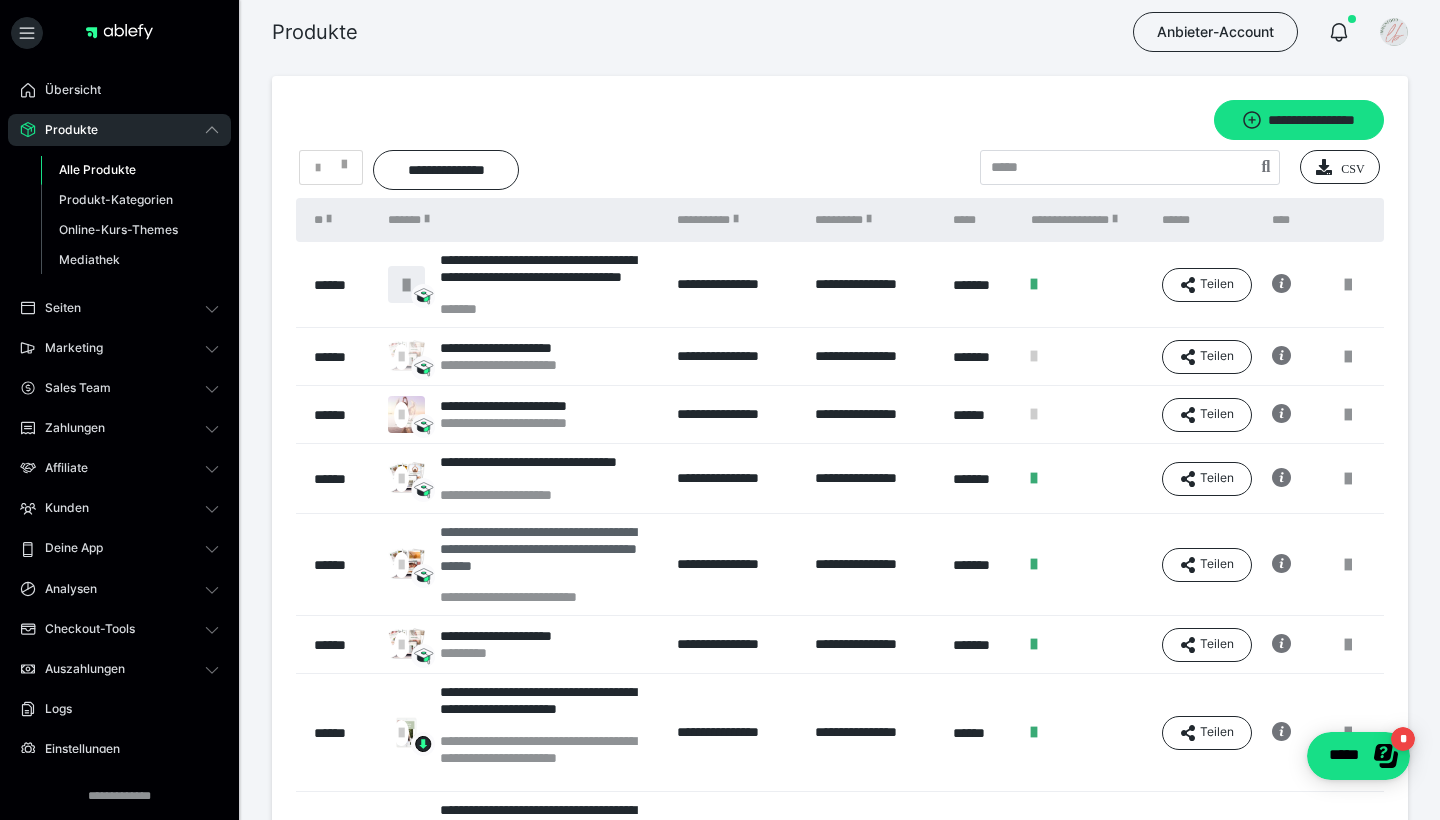 click on "**********" at bounding box center [548, 556] 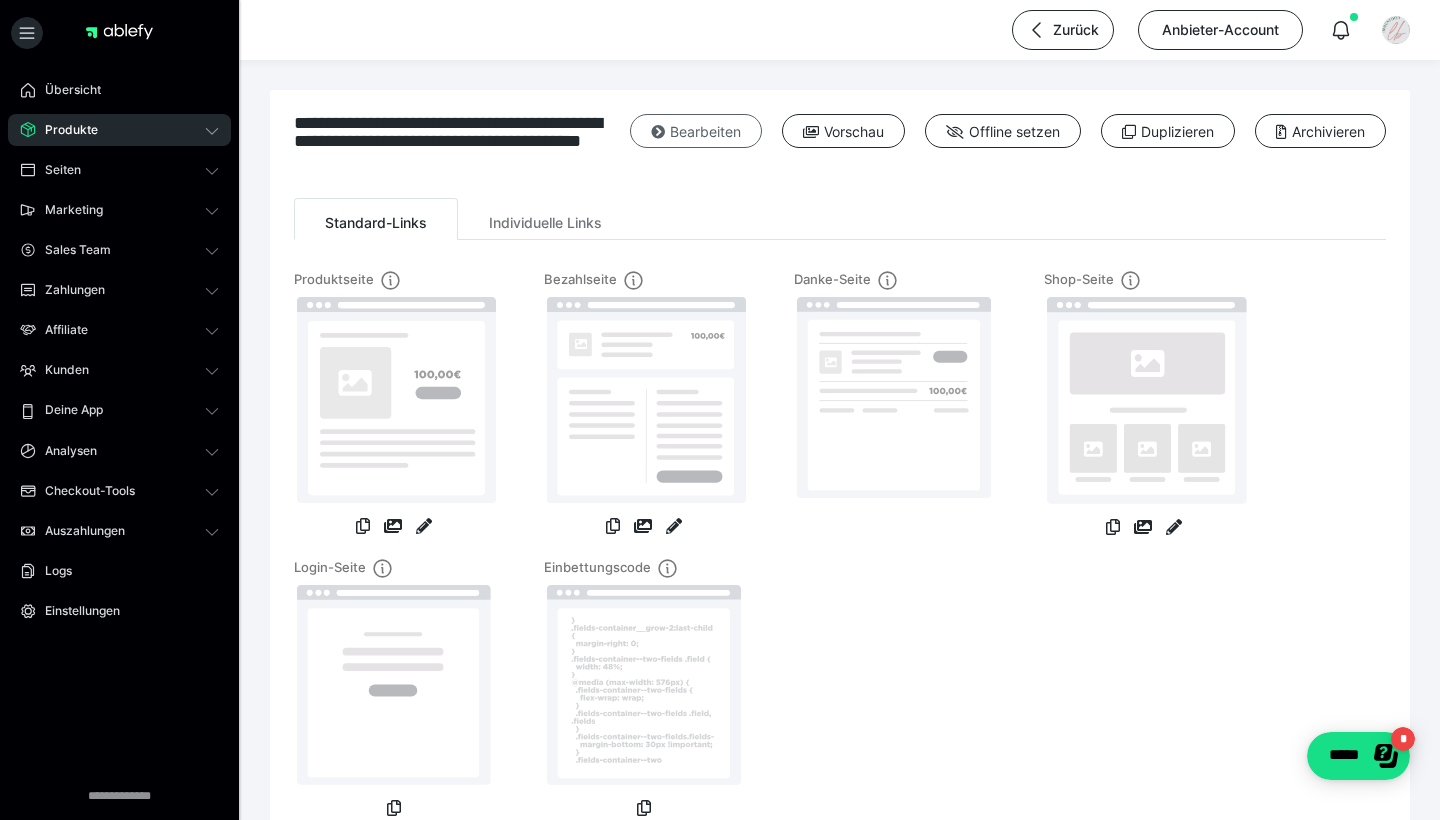 click on "Bearbeiten" at bounding box center (696, 131) 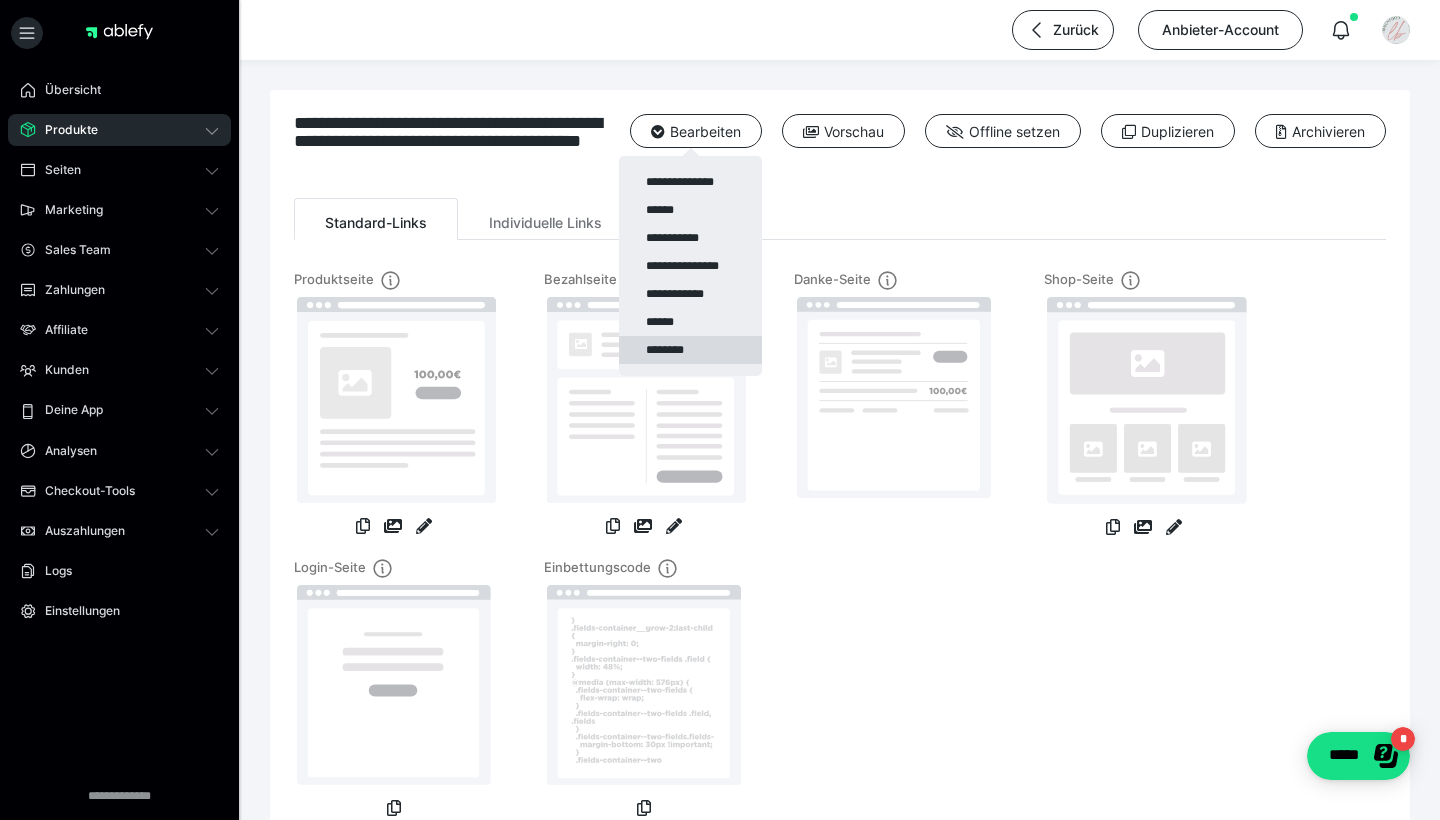click on "********" at bounding box center (690, 350) 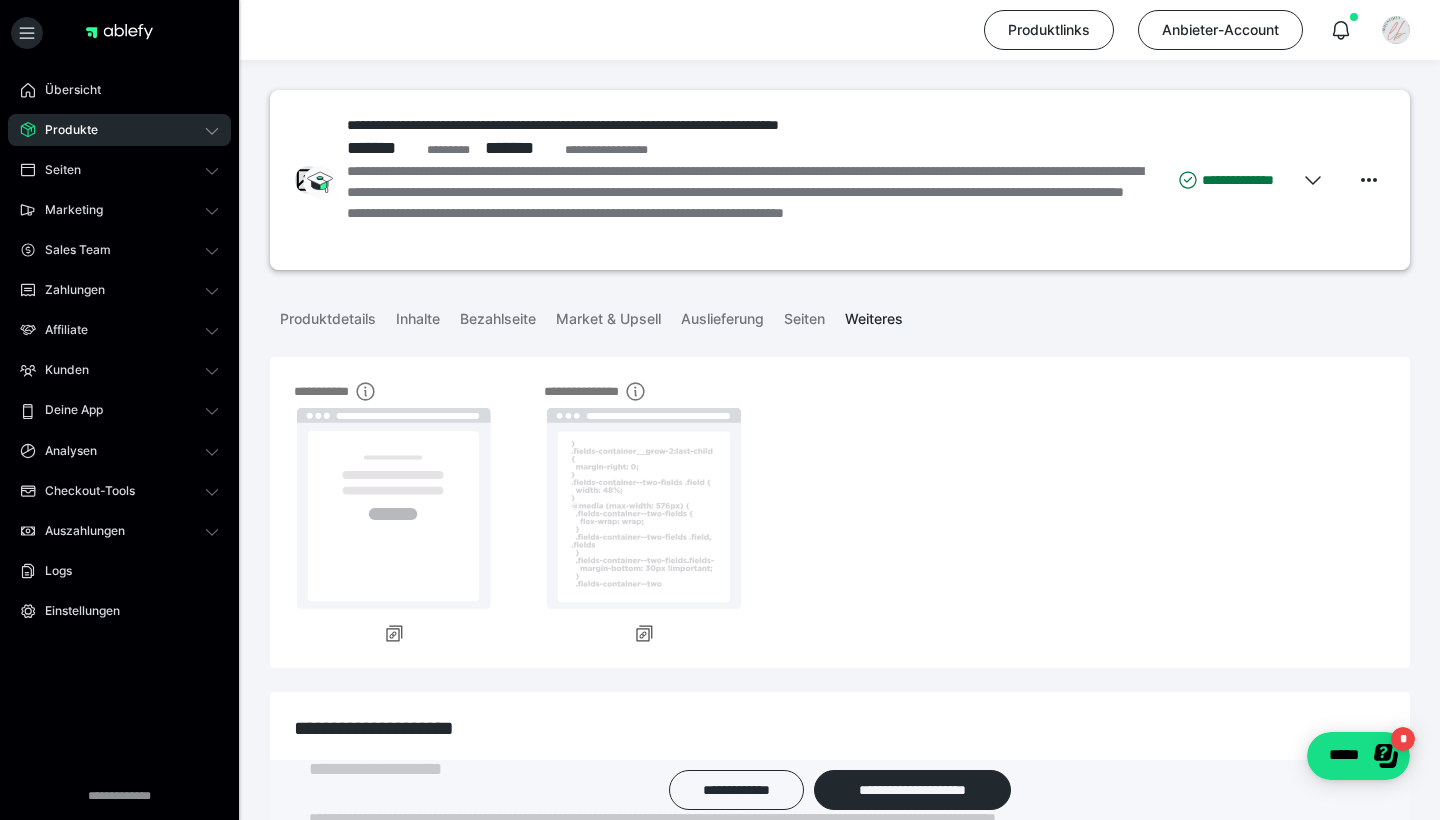 scroll, scrollTop: 0, scrollLeft: 0, axis: both 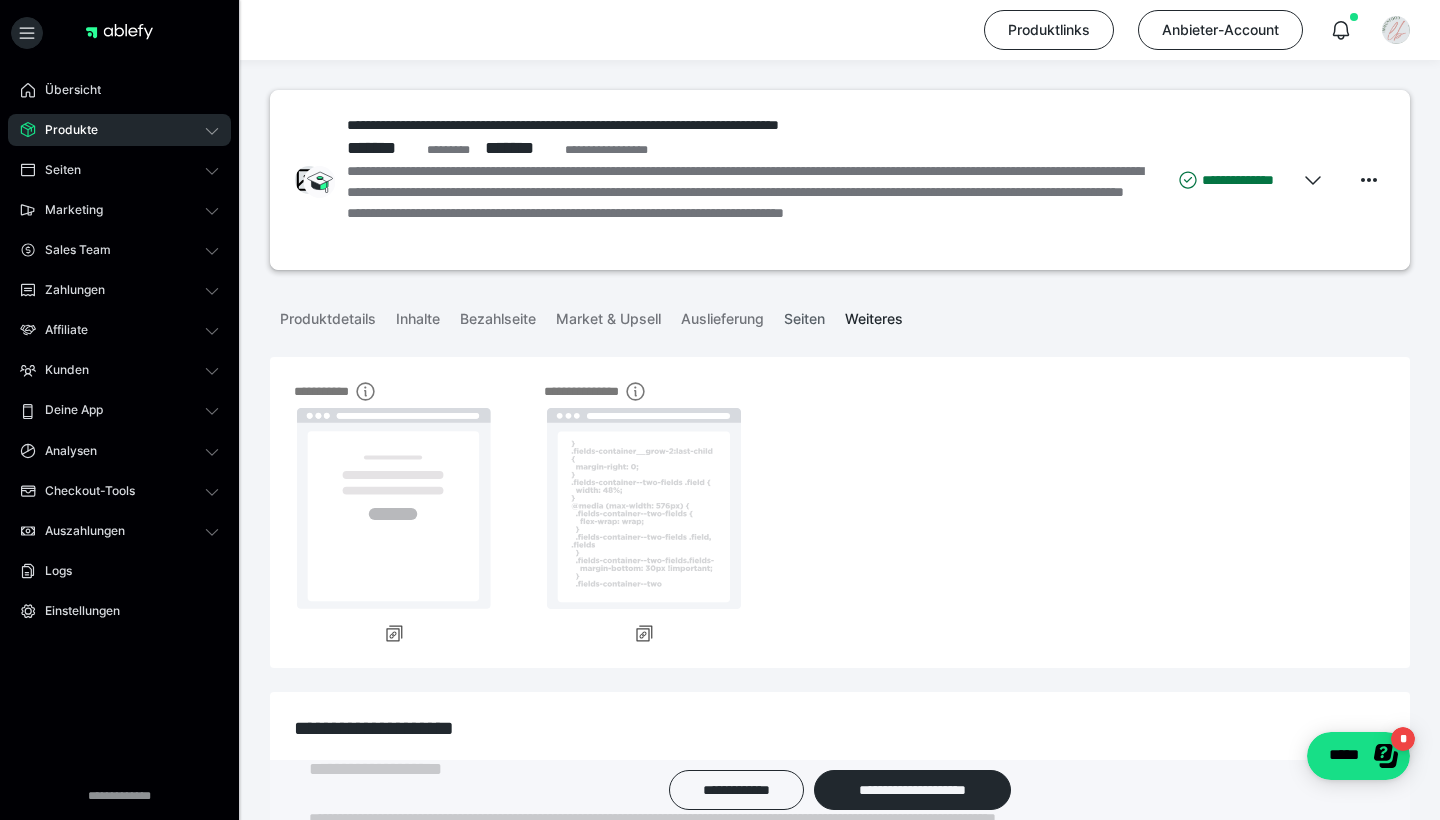 click on "Seiten" at bounding box center [804, 315] 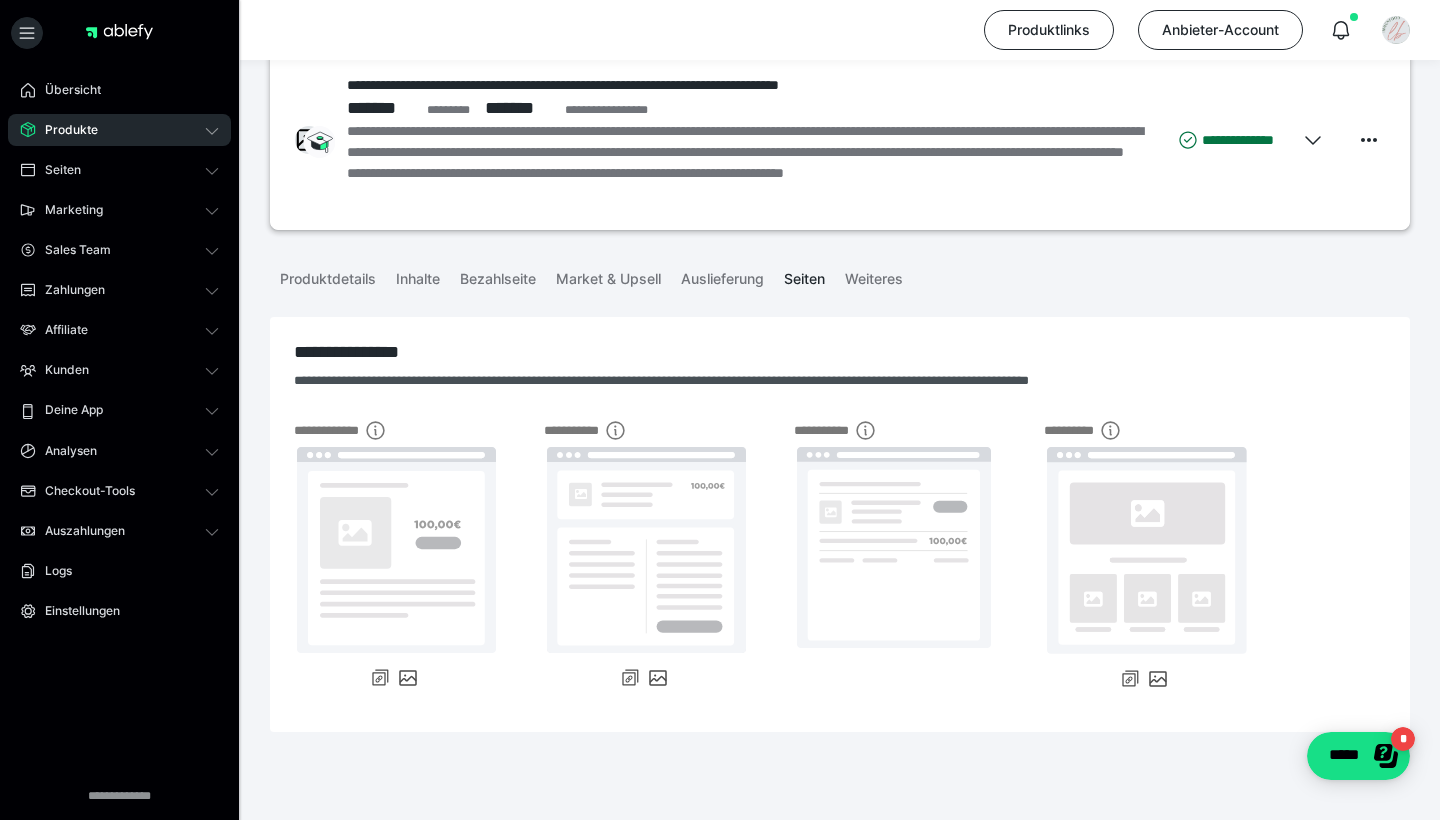 scroll, scrollTop: 6, scrollLeft: 0, axis: vertical 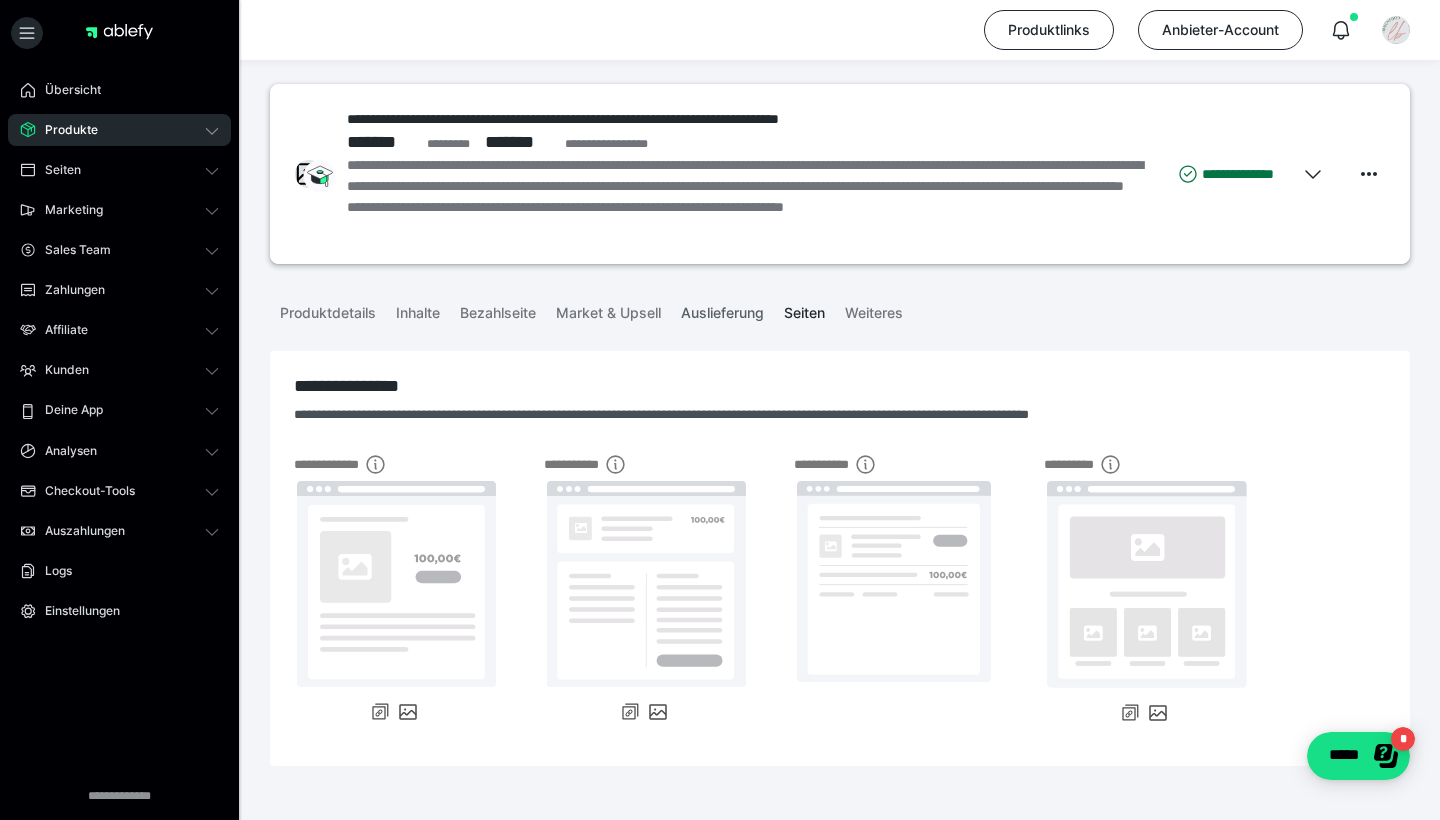 click on "Auslieferung" at bounding box center (722, 309) 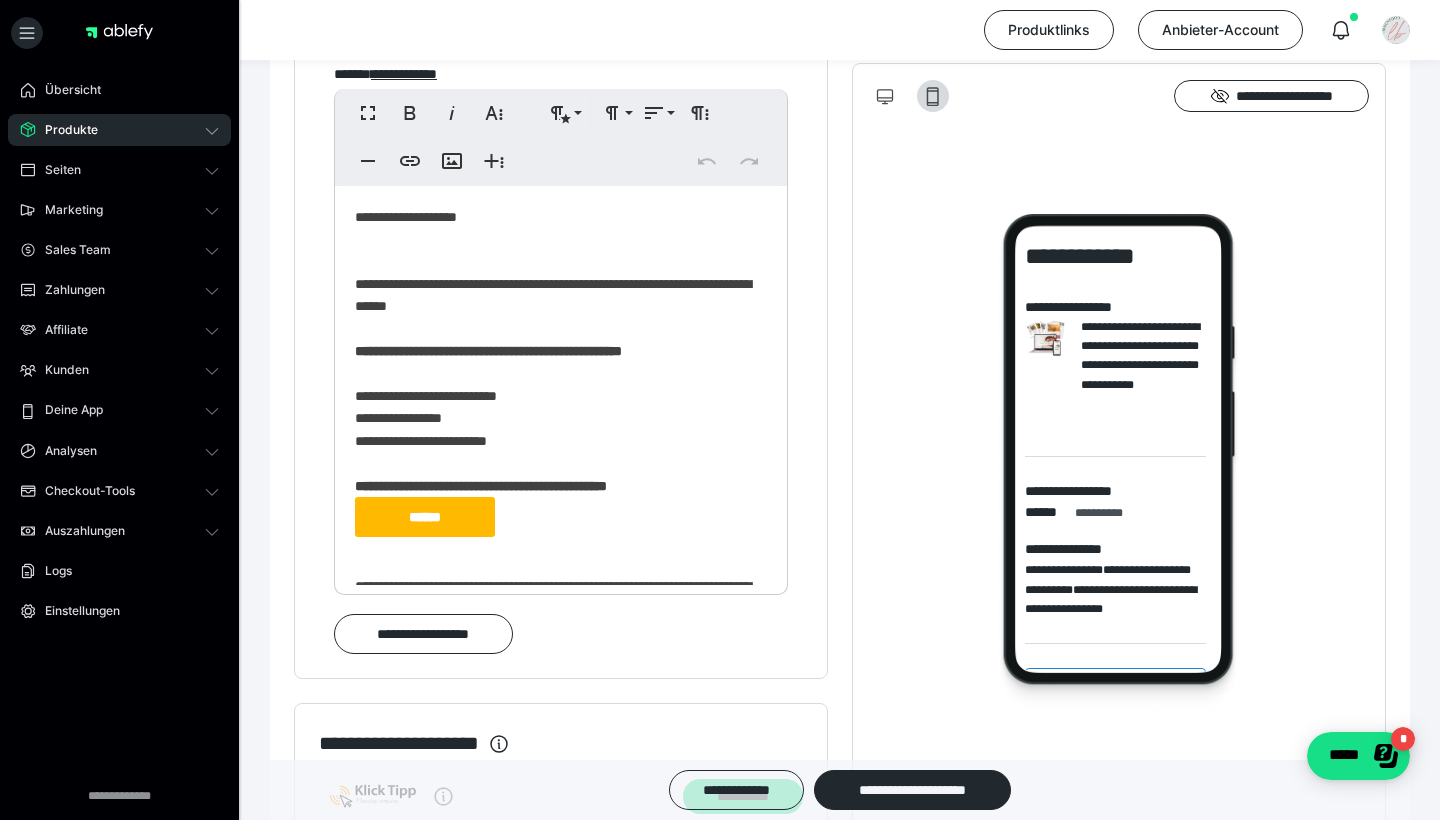 scroll, scrollTop: 2422, scrollLeft: 0, axis: vertical 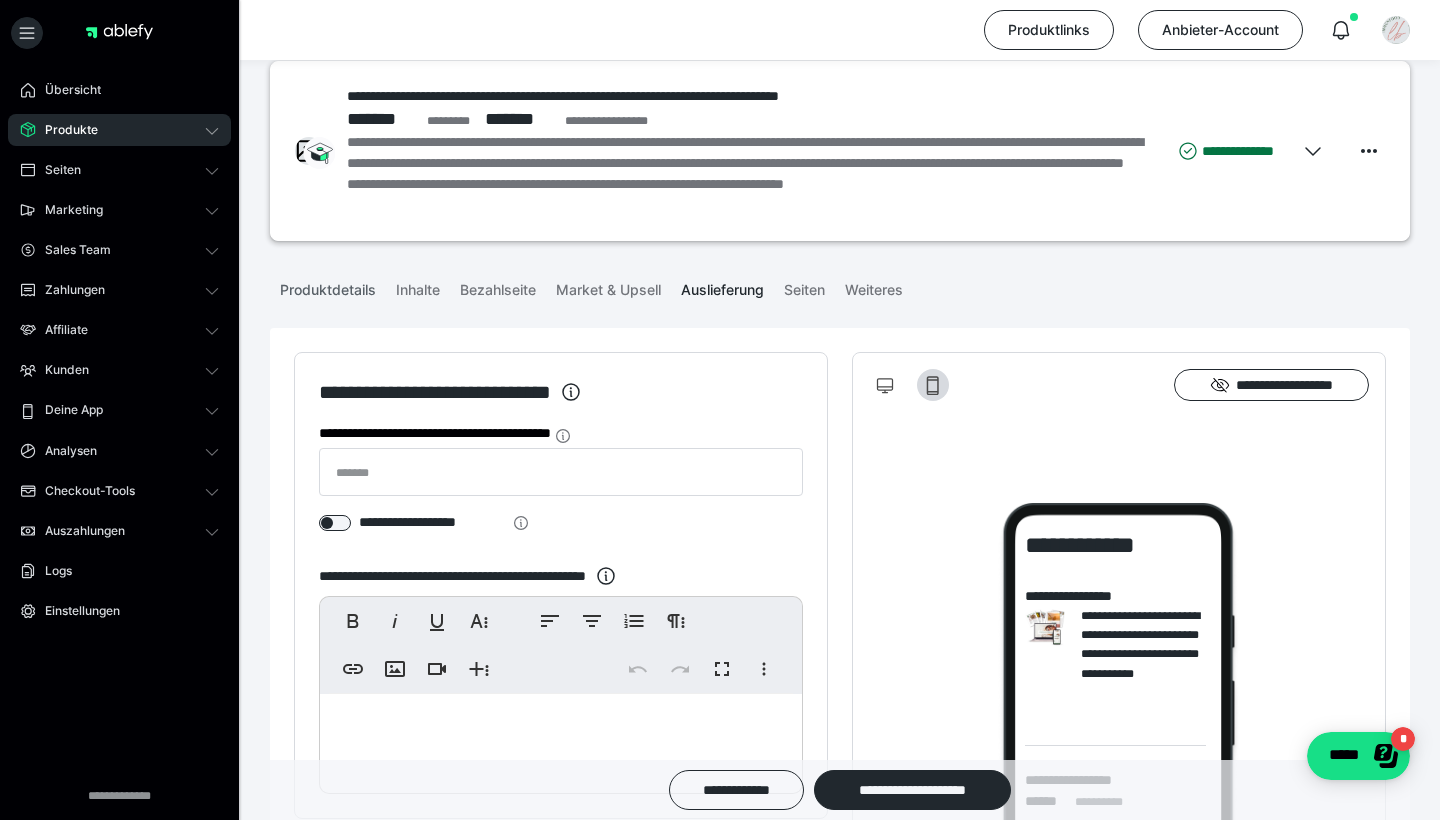 click on "Produktdetails" at bounding box center (328, 286) 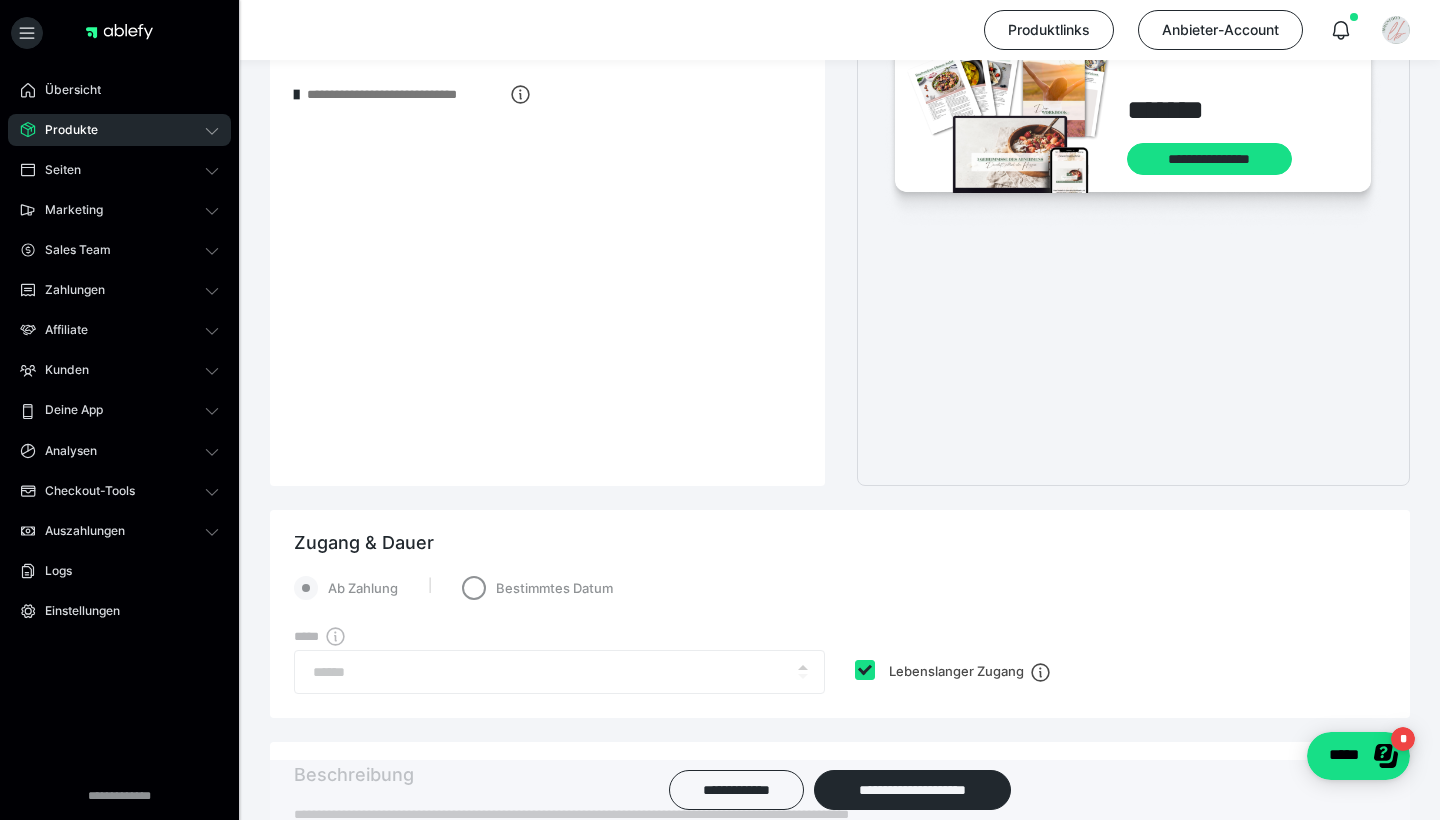 scroll, scrollTop: 716, scrollLeft: 0, axis: vertical 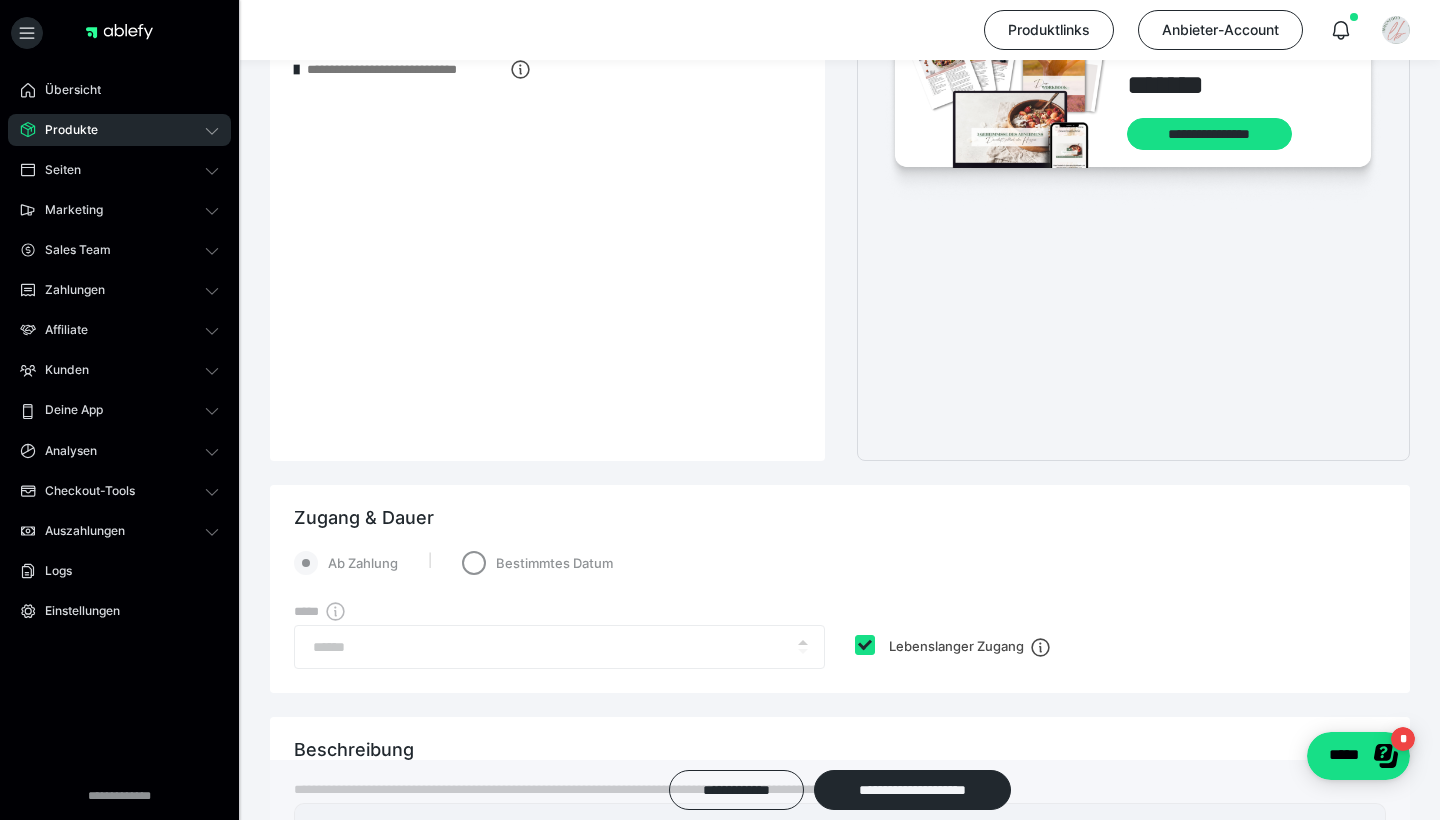 click at bounding box center [865, 645] 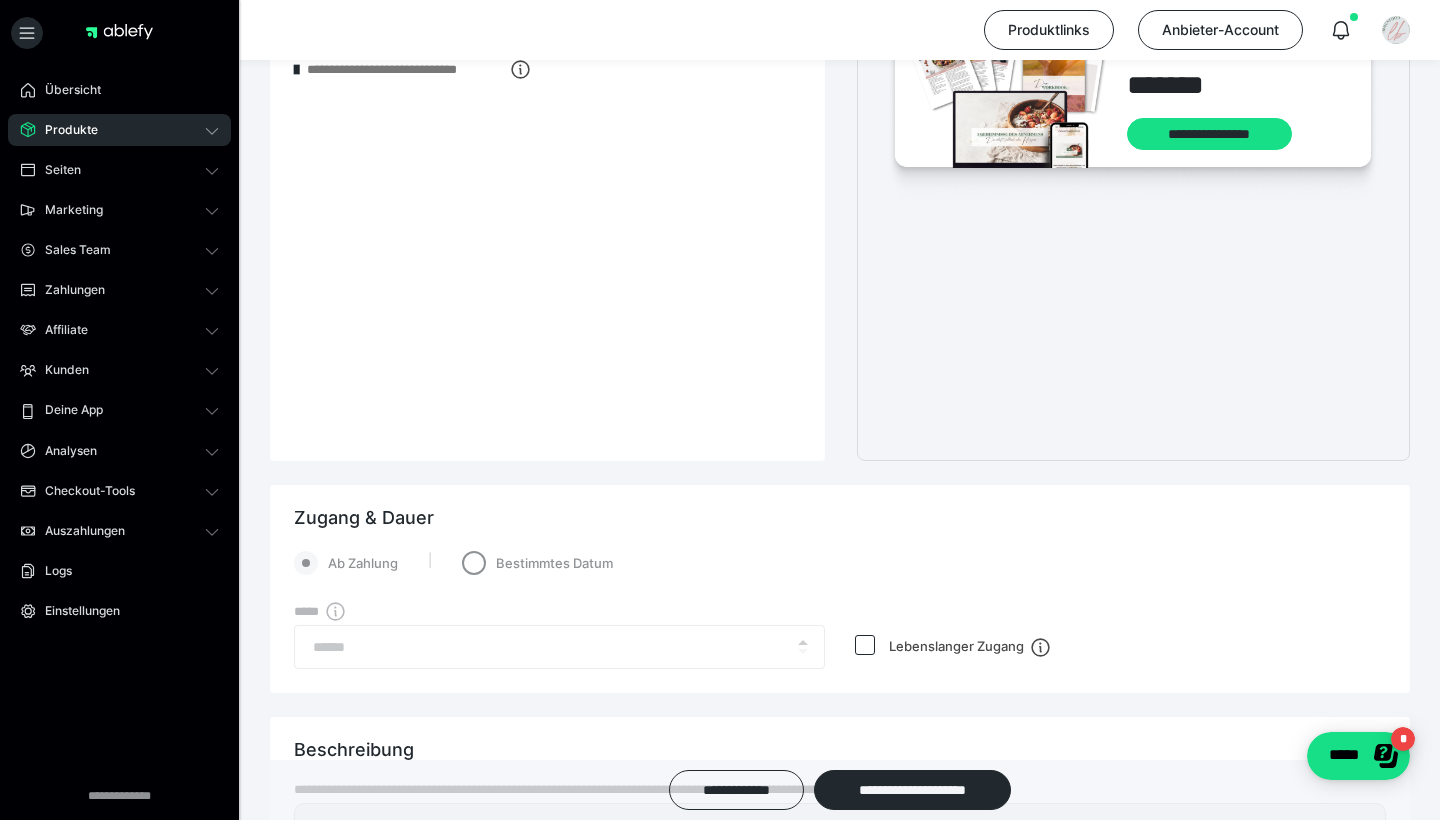 checkbox on "*****" 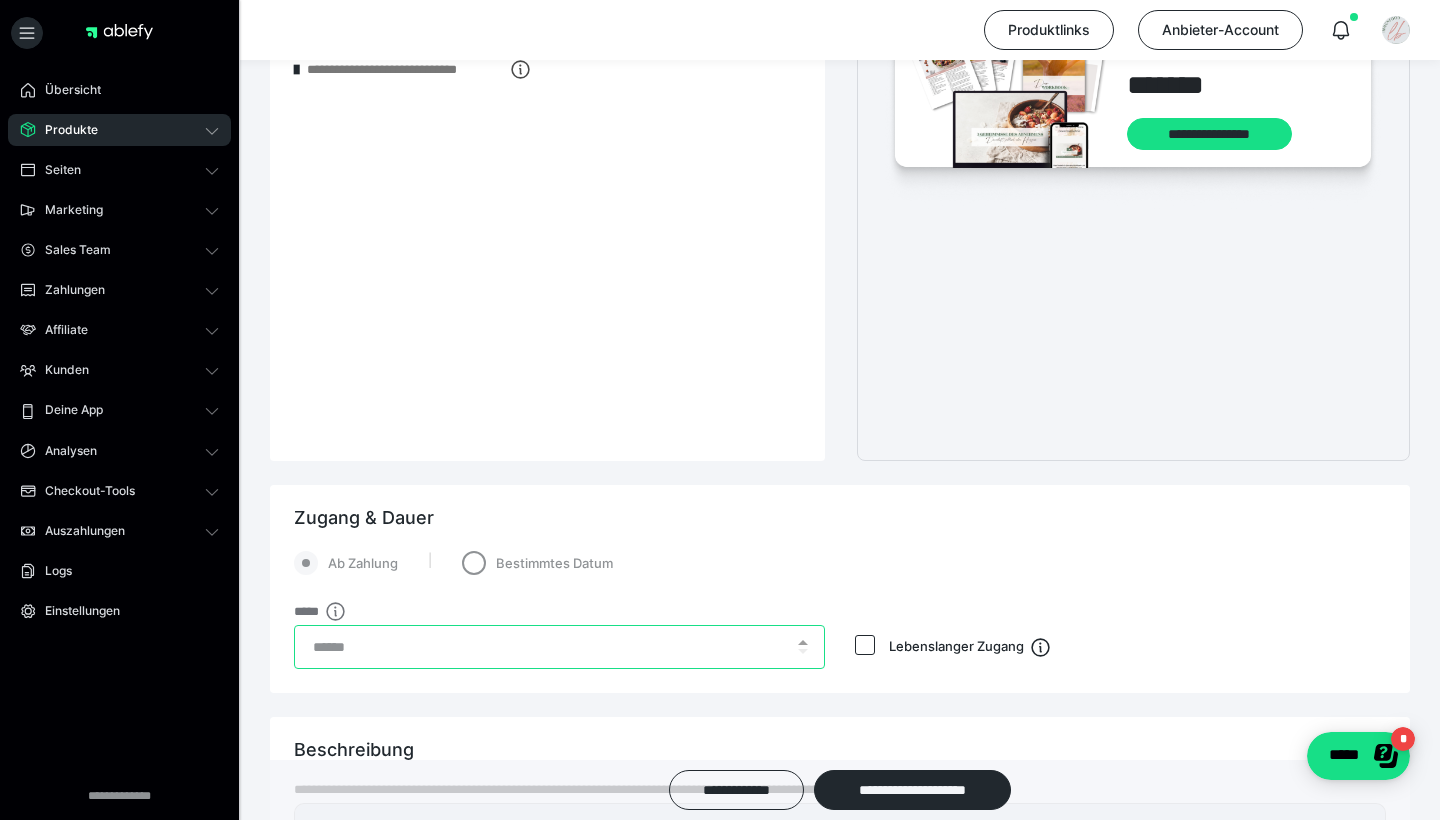 click at bounding box center [559, 647] 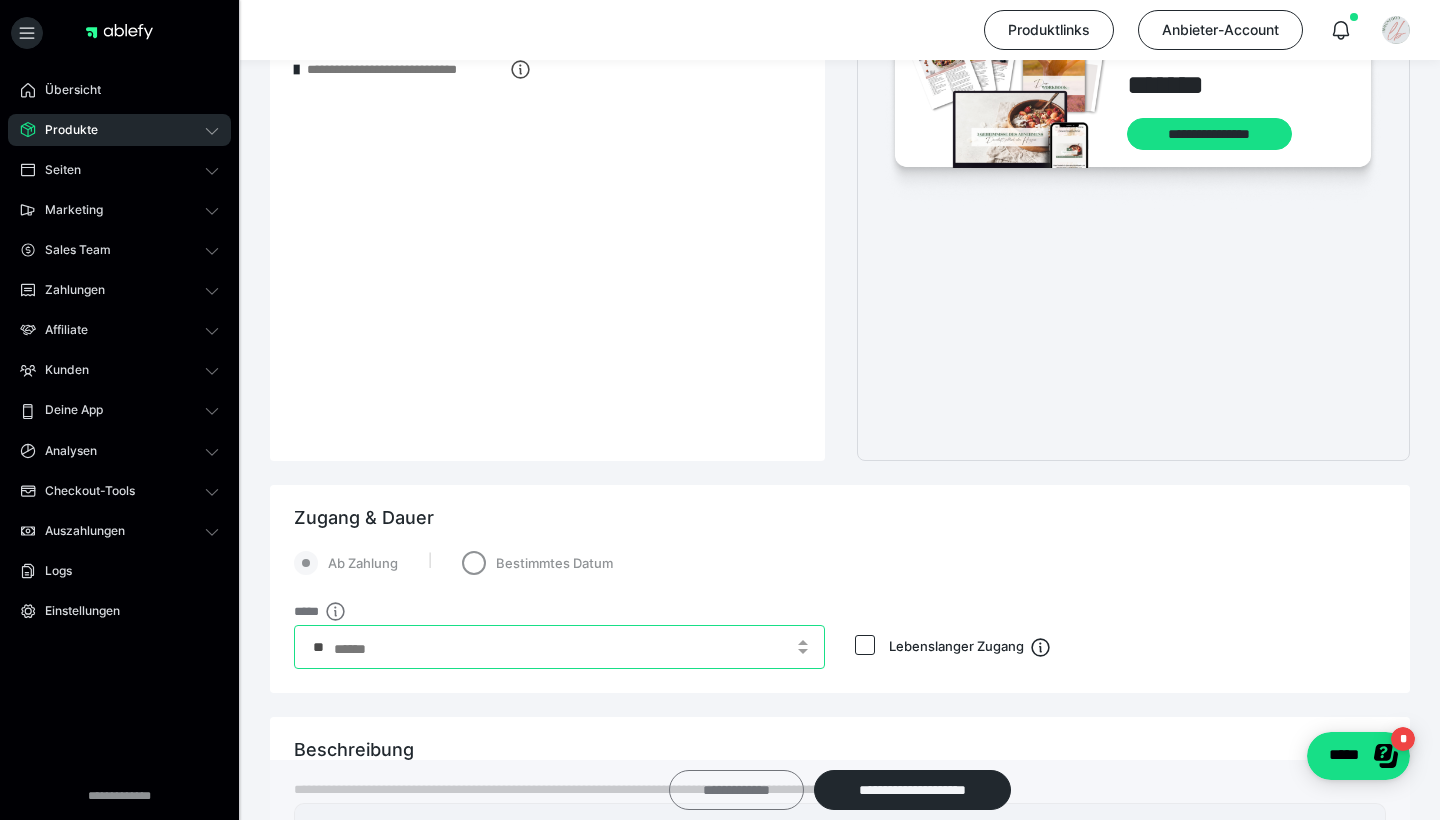 type on "**" 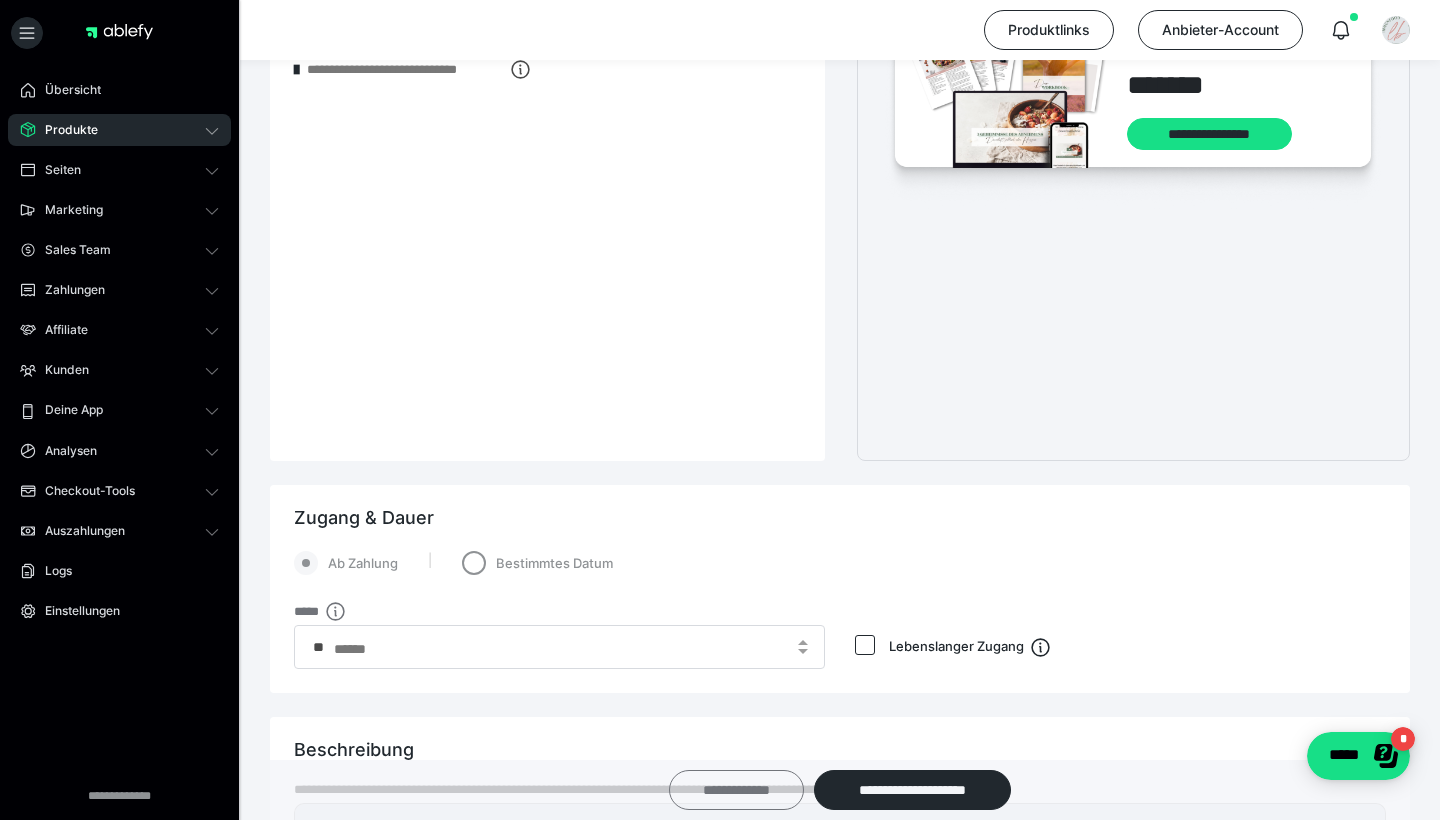 click on "**********" at bounding box center (736, 790) 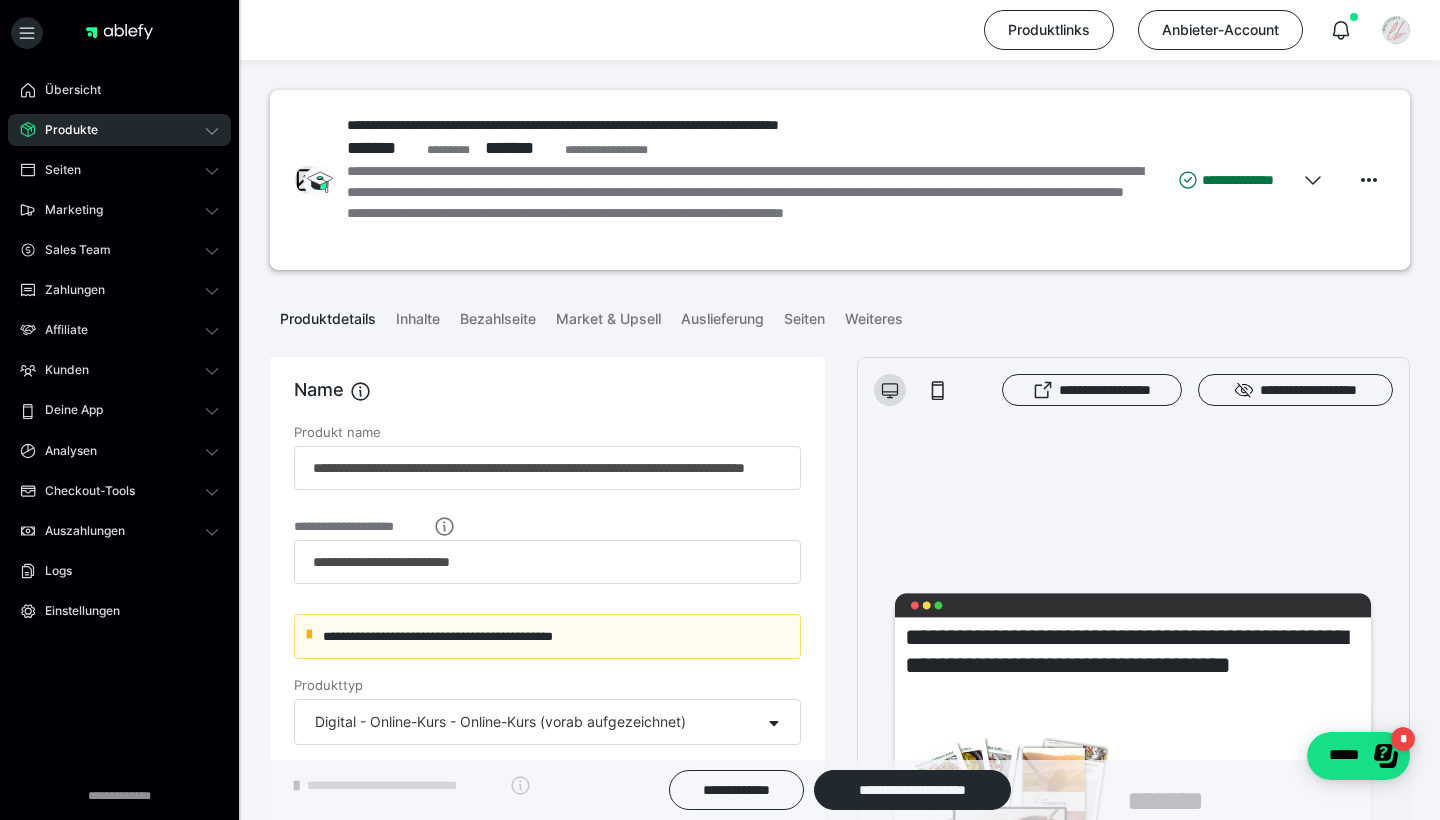 scroll, scrollTop: 0, scrollLeft: 0, axis: both 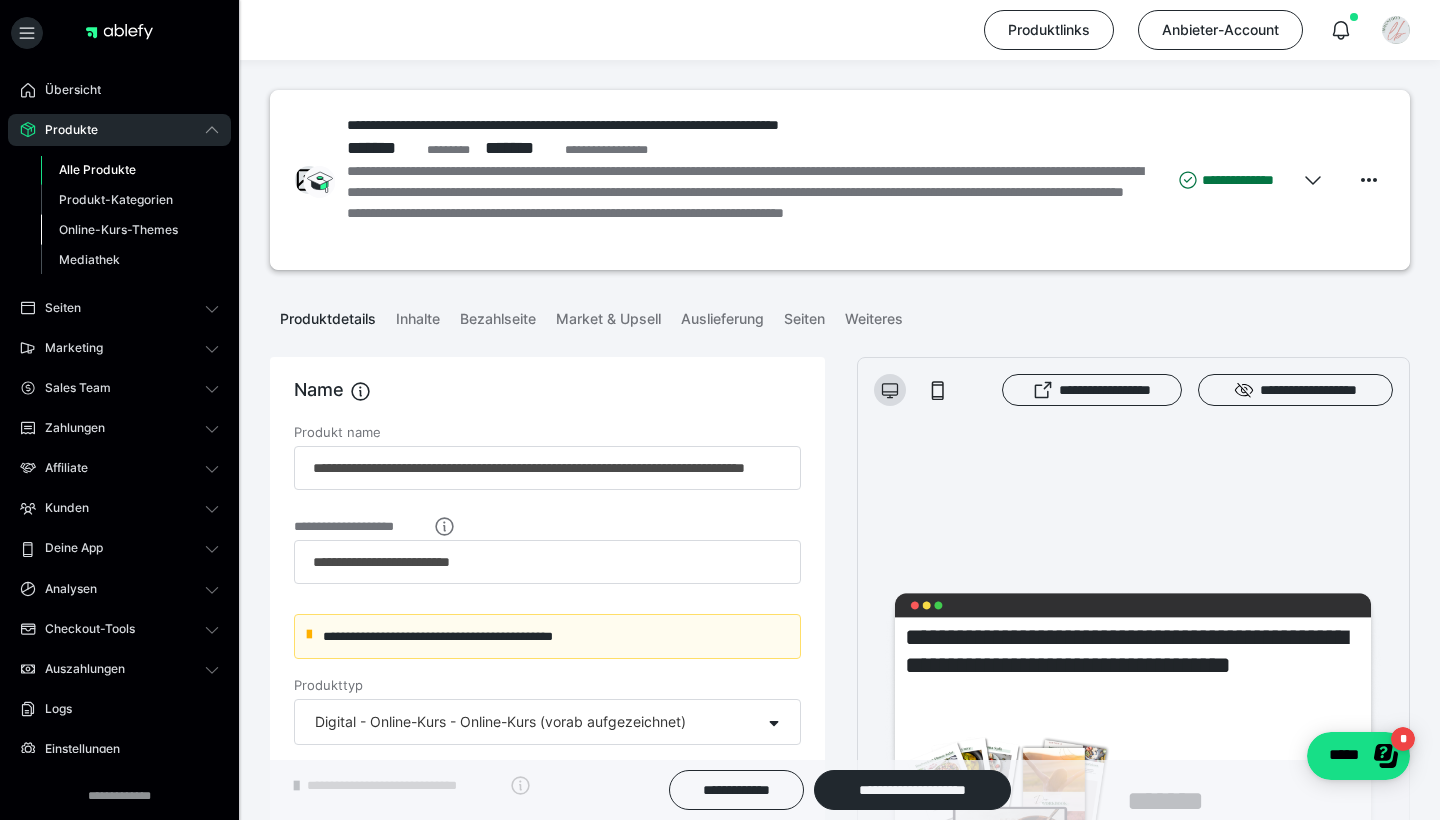 click on "Online-Kurs-Themes" at bounding box center (118, 229) 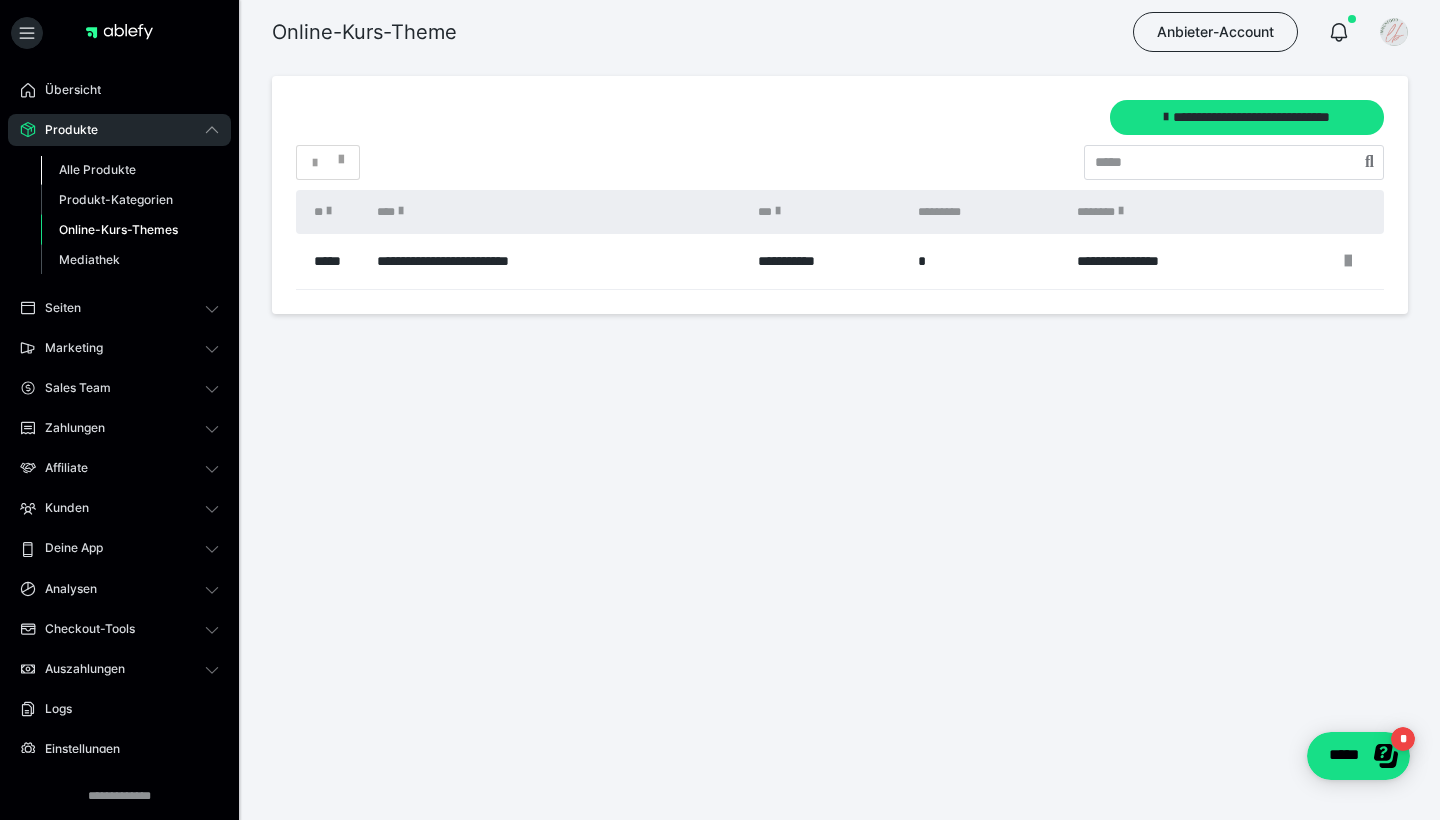 click on "Alle Produkte" at bounding box center (97, 169) 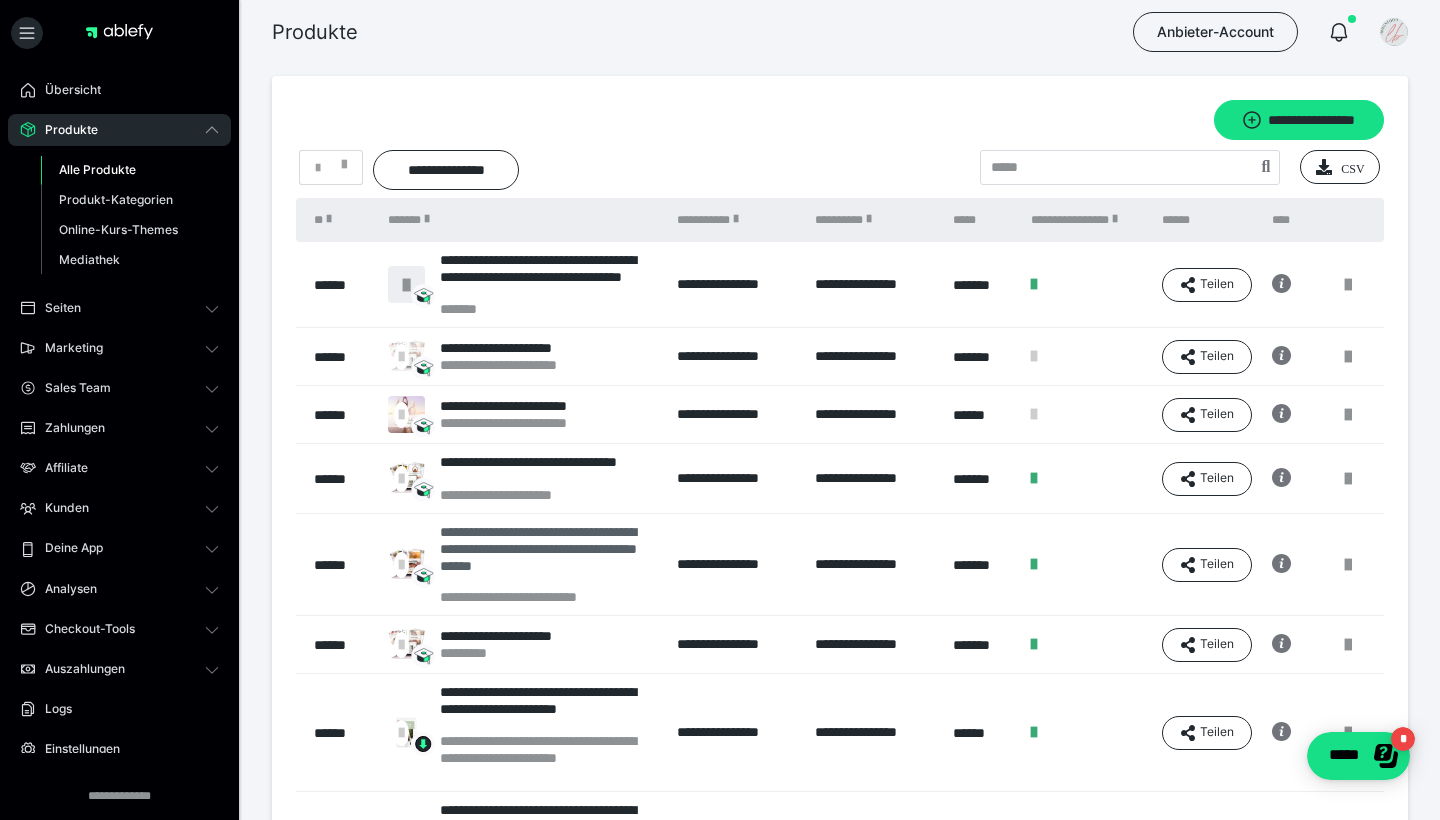 click on "**********" at bounding box center [548, 556] 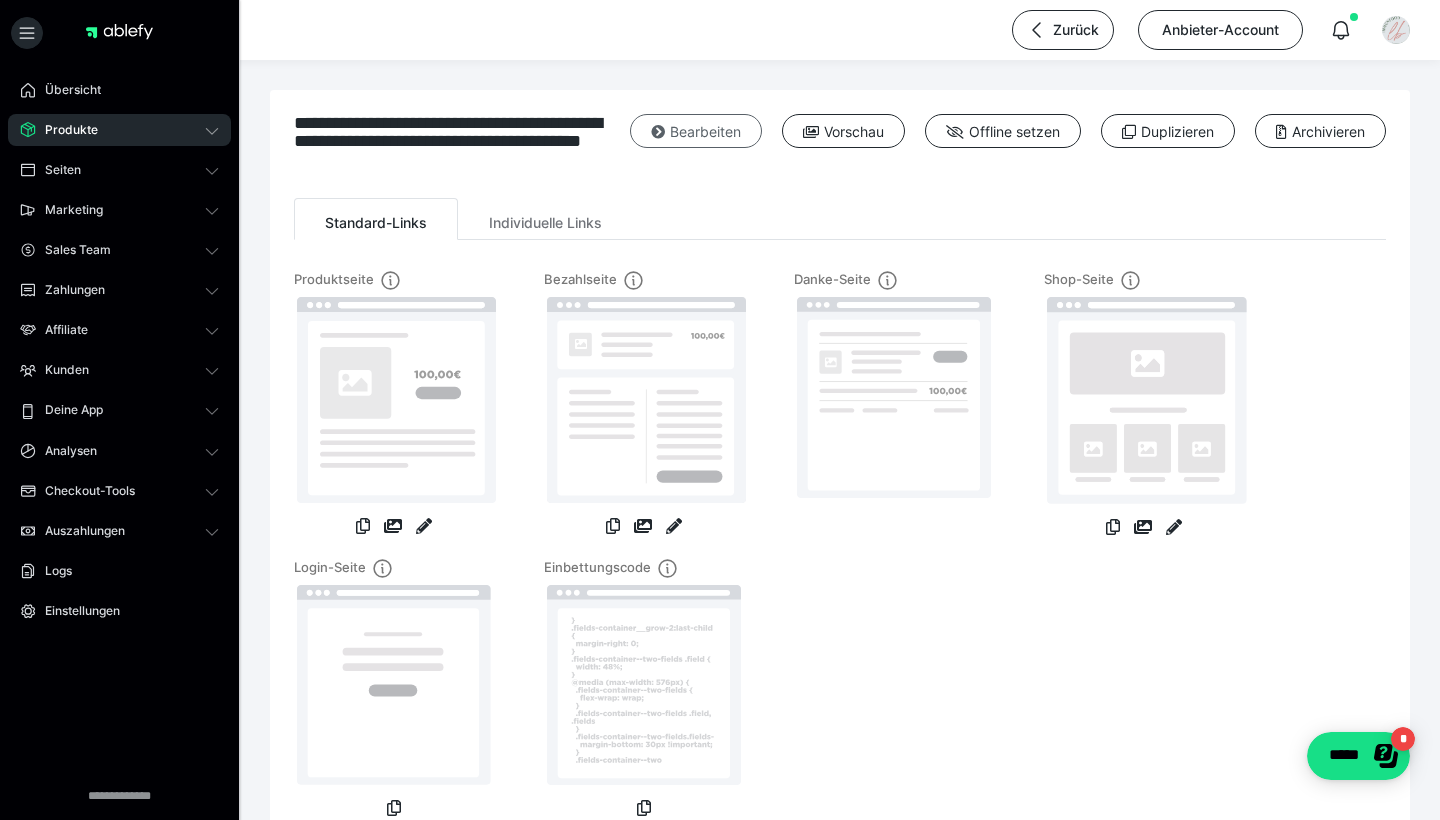 click on "Bearbeiten" at bounding box center (696, 131) 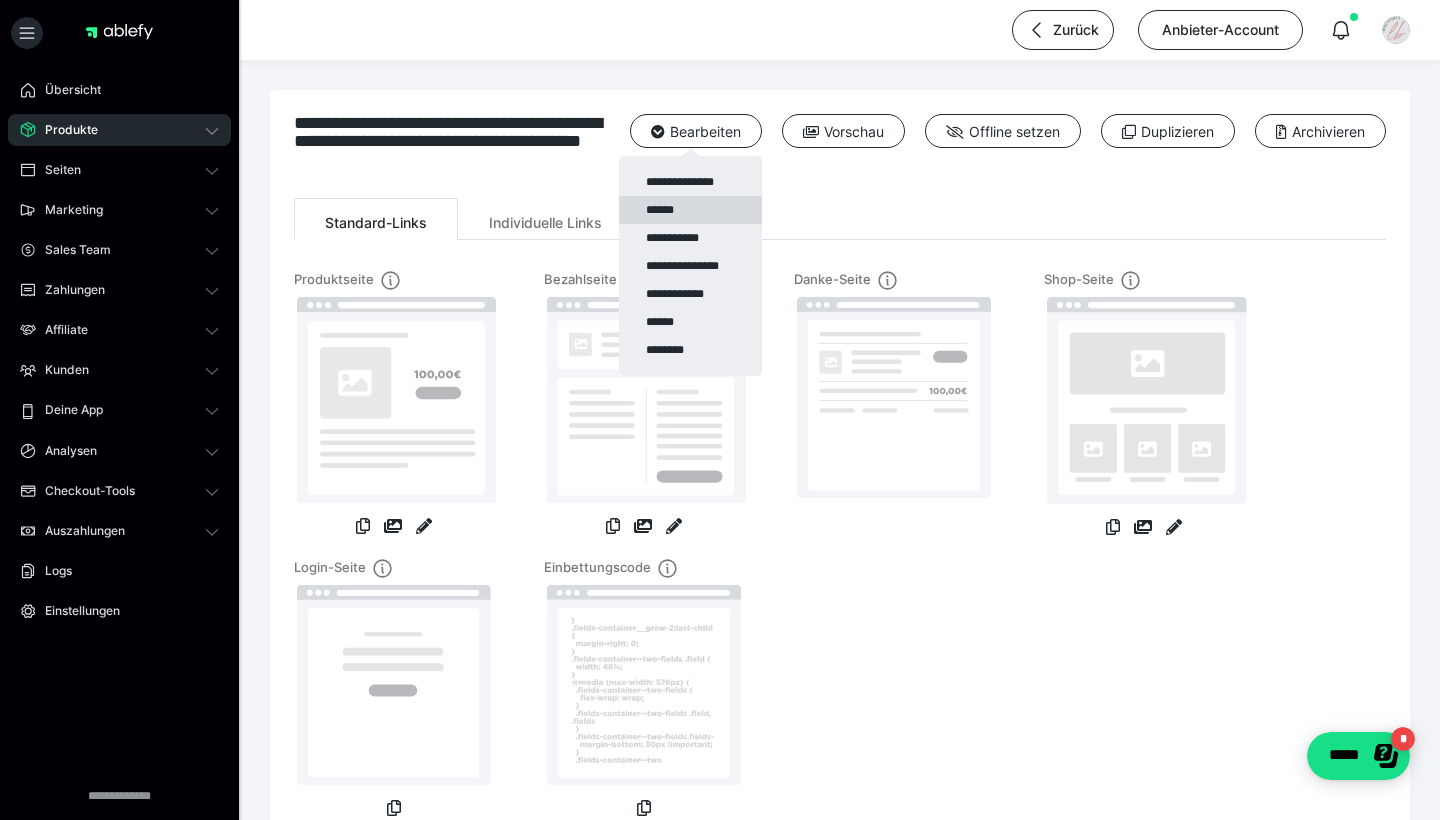 click on "******" at bounding box center (690, 210) 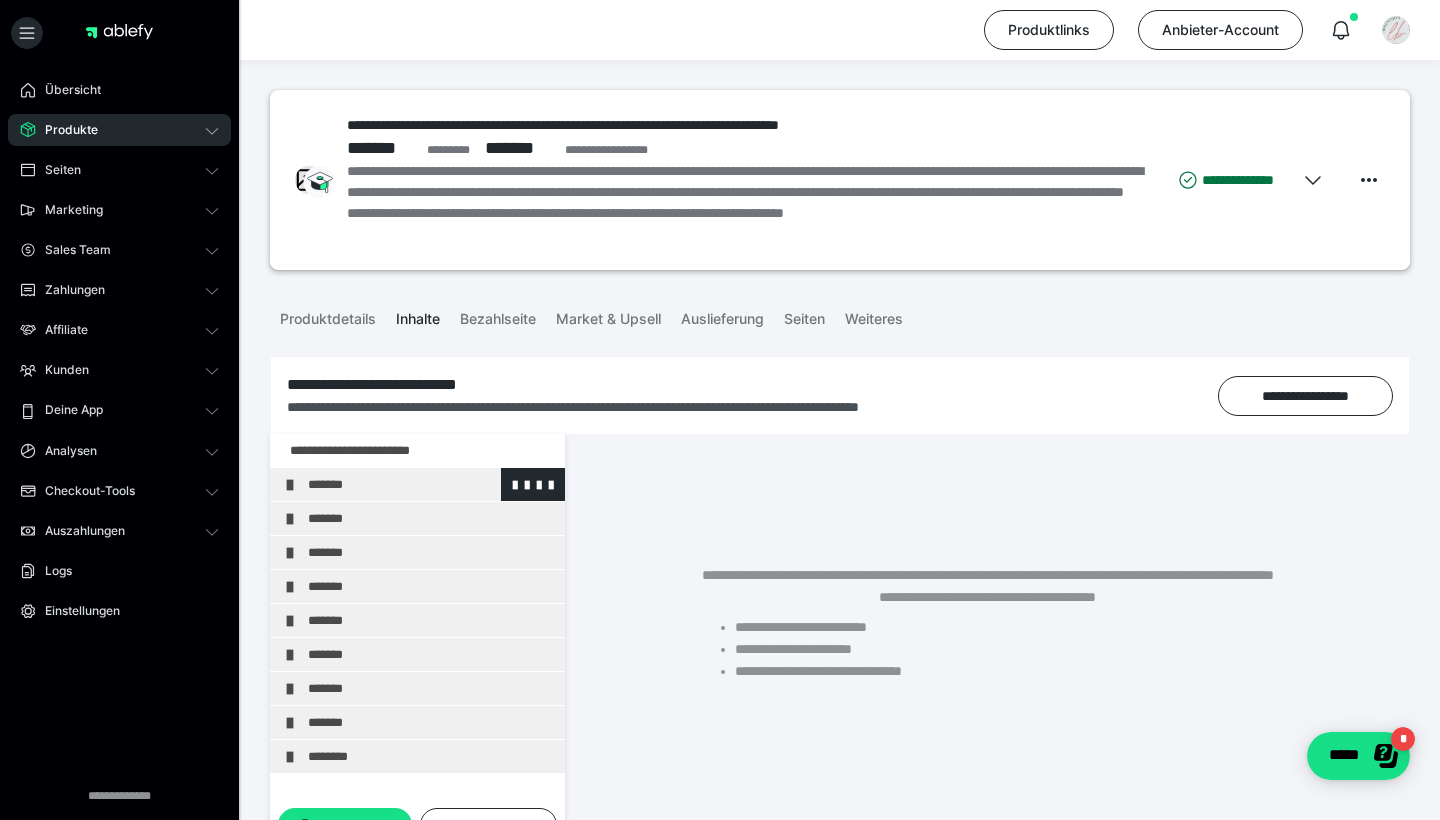 click on "*******" at bounding box center (431, 484) 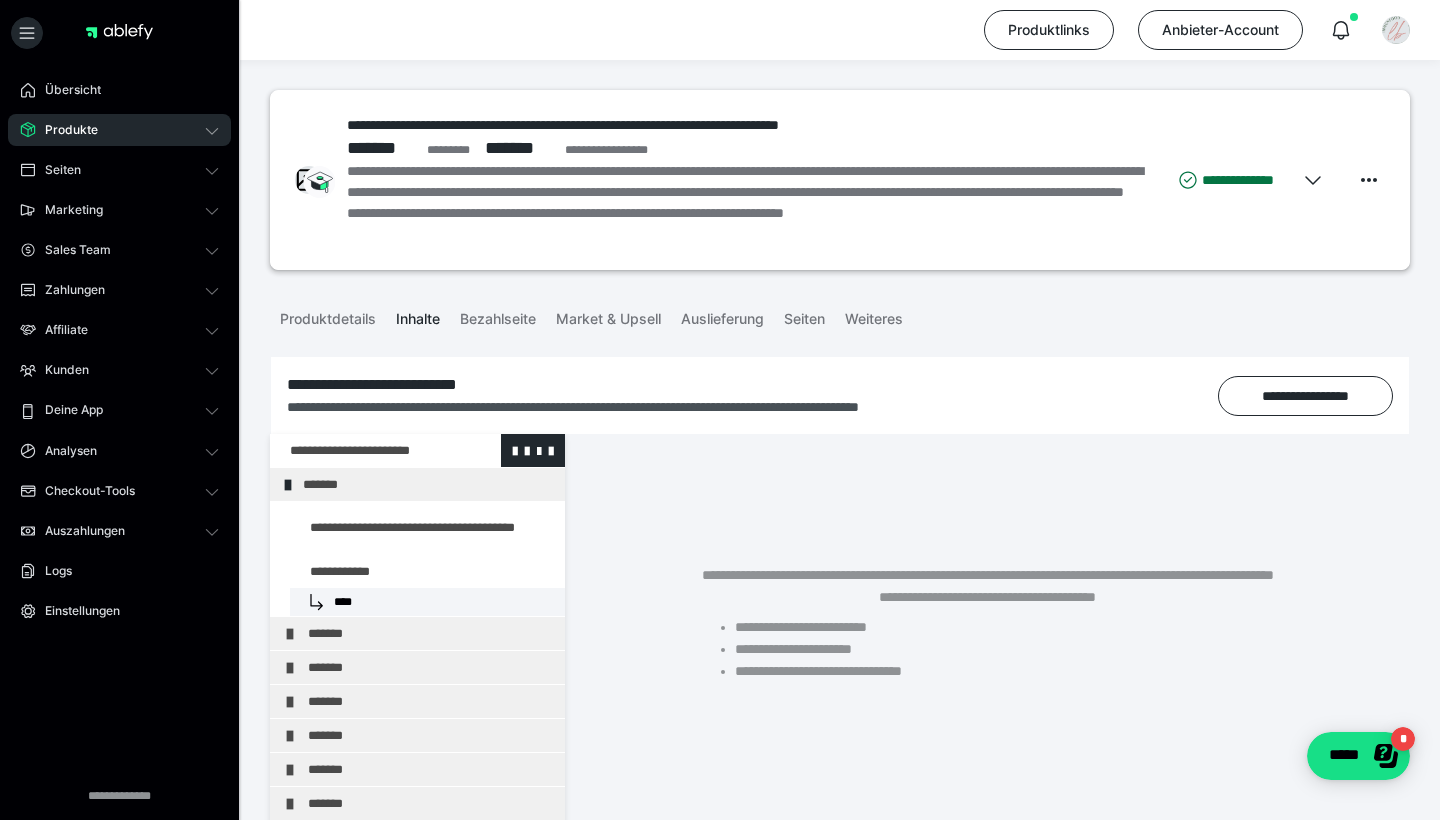 click at bounding box center [365, 450] 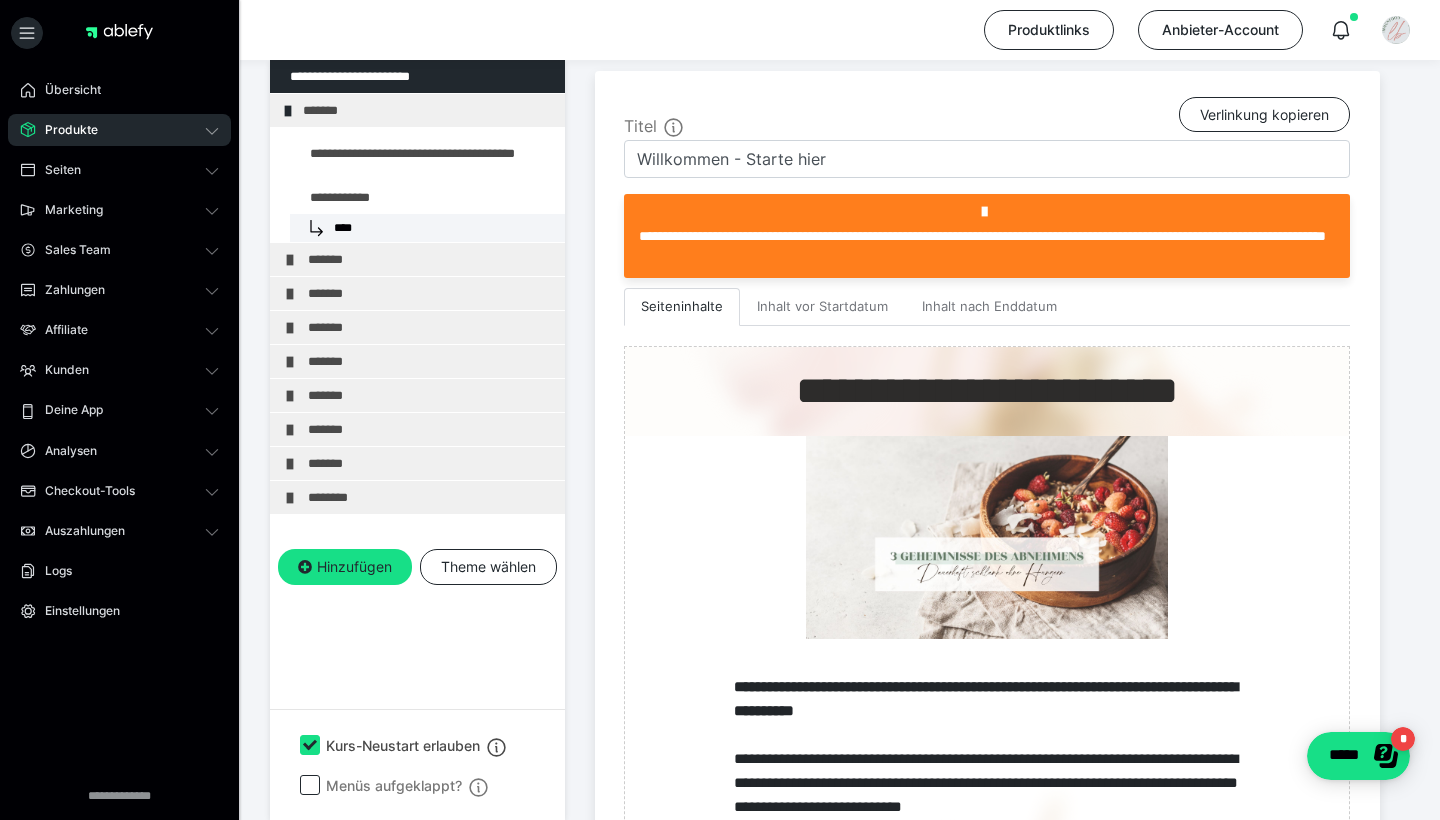 scroll, scrollTop: 469, scrollLeft: 0, axis: vertical 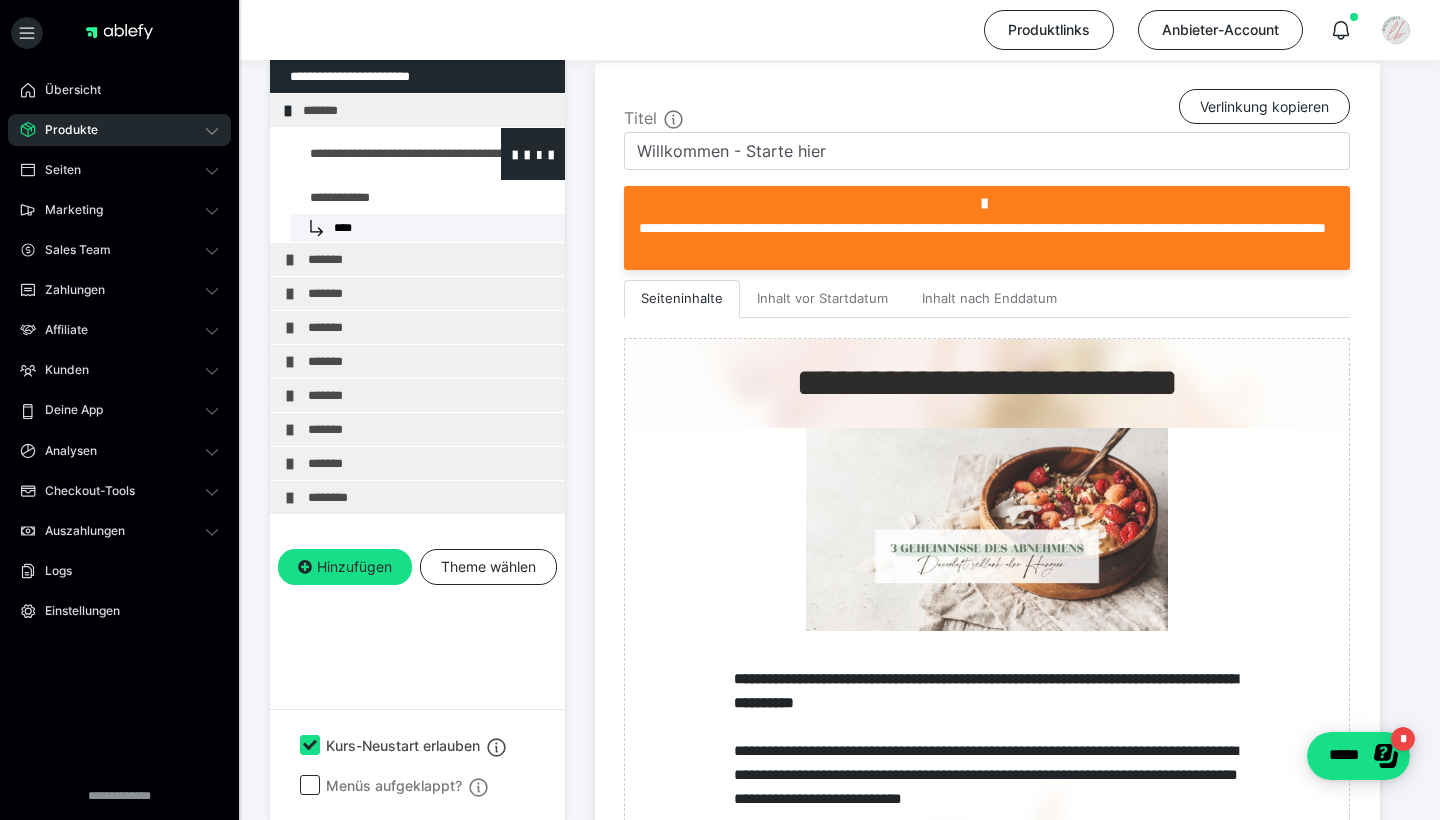 click at bounding box center [375, 154] 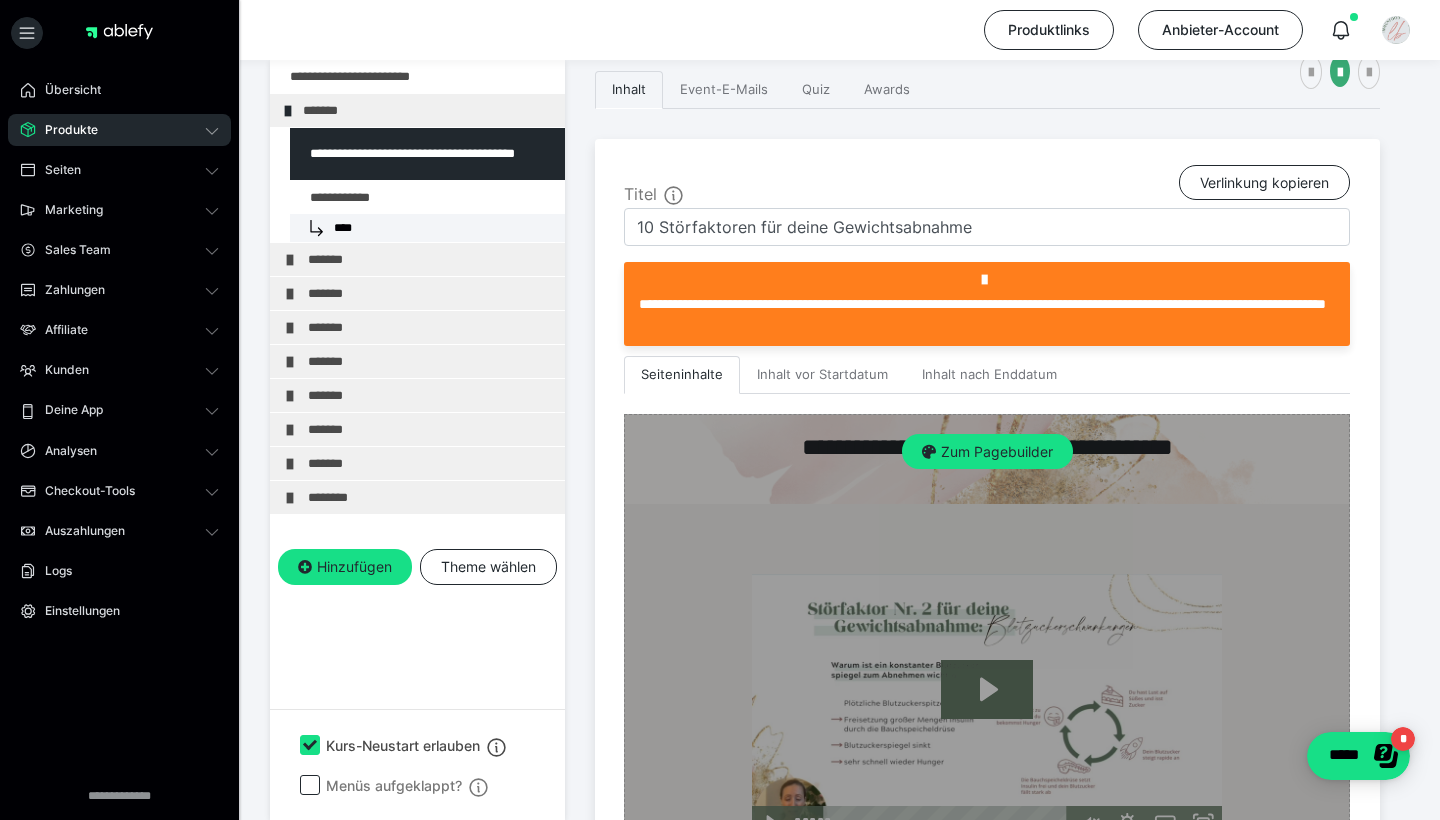 scroll, scrollTop: 402, scrollLeft: 0, axis: vertical 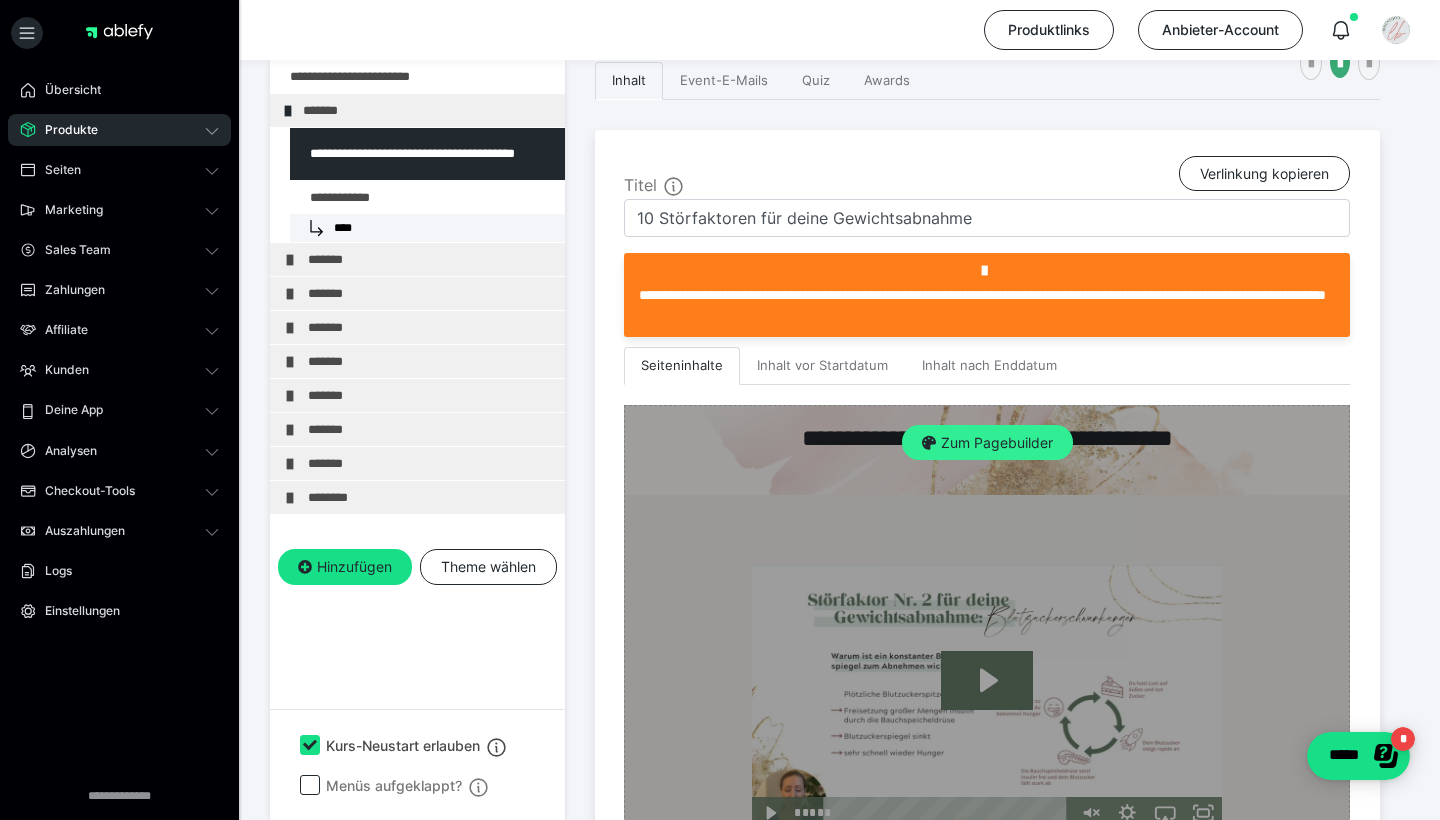 click on "Zum Pagebuilder" at bounding box center [987, 443] 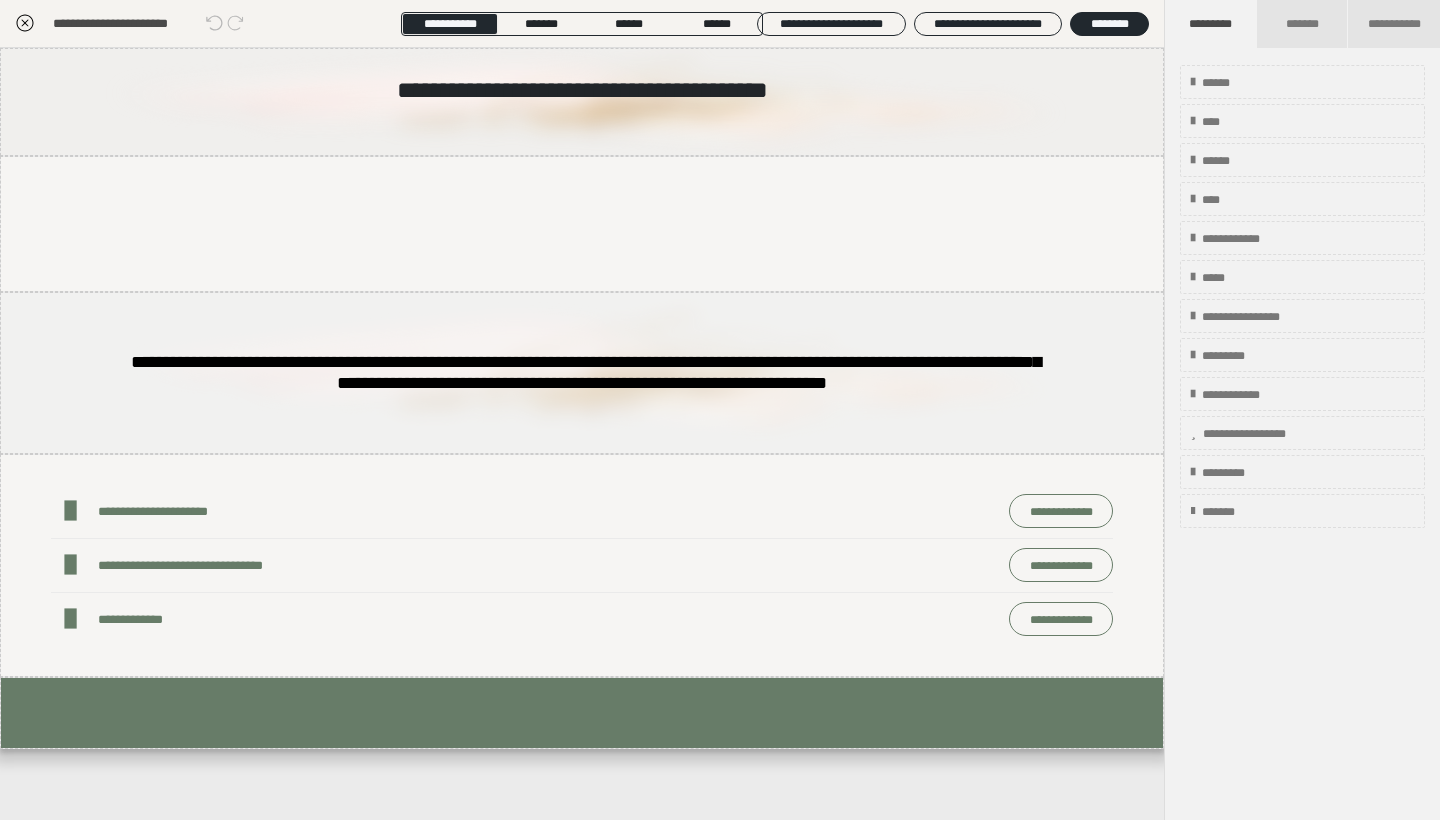 scroll, scrollTop: 374, scrollLeft: 0, axis: vertical 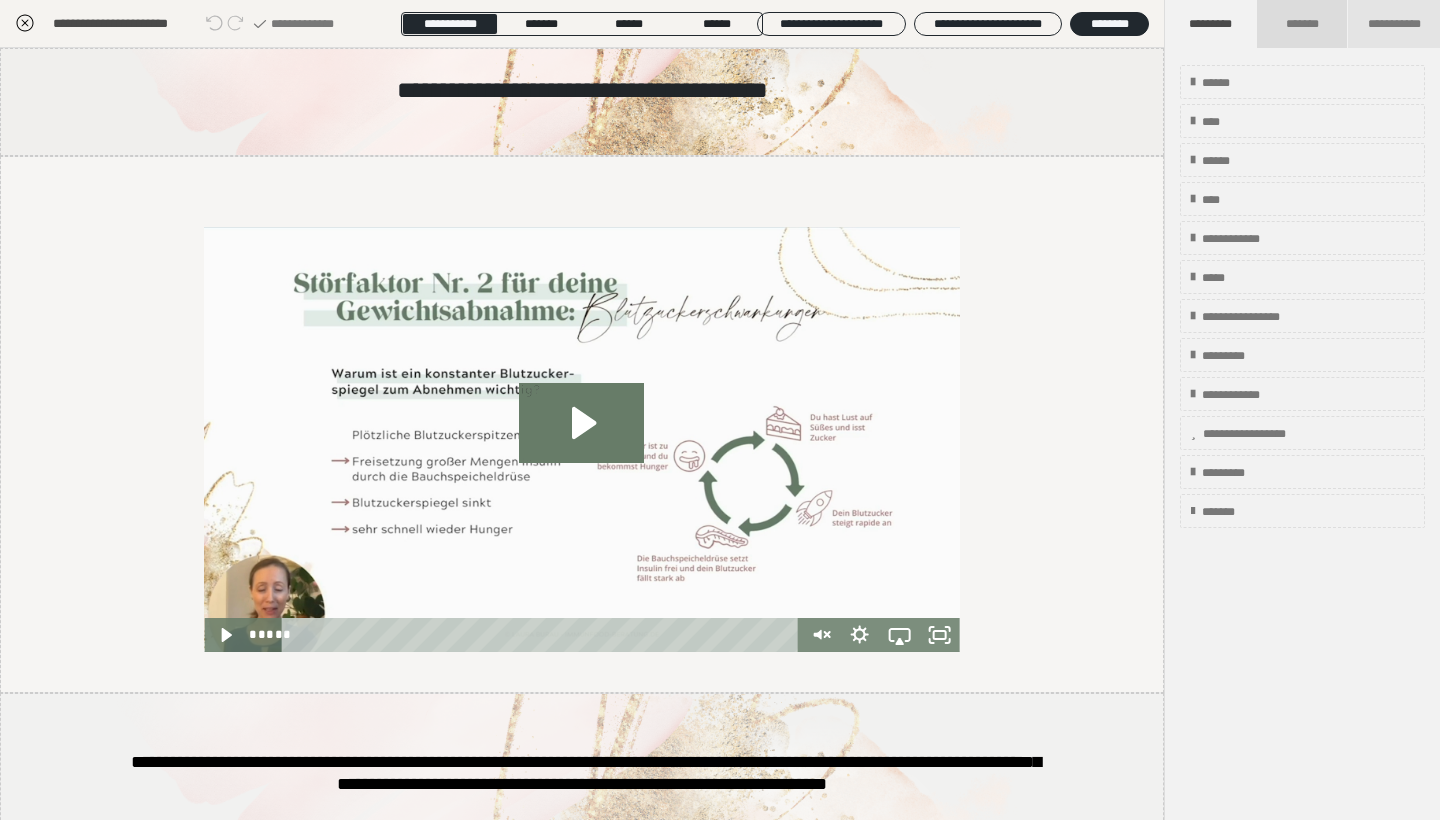 click on "*******" at bounding box center (1301, 24) 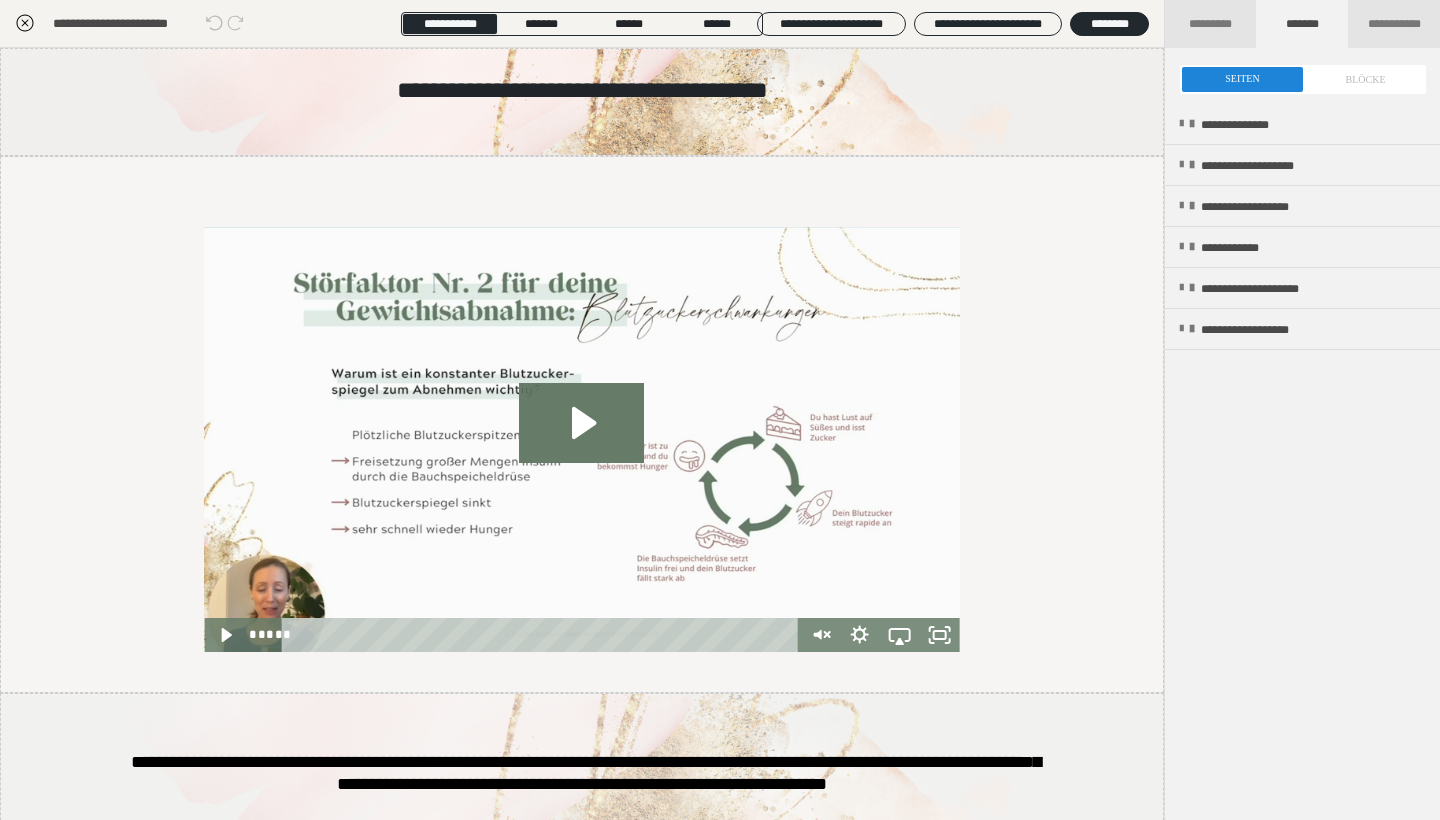 click on "*******" at bounding box center (1301, 24) 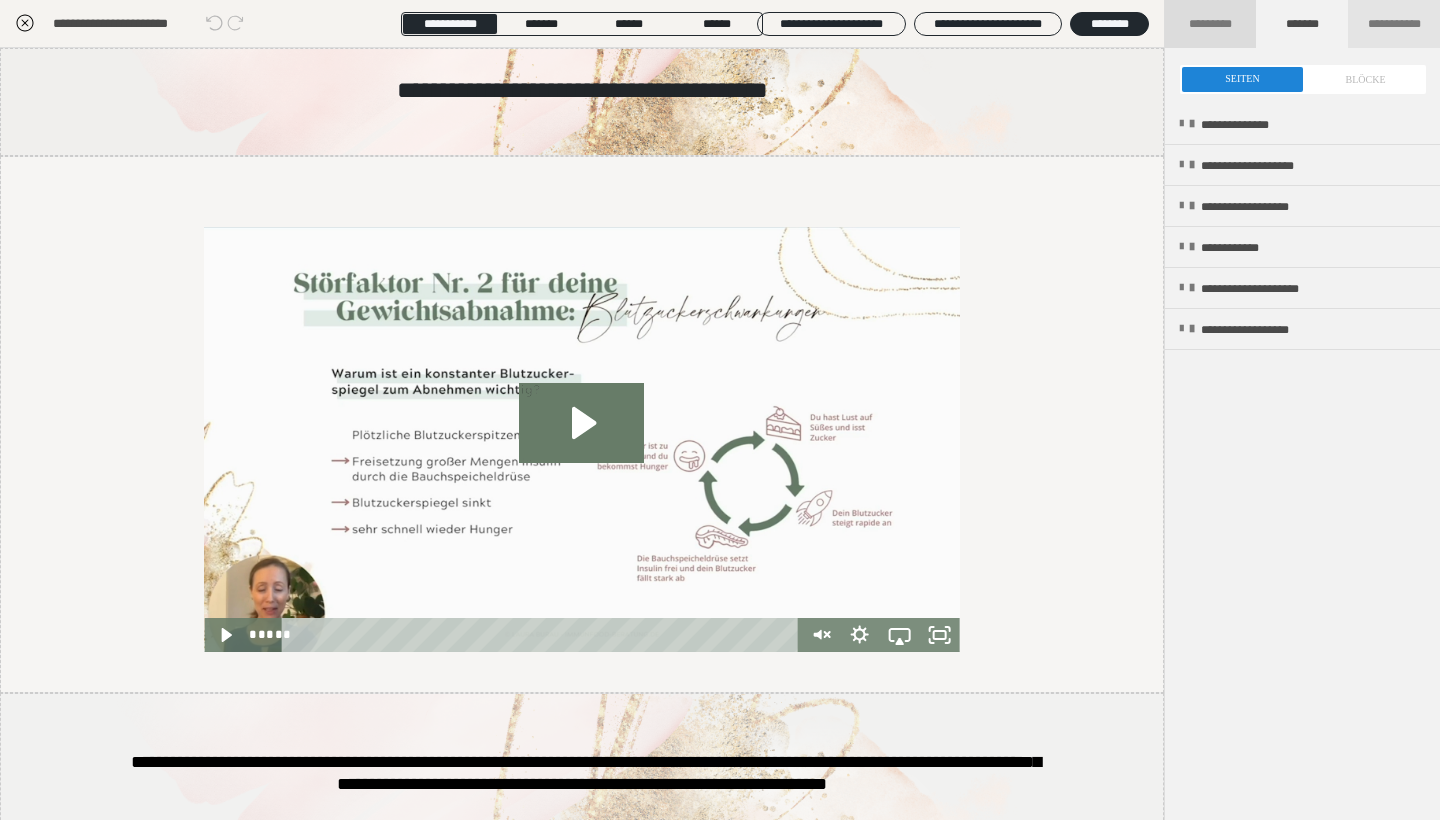 click on "*********" at bounding box center [1210, 24] 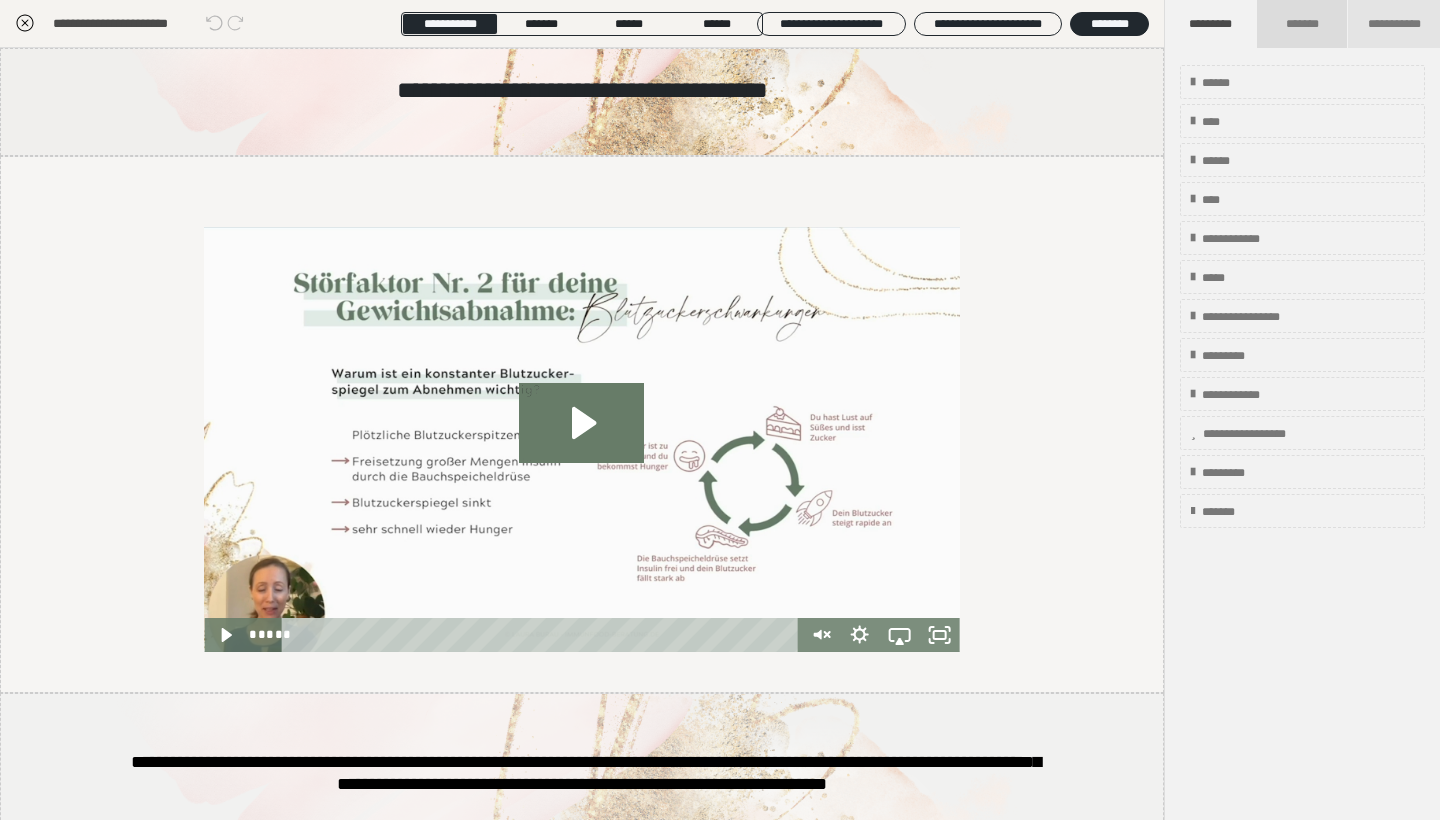 click on "*******" at bounding box center [1301, 24] 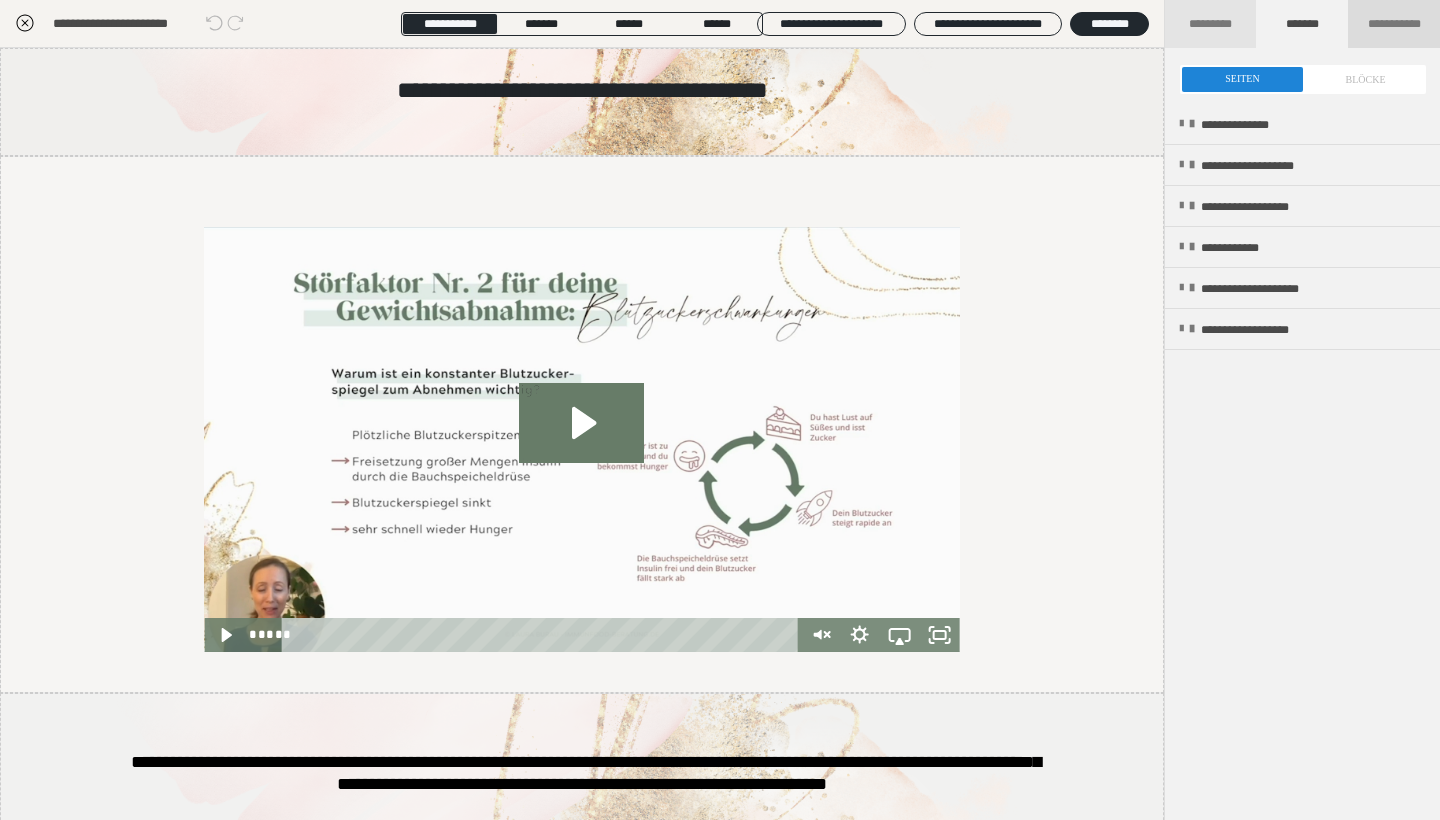 click on "**********" at bounding box center [1394, 24] 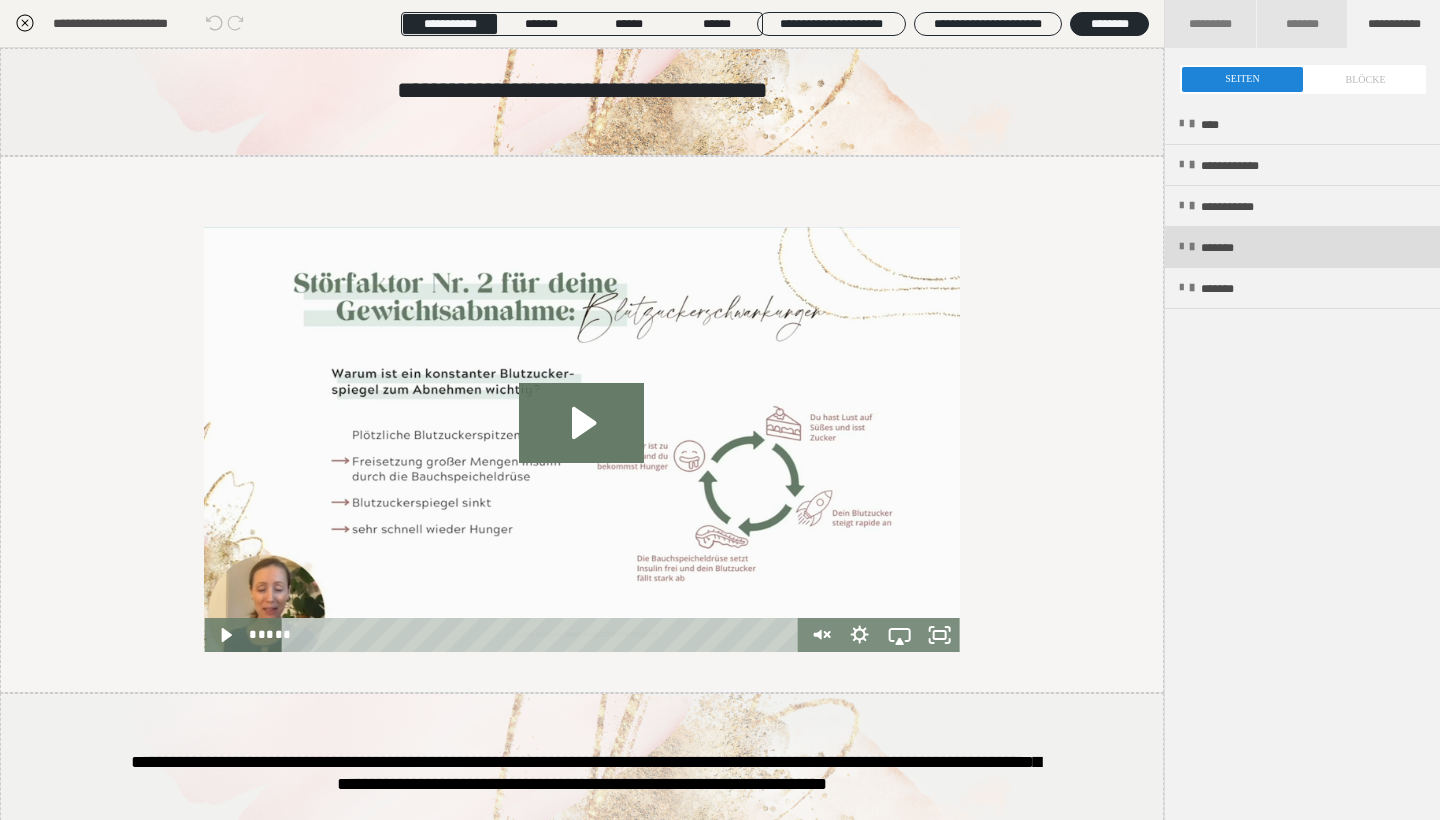 click on "*******" at bounding box center (1231, 248) 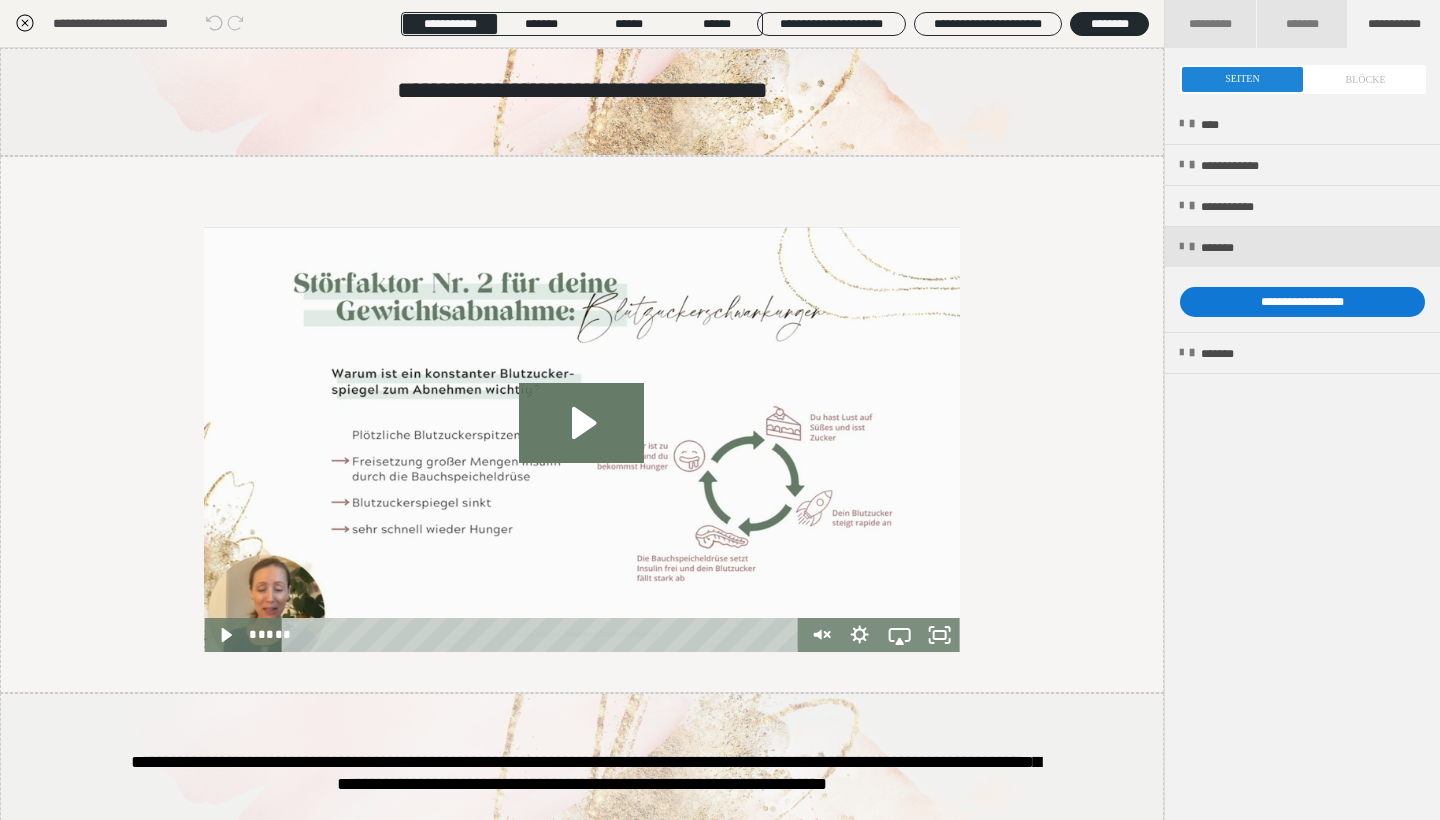 click on "**********" at bounding box center [1302, 302] 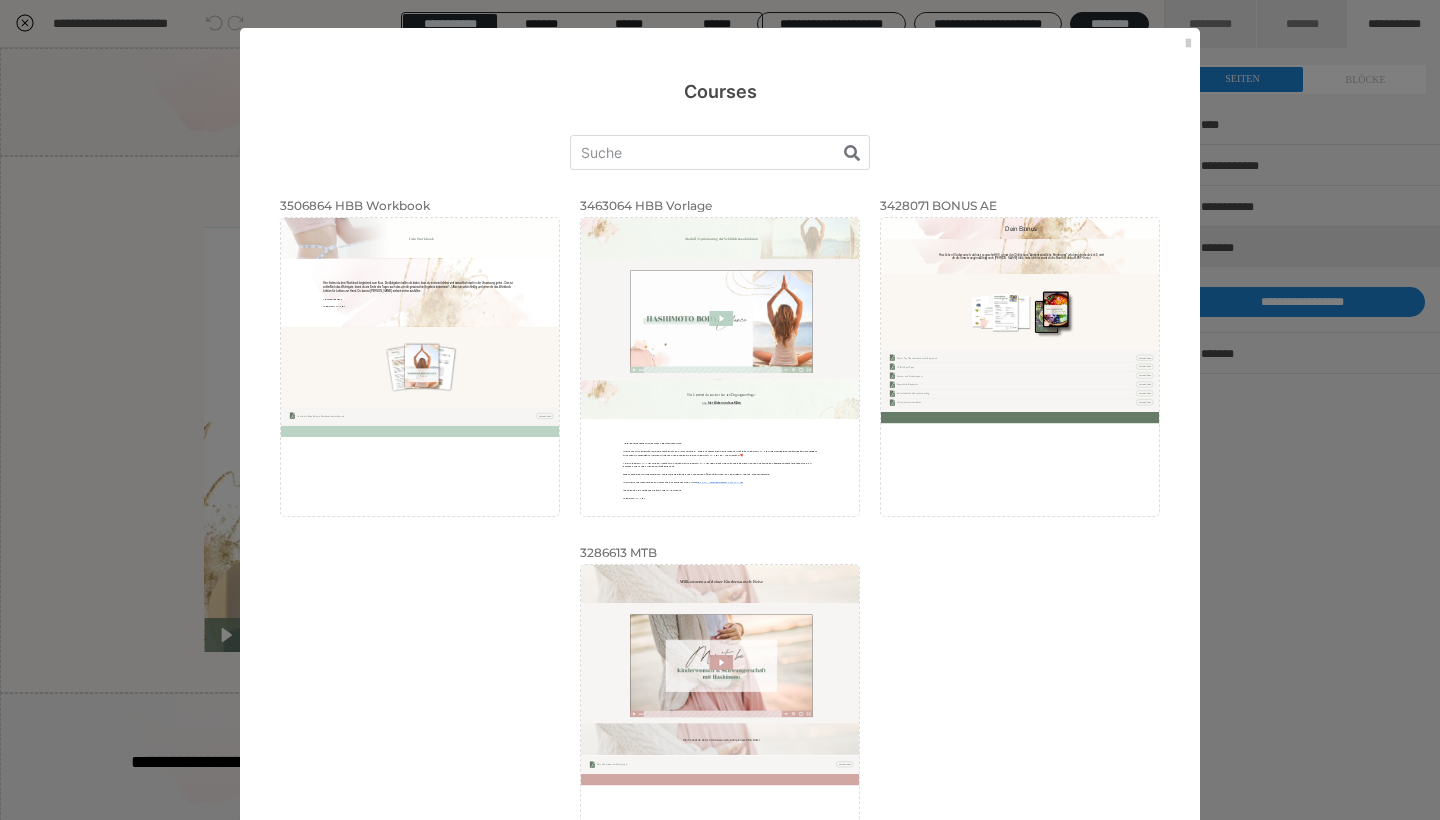 scroll, scrollTop: 0, scrollLeft: 0, axis: both 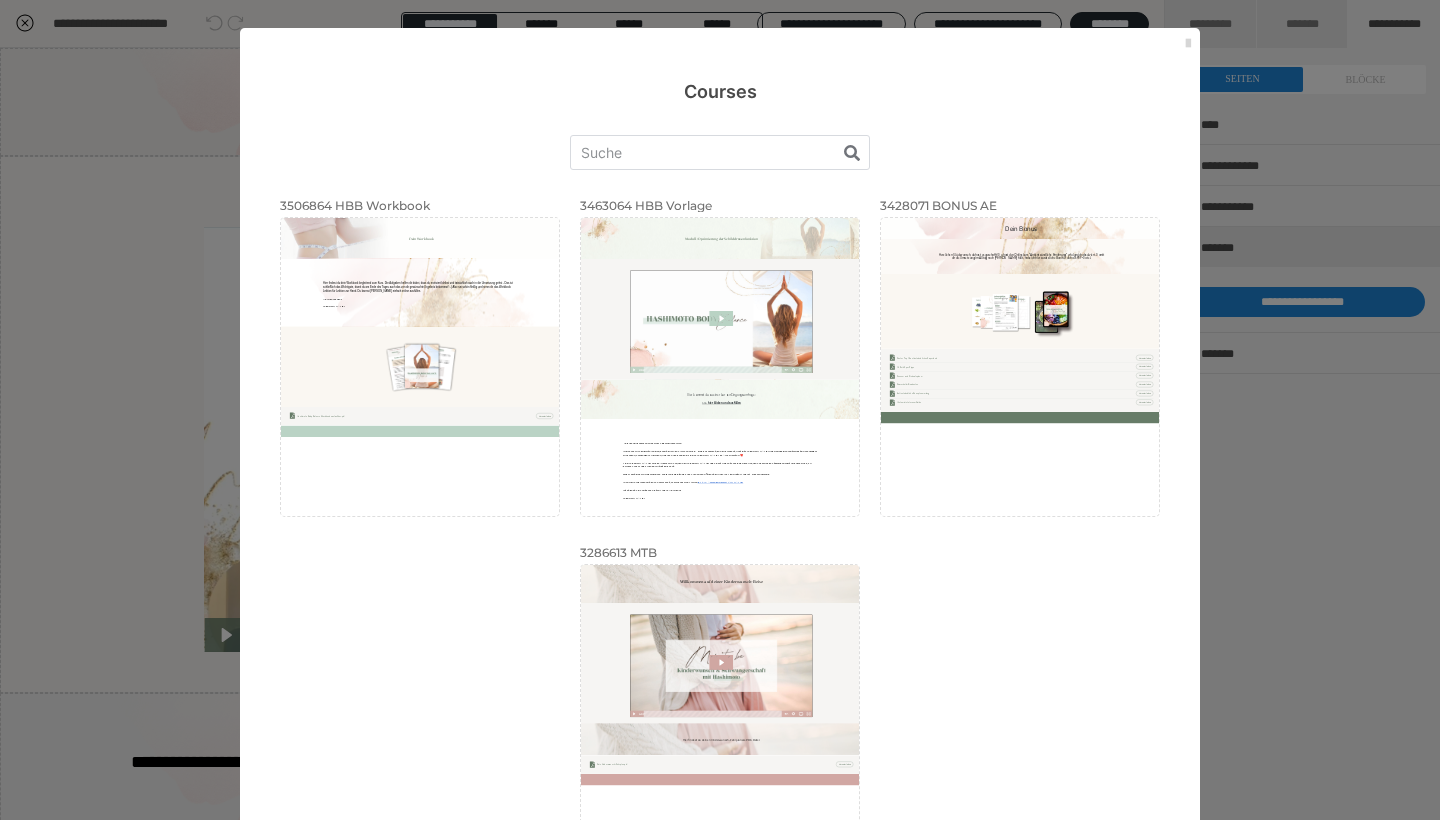 click at bounding box center (1188, 44) 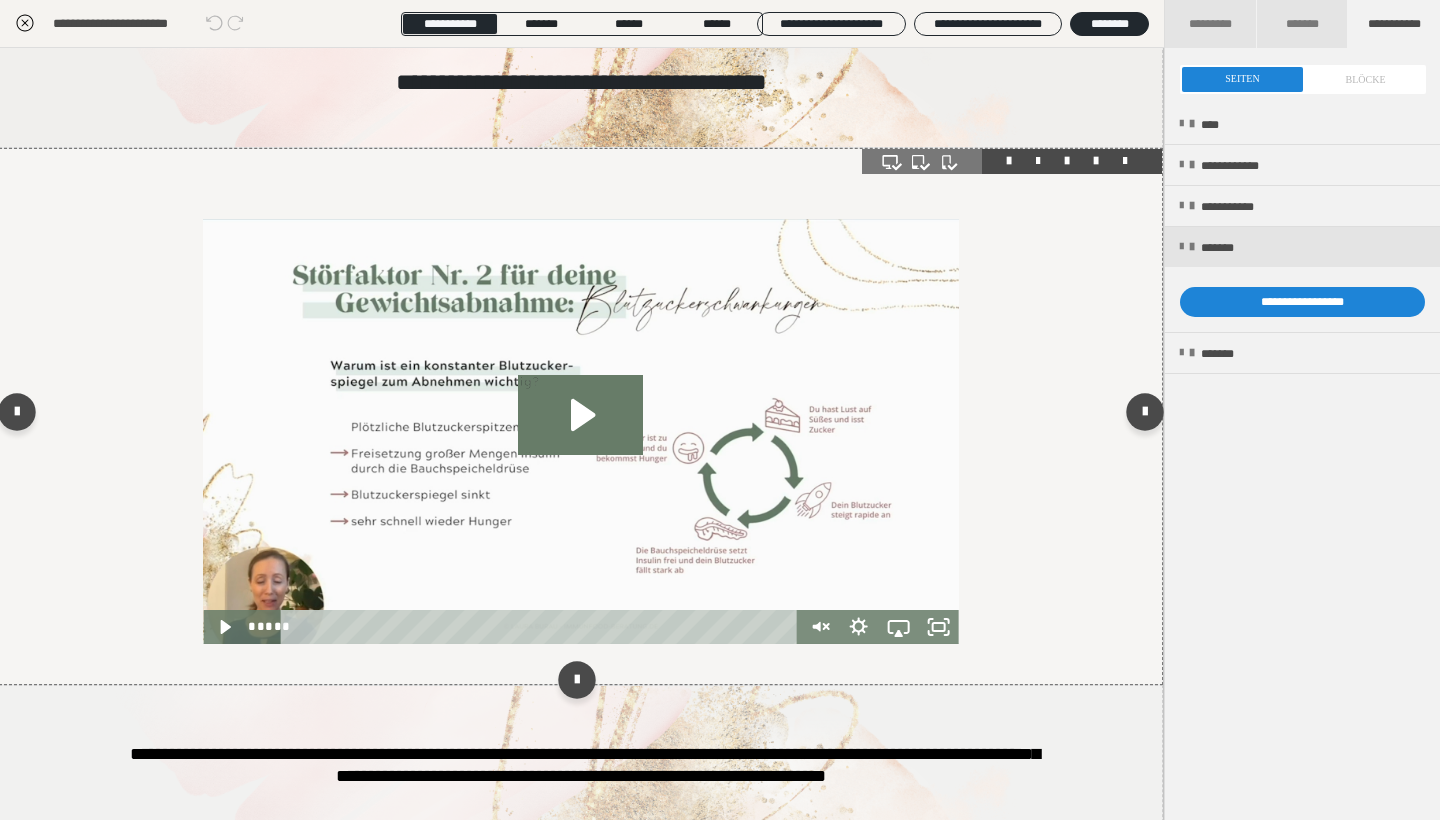 scroll, scrollTop: 7, scrollLeft: 1, axis: both 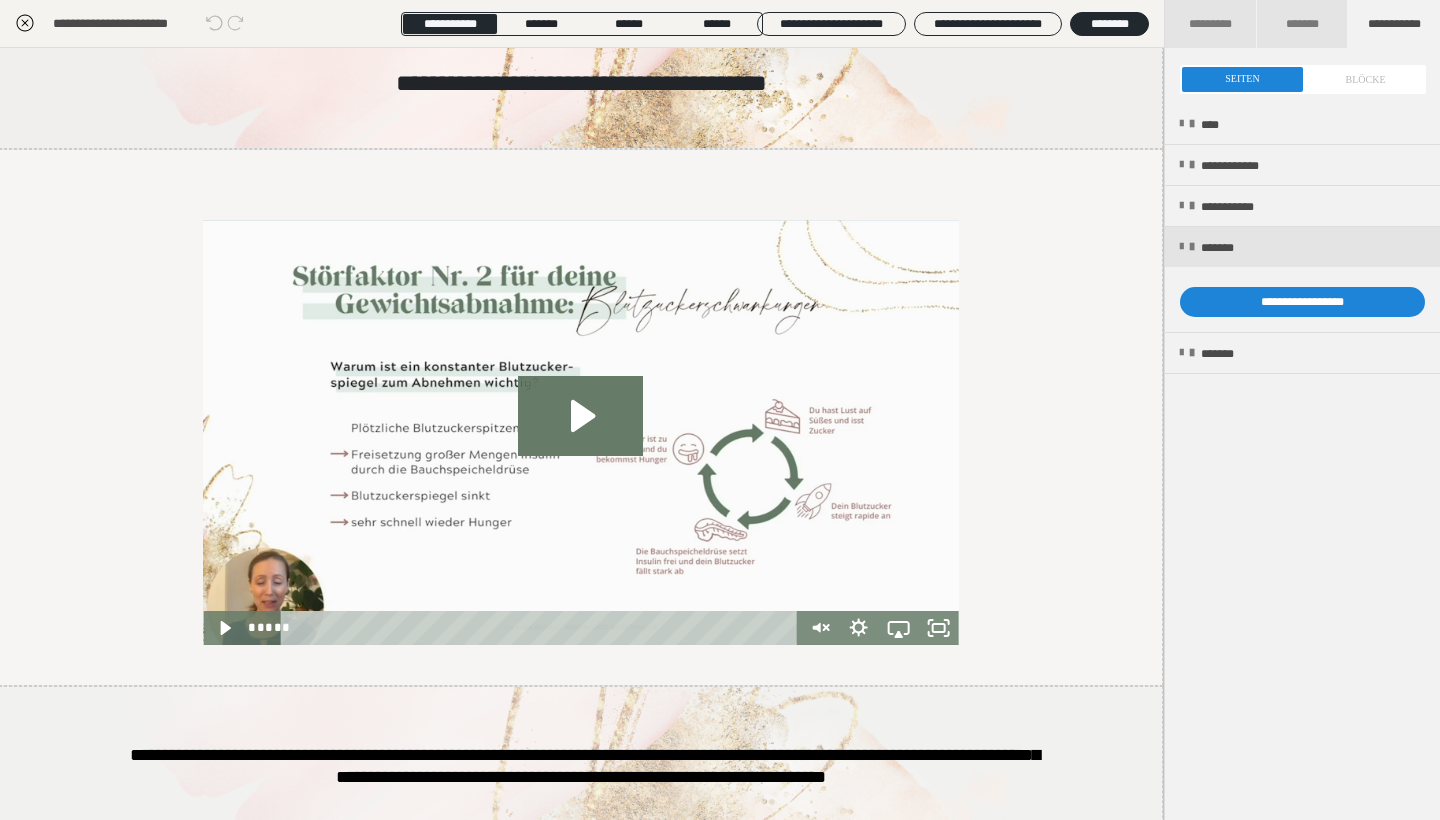 click 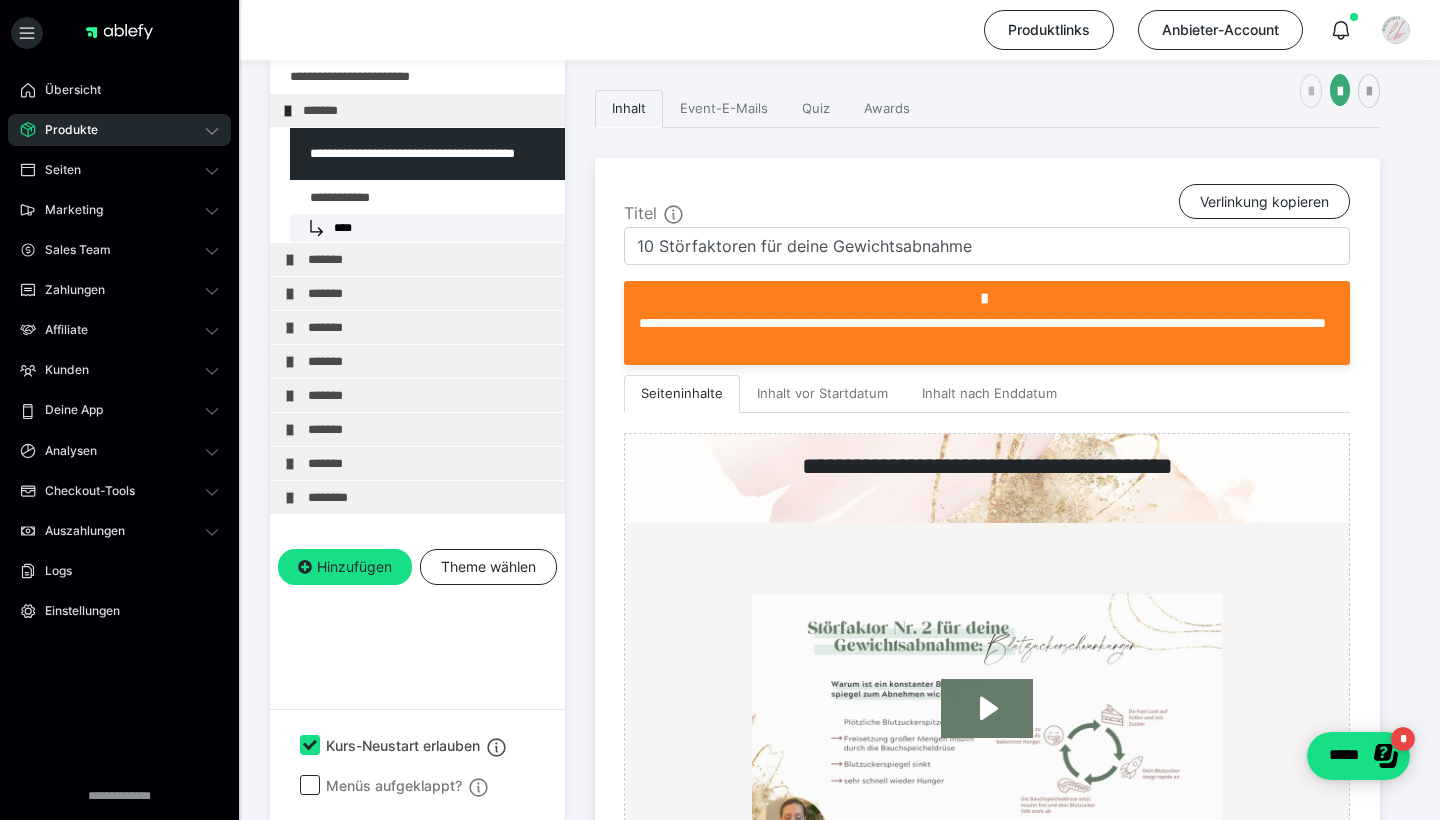 click at bounding box center [1311, 92] 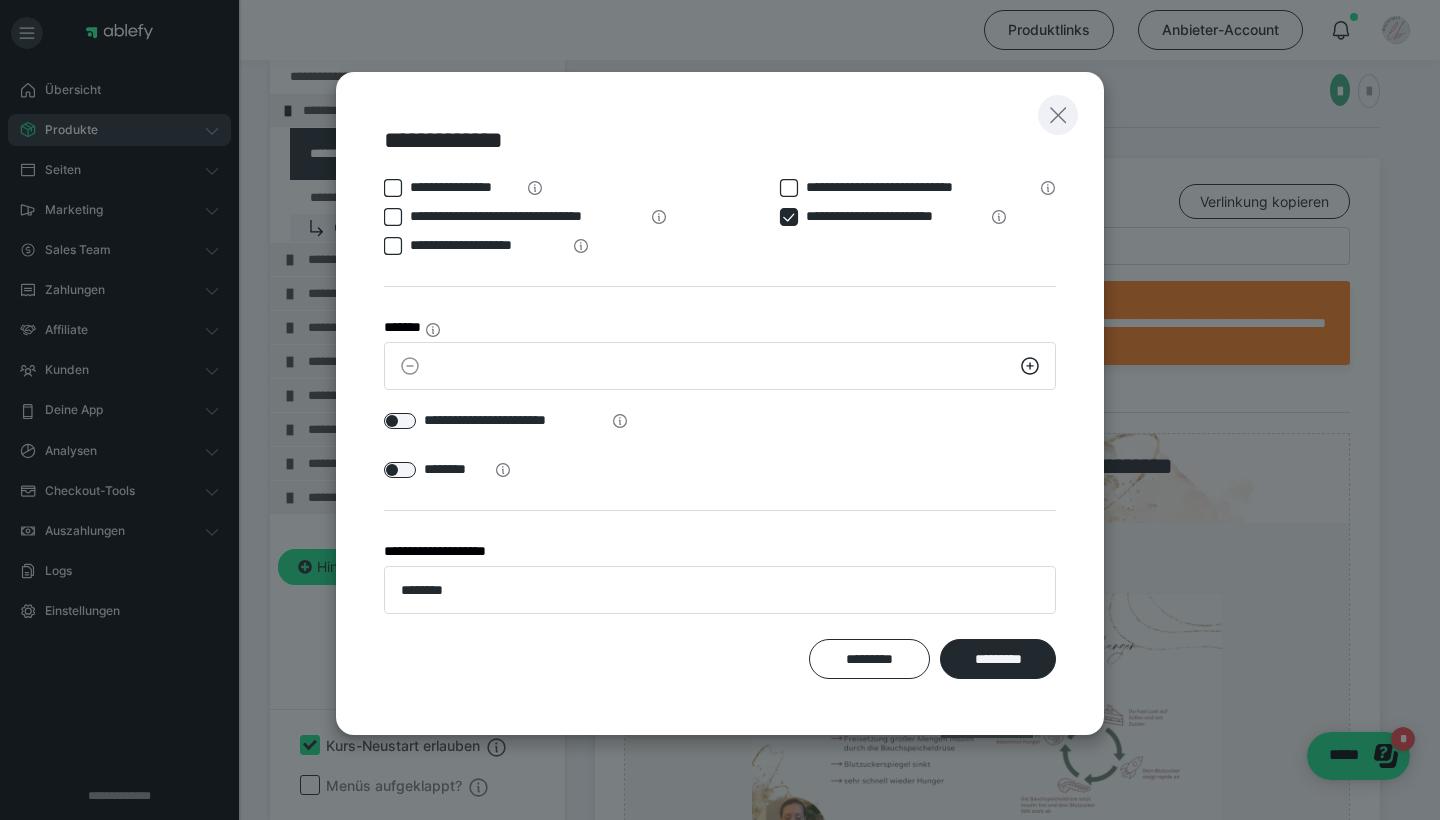 click 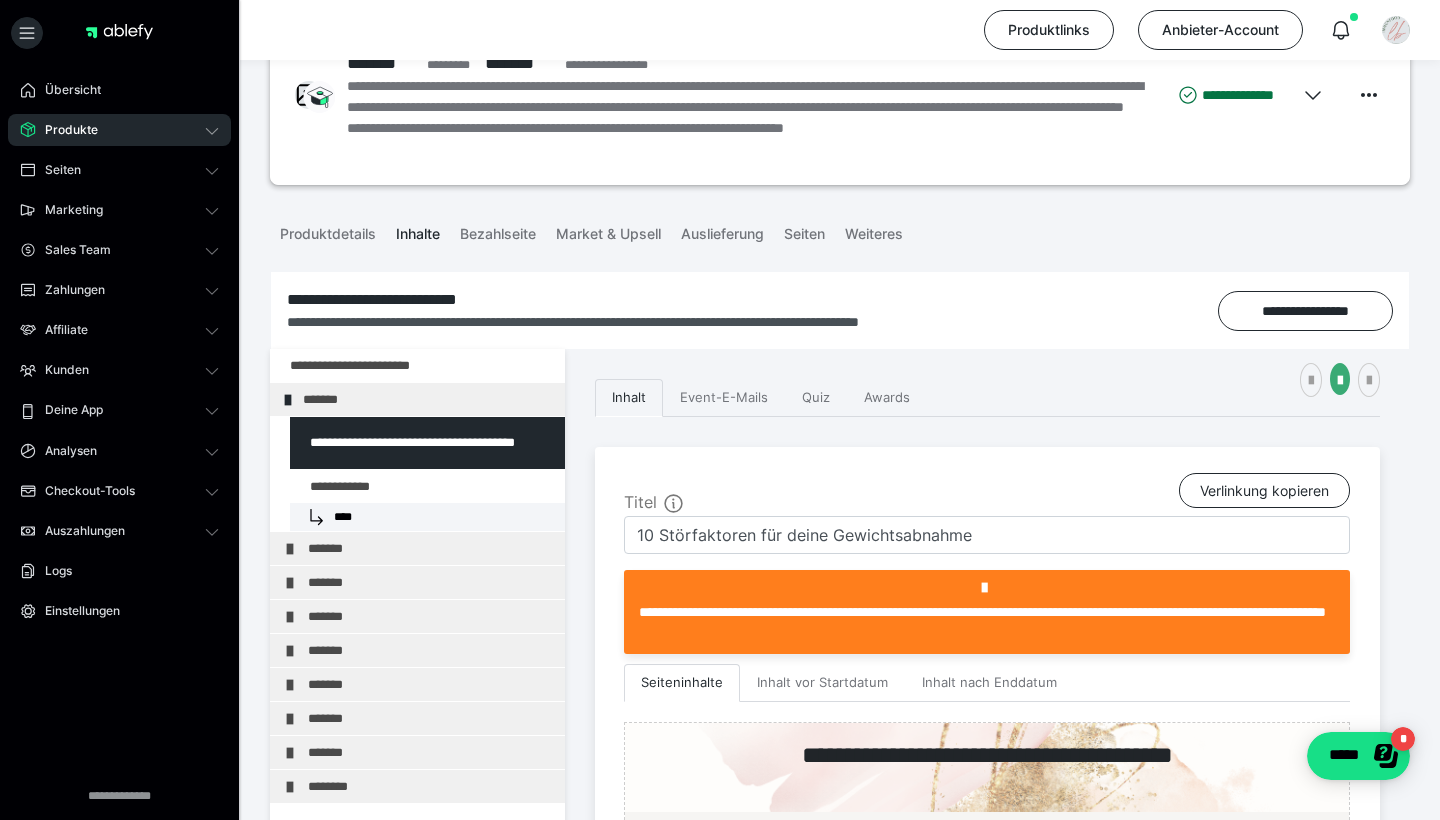 scroll, scrollTop: 55, scrollLeft: 0, axis: vertical 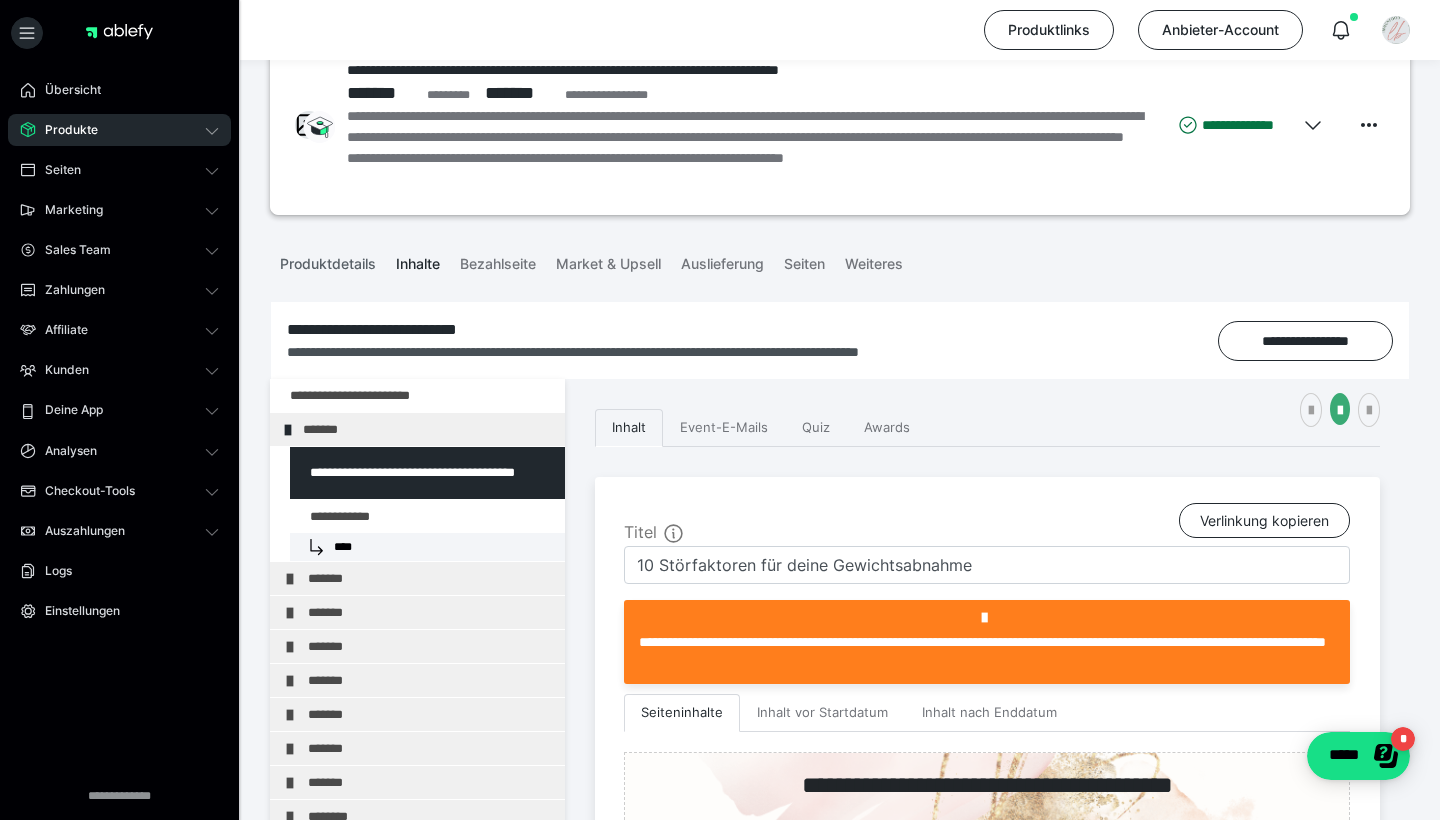 click on "Produktdetails" at bounding box center [328, 260] 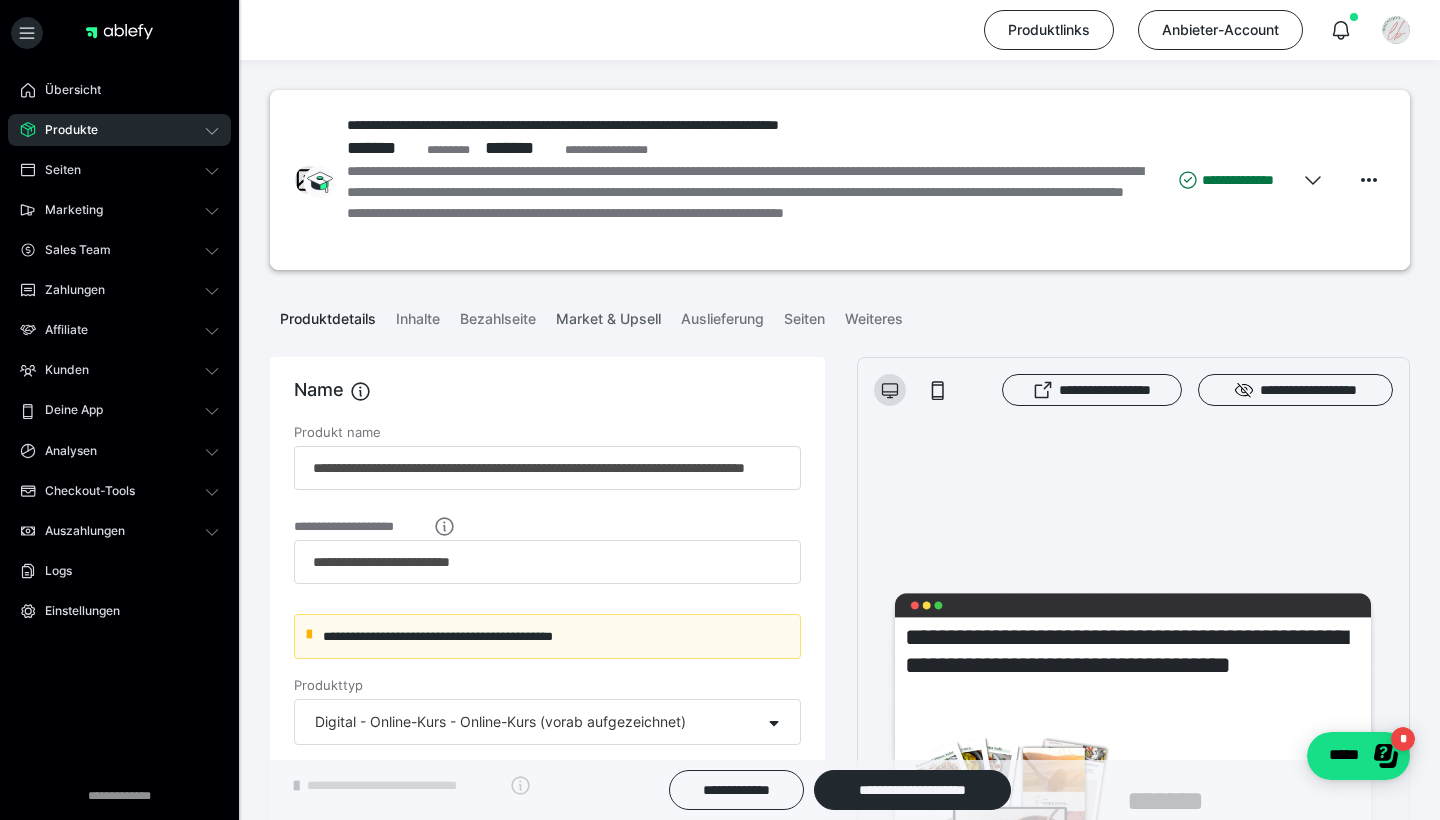 scroll, scrollTop: 0, scrollLeft: 0, axis: both 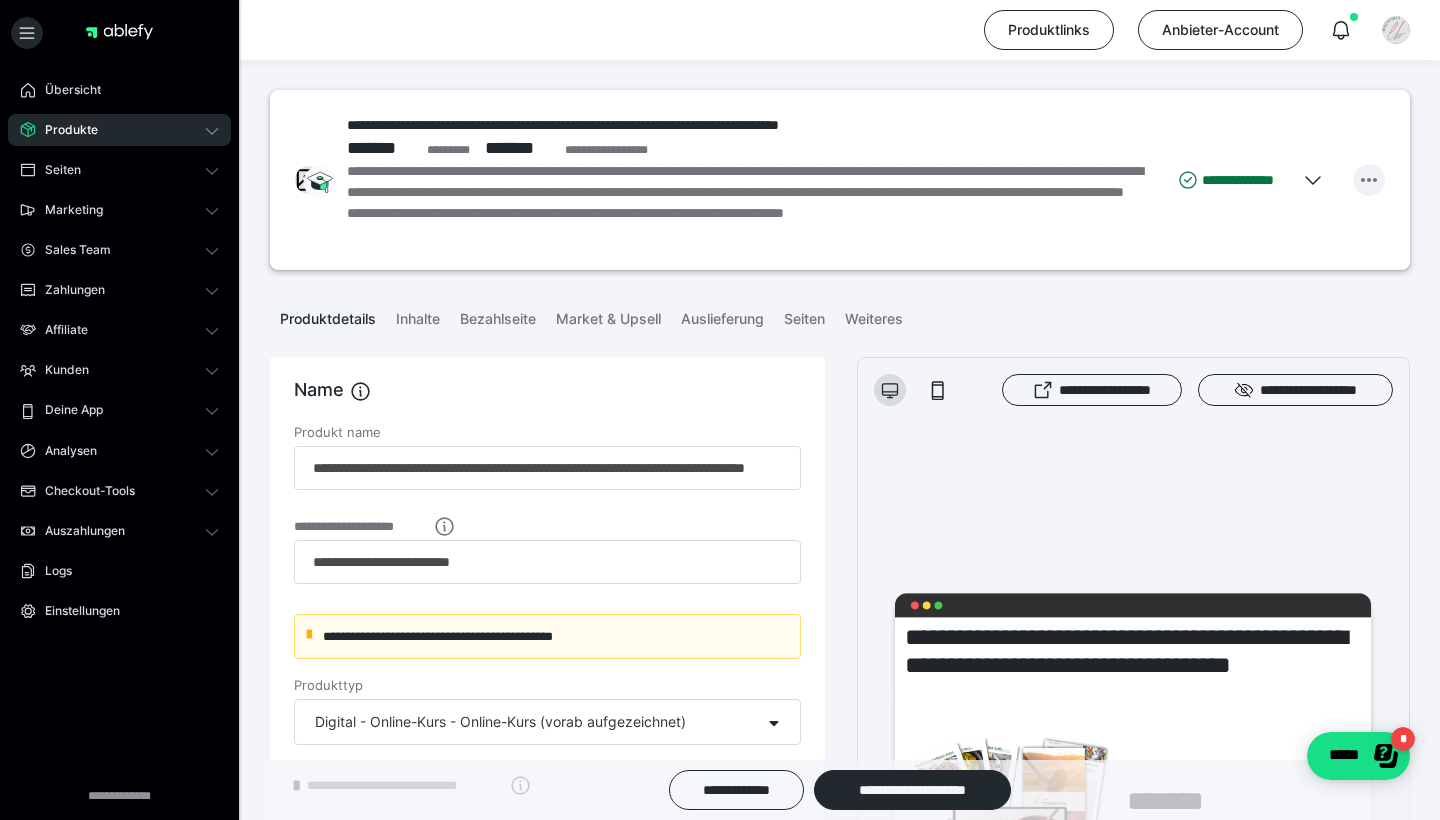 click 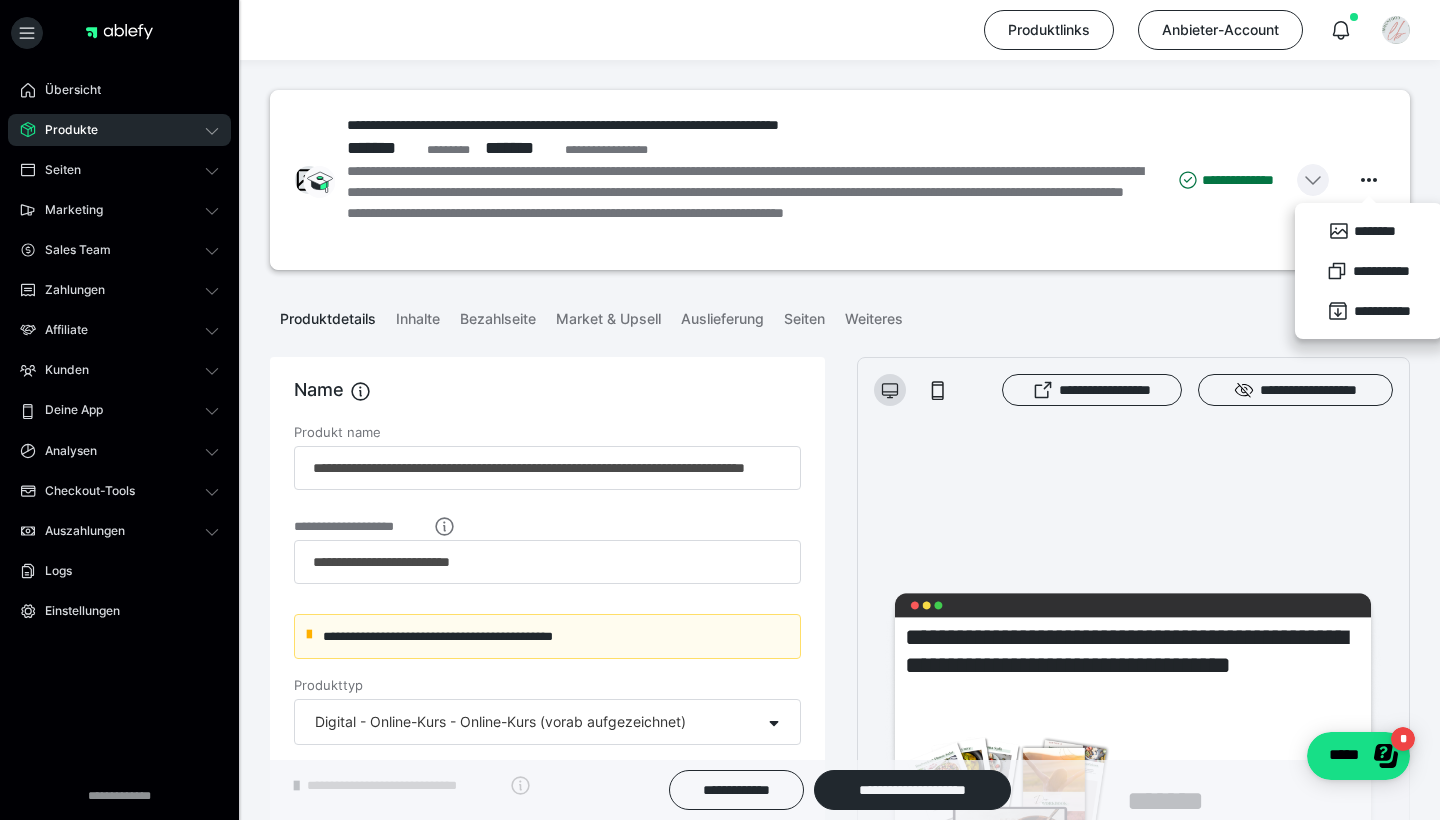 click 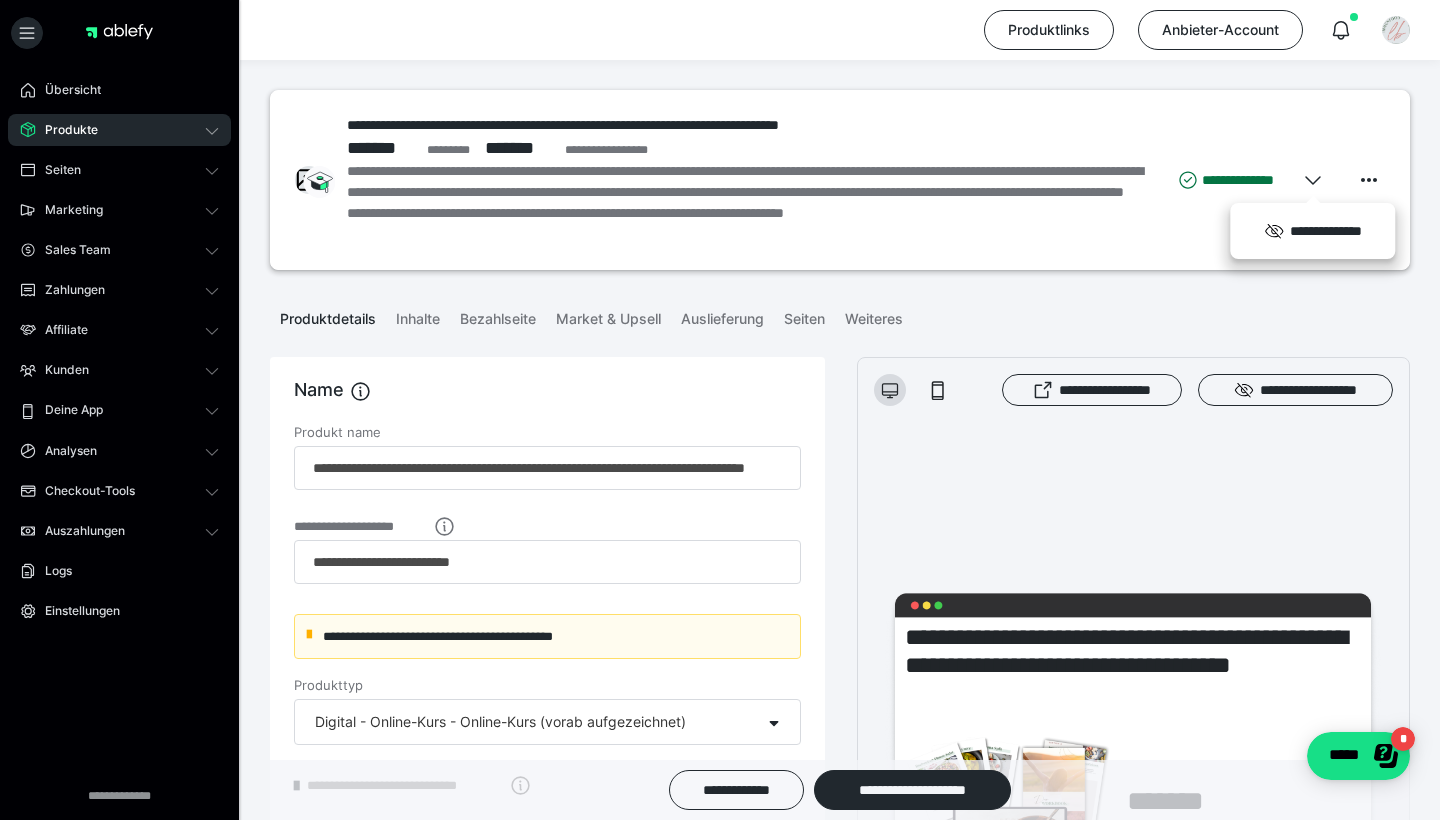 click on "**********" at bounding box center [840, 180] 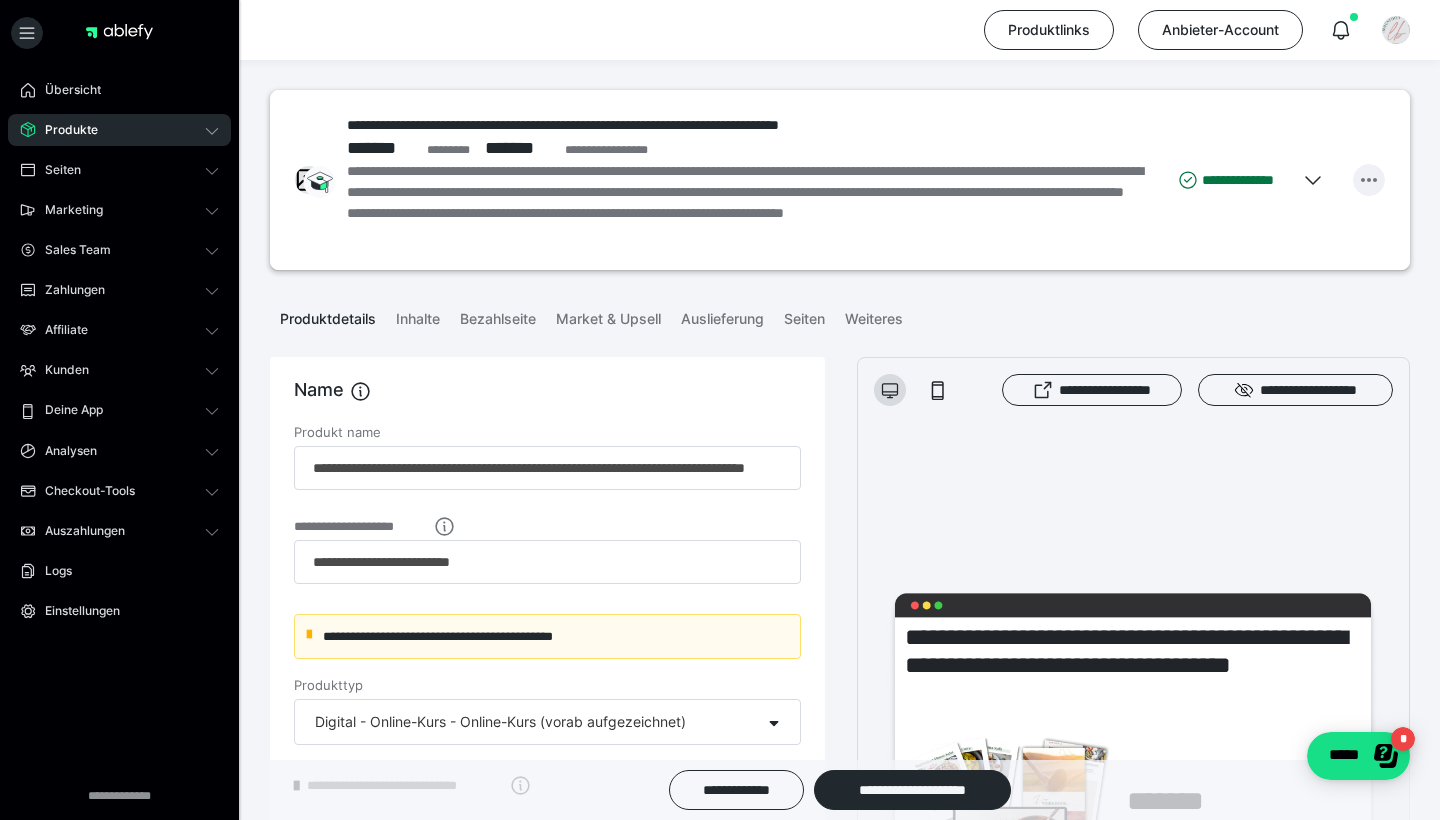 click 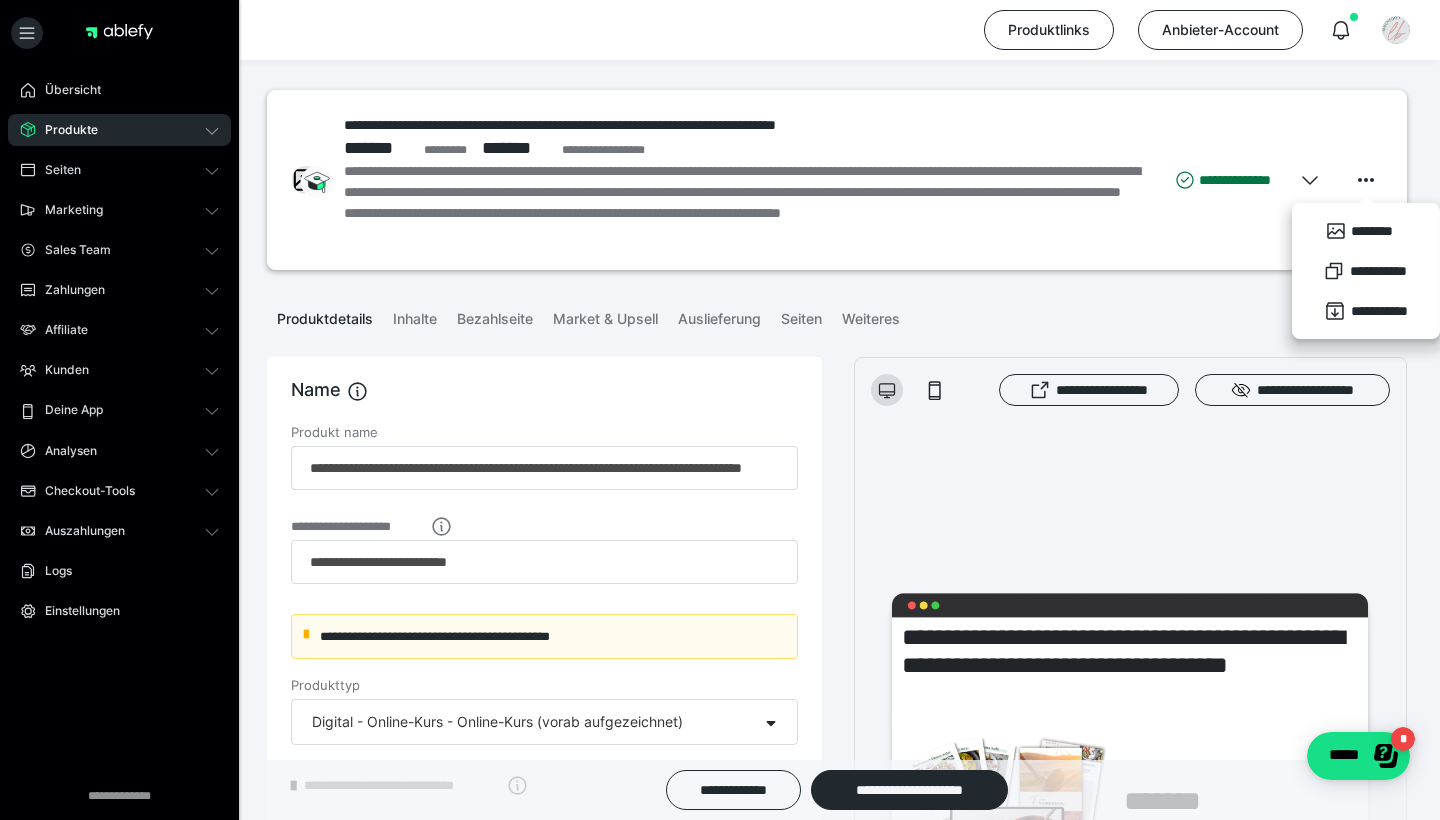 scroll, scrollTop: 0, scrollLeft: 3, axis: horizontal 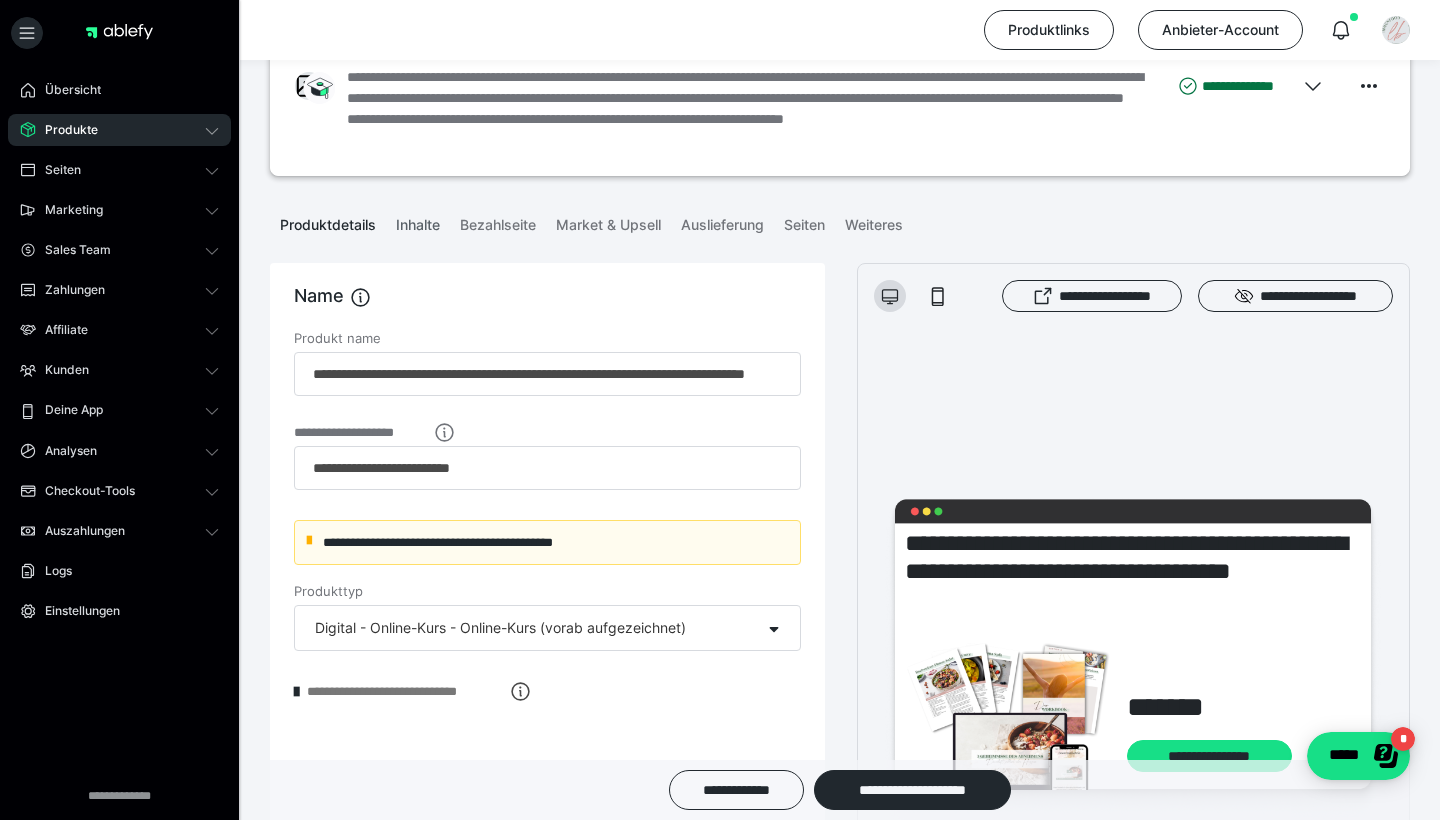 click on "Inhalte" at bounding box center [418, 221] 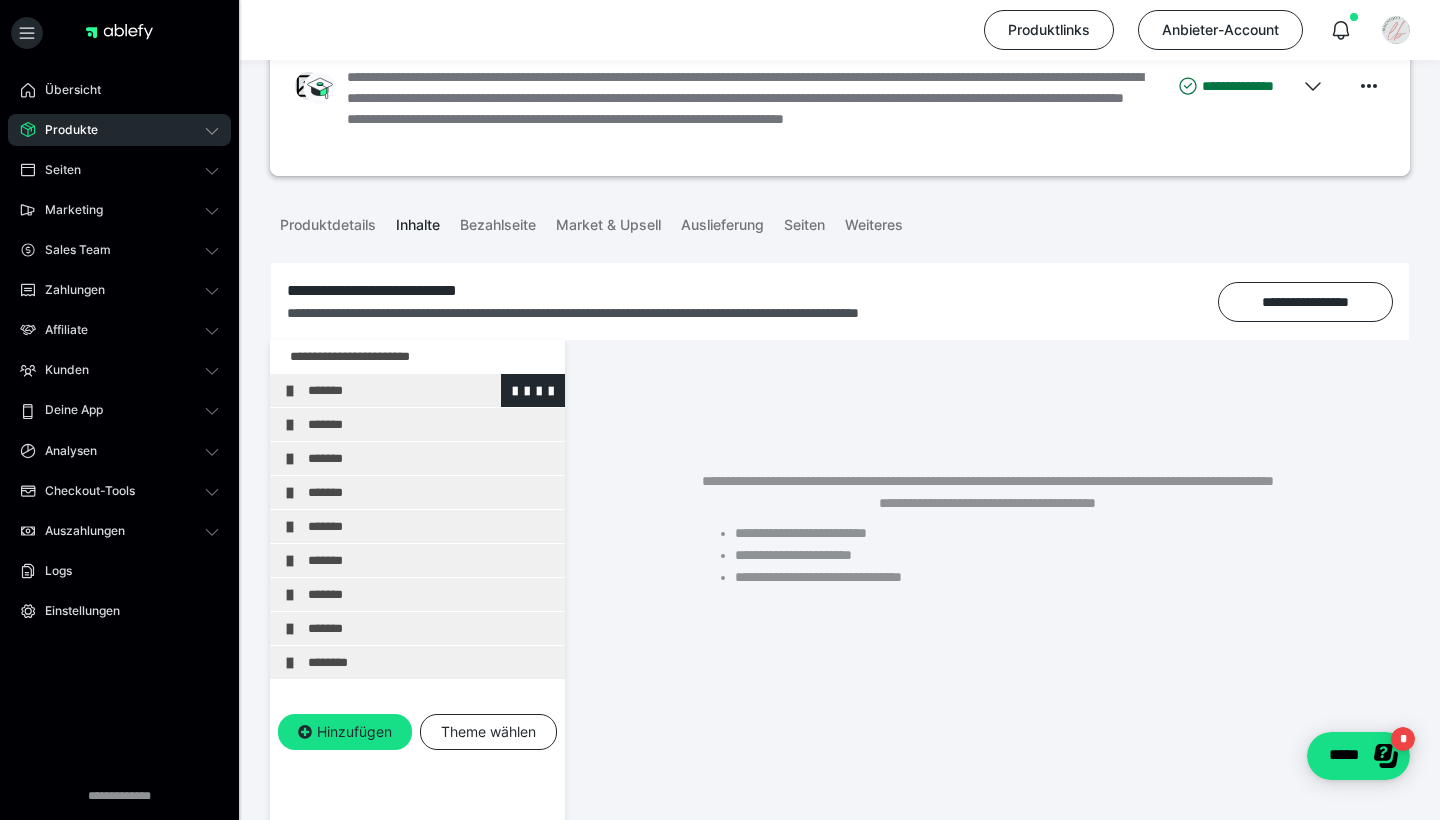 click on "*******" at bounding box center [431, 390] 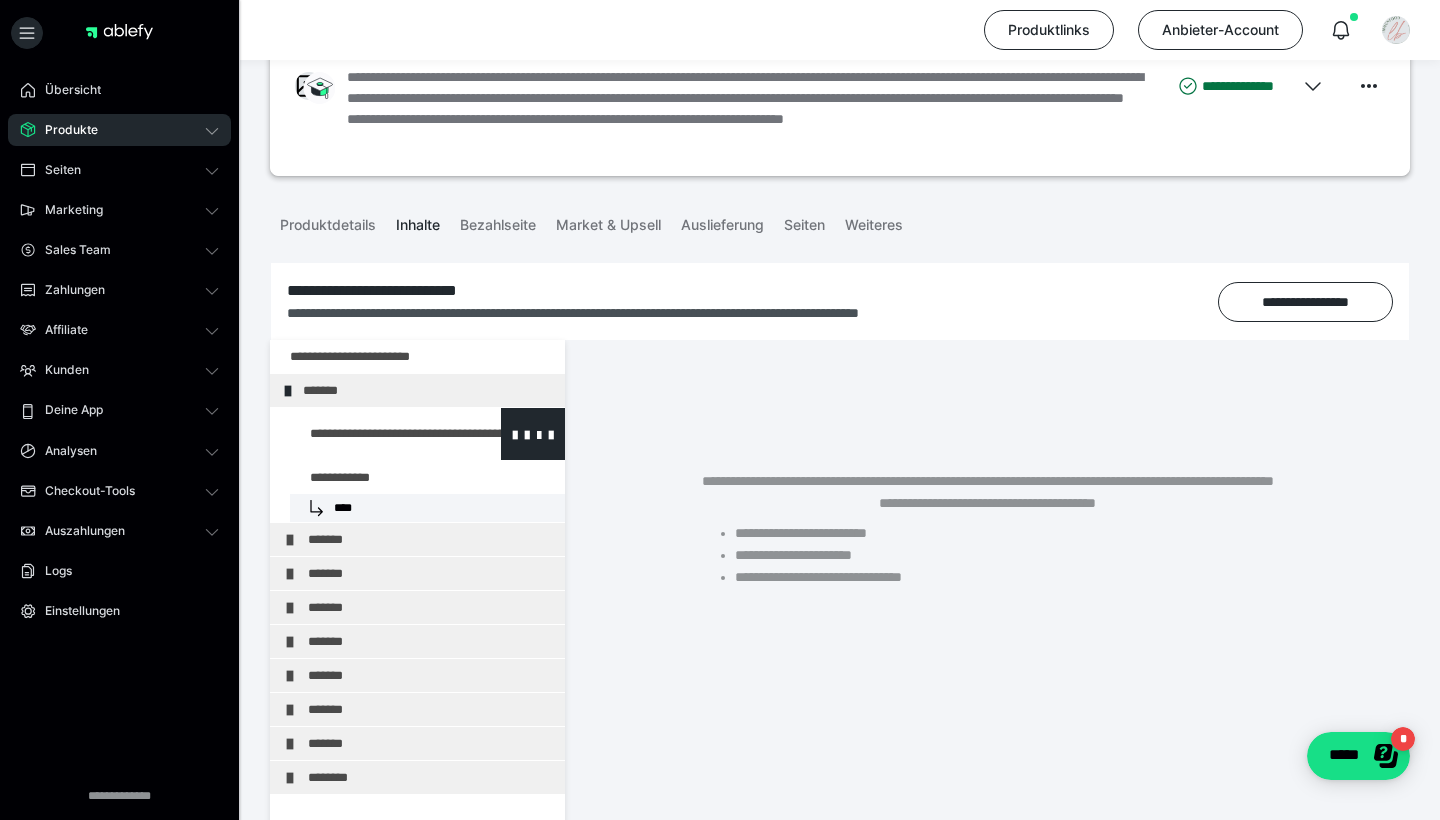 click at bounding box center (375, 434) 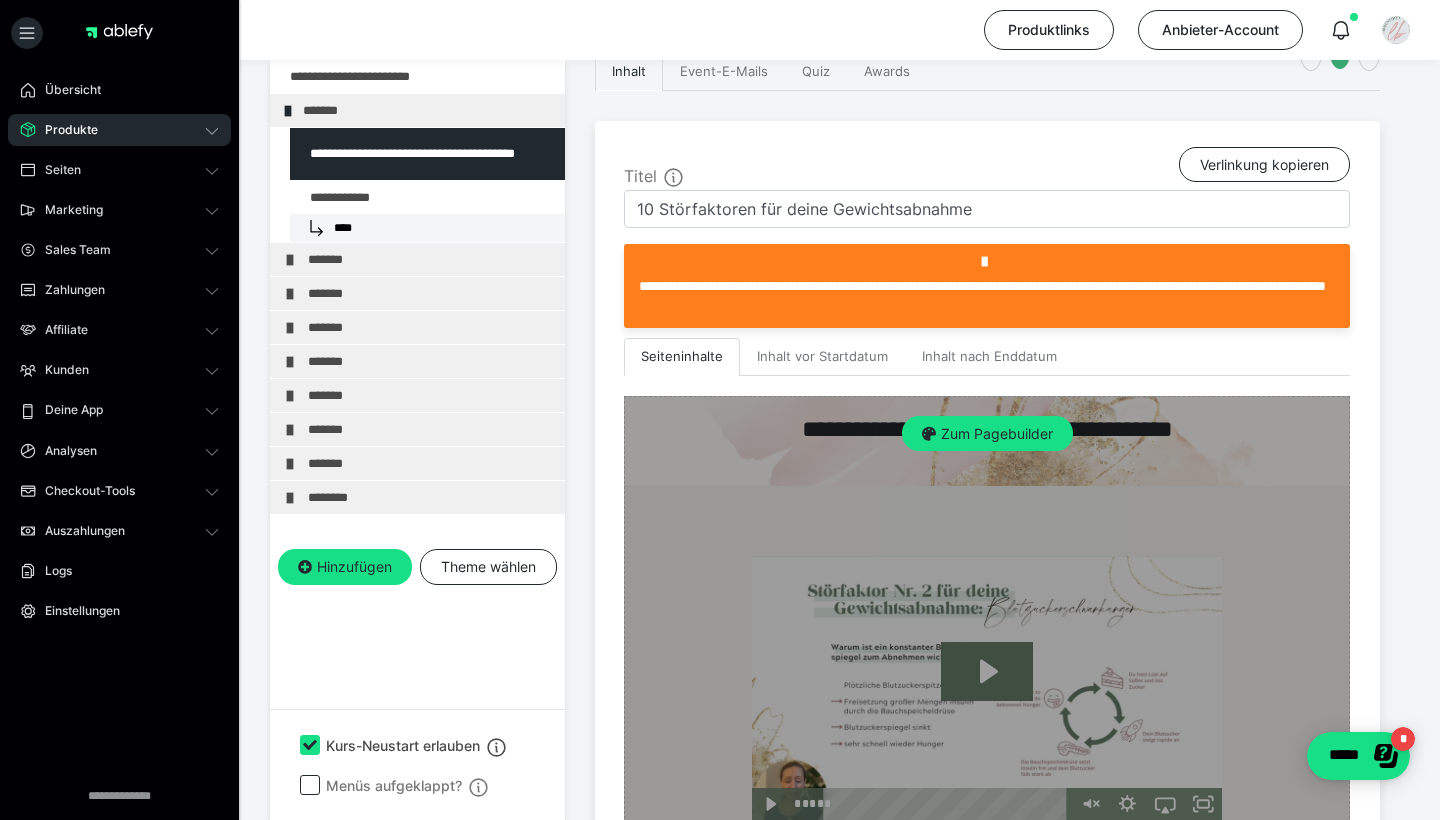 scroll, scrollTop: 439, scrollLeft: 0, axis: vertical 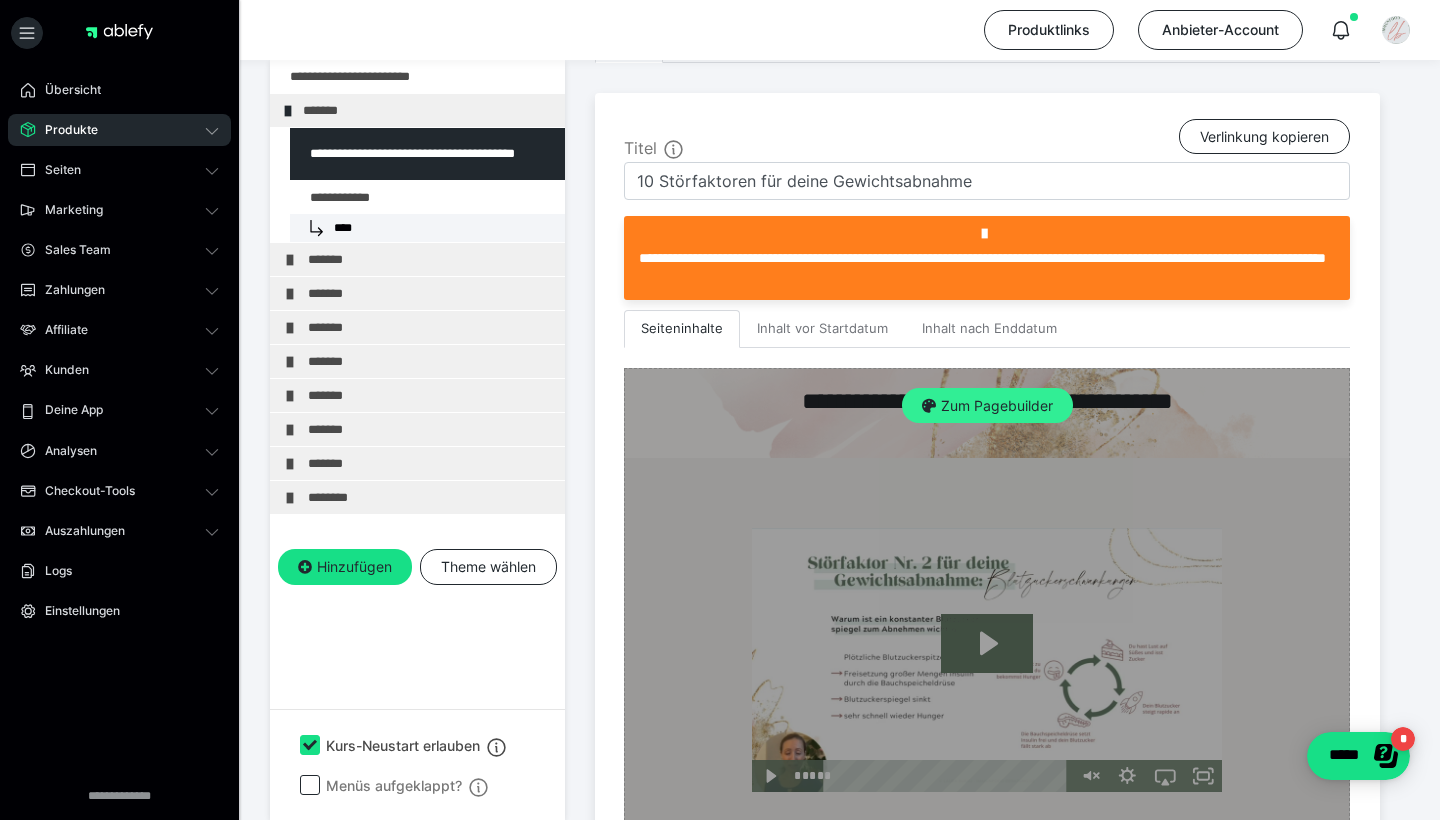 click on "Zum Pagebuilder" at bounding box center [987, 406] 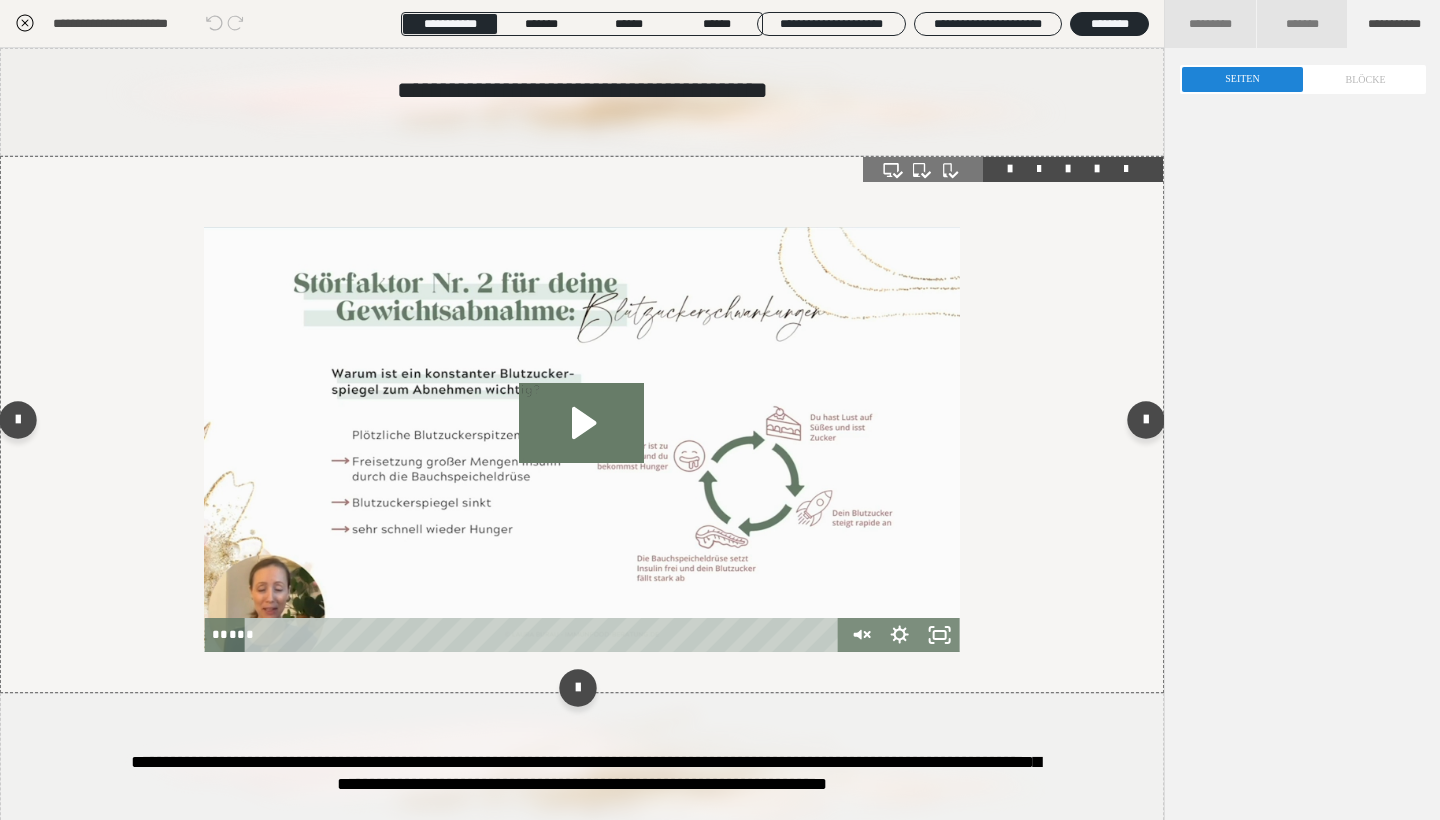 scroll, scrollTop: 374, scrollLeft: 0, axis: vertical 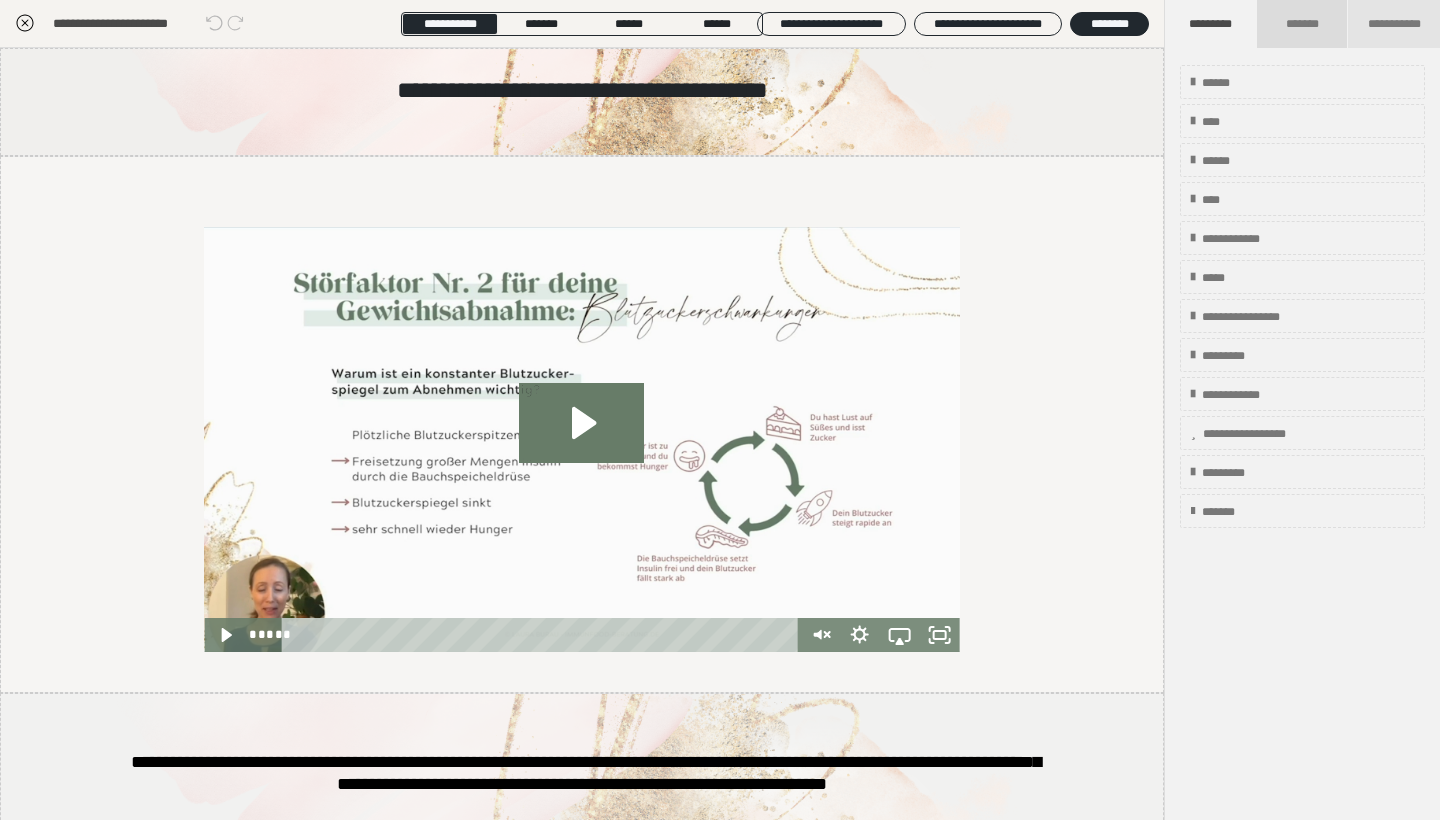 click on "*******" at bounding box center (1301, 24) 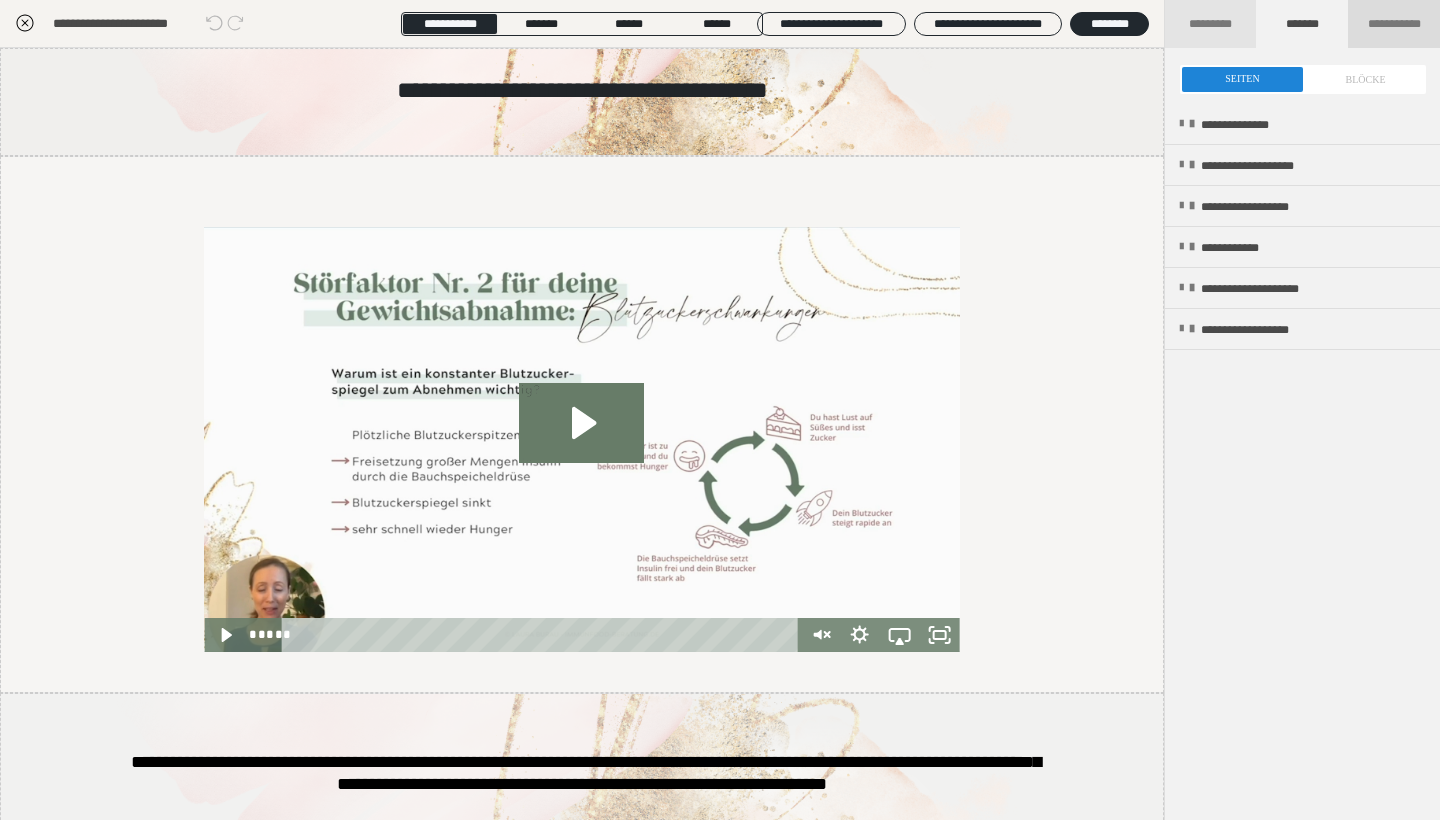 click on "**********" at bounding box center [1394, 24] 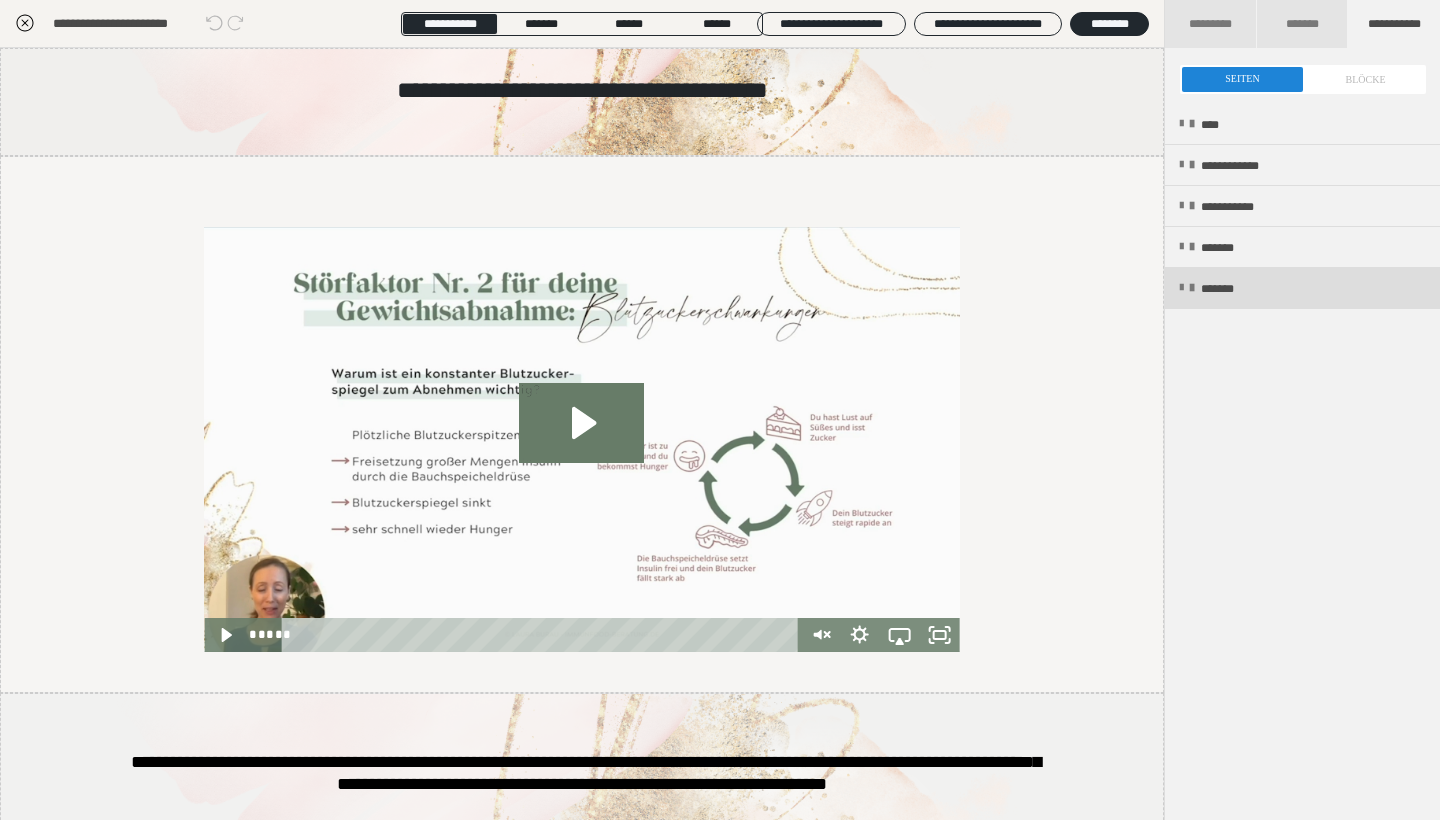 click on "*******" at bounding box center [1230, 289] 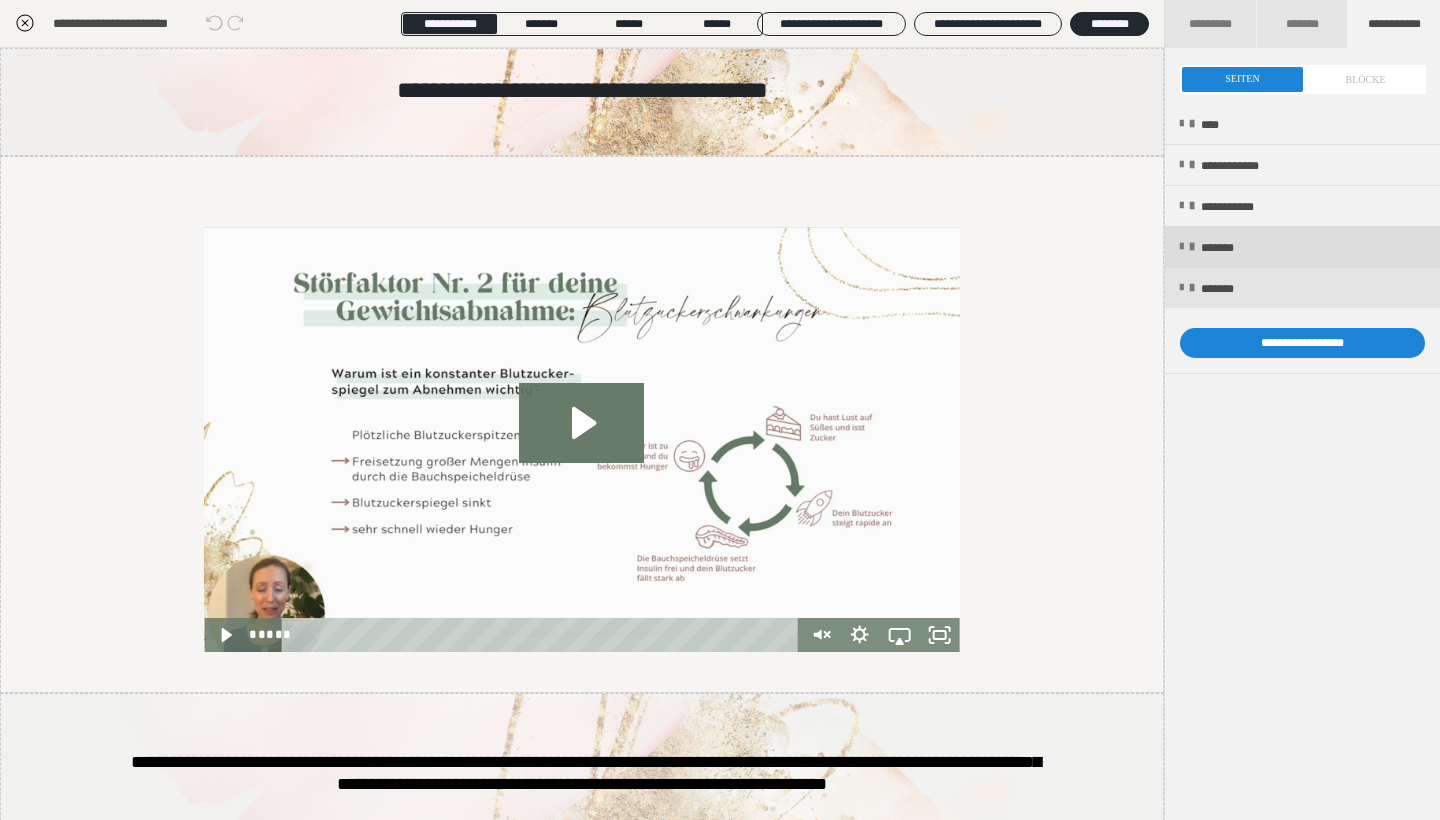 click on "*******" at bounding box center (1231, 248) 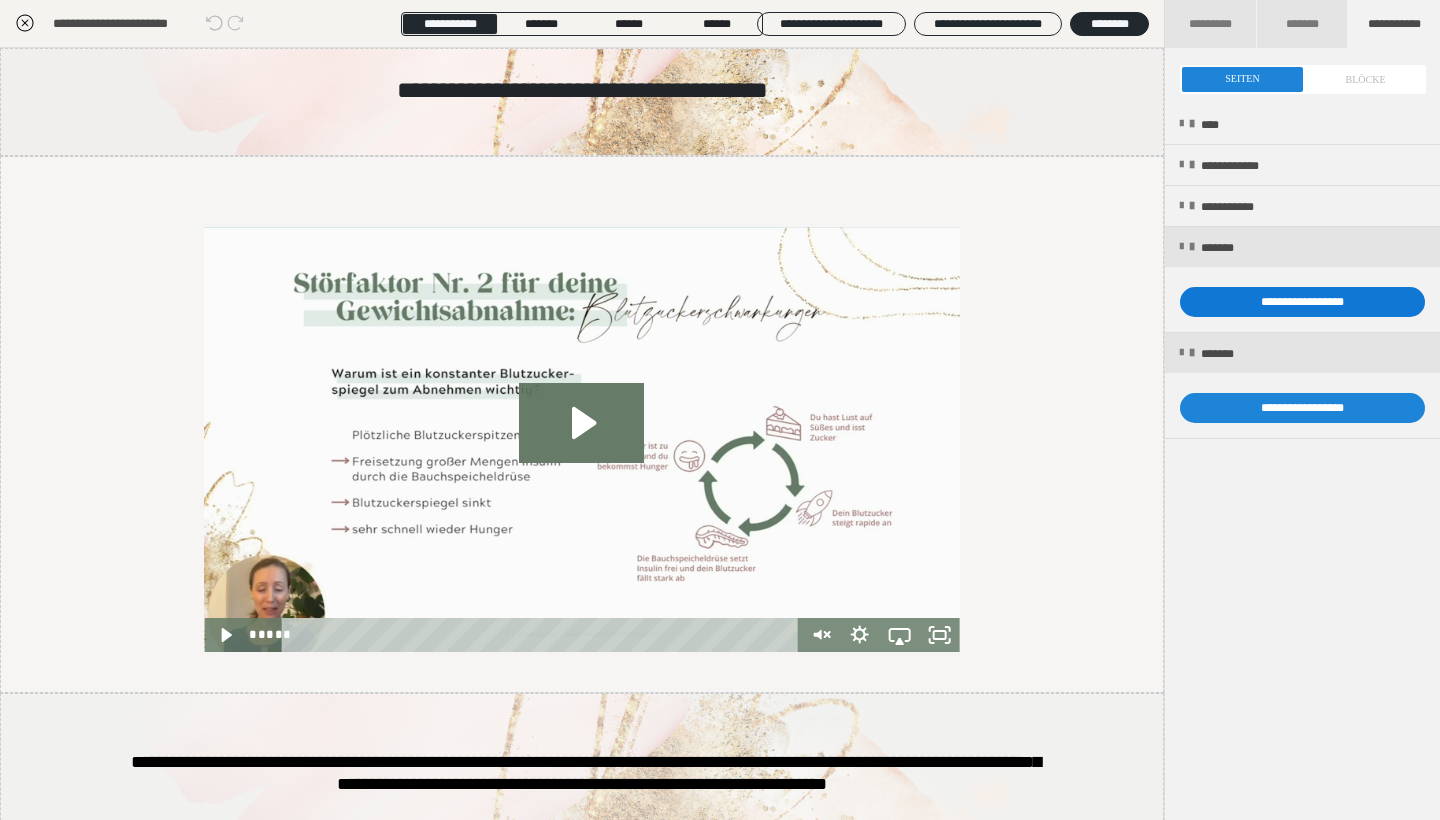 click on "**********" at bounding box center [1302, 302] 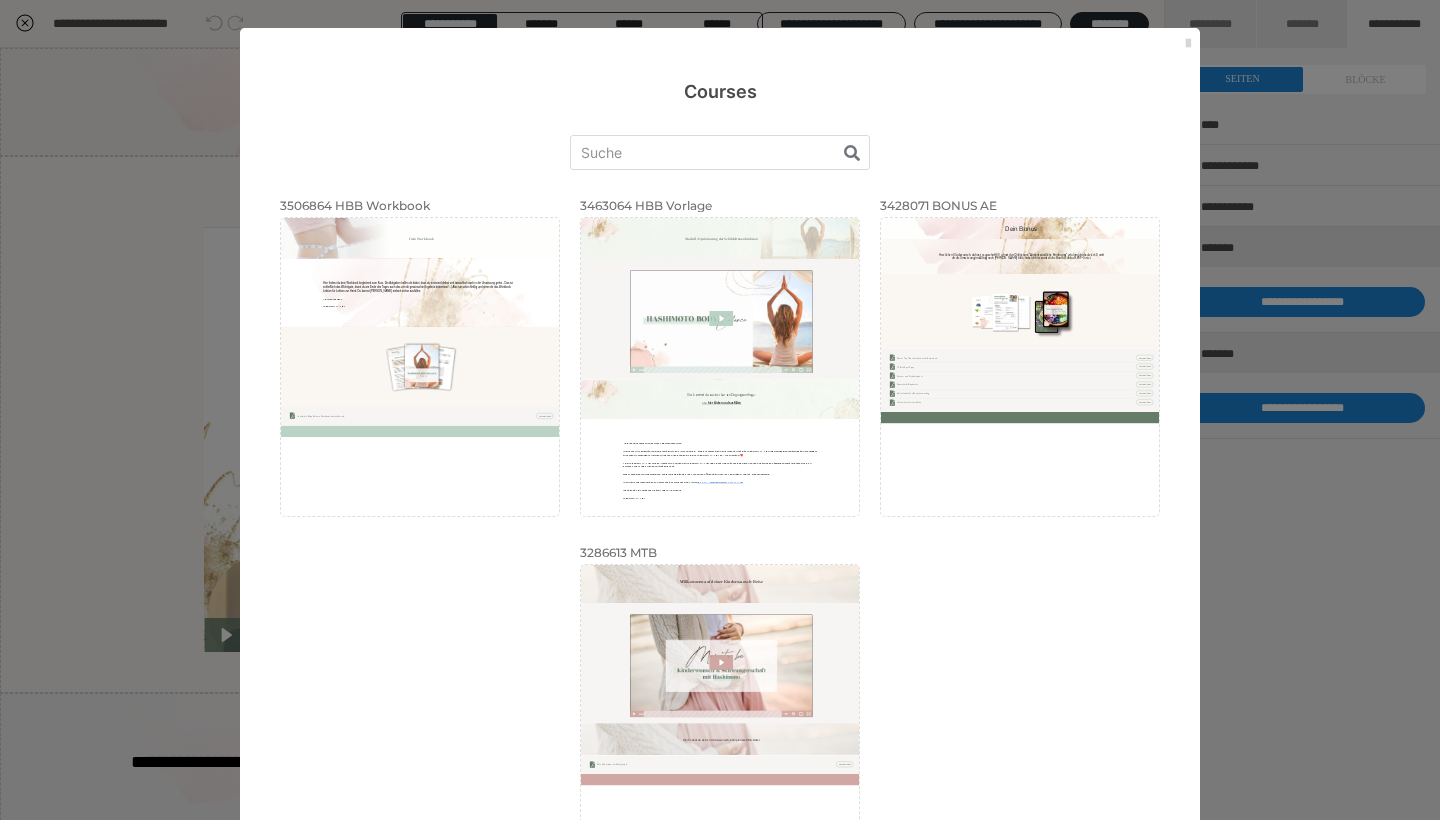 click at bounding box center [1188, 44] 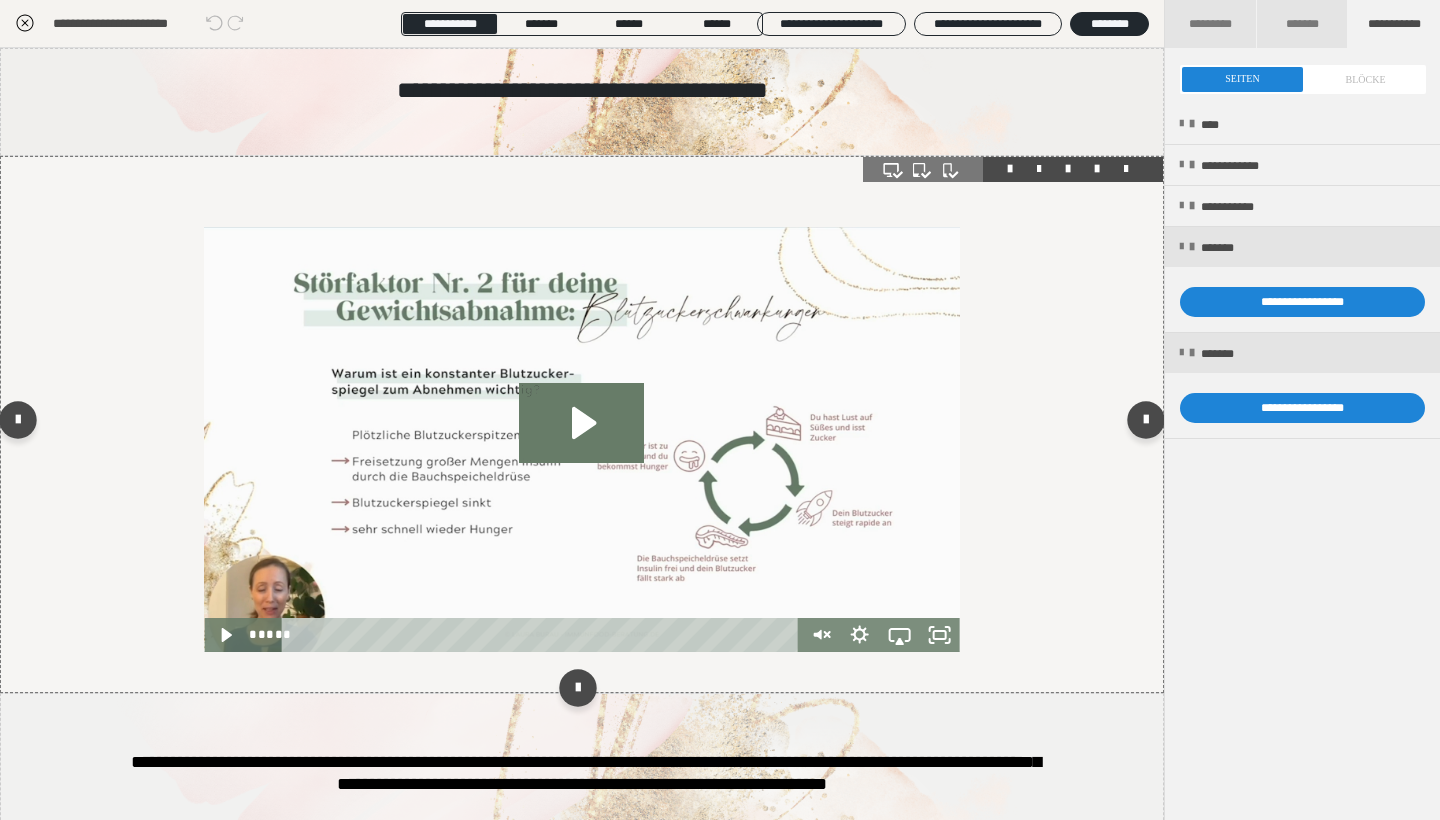 click at bounding box center (581, 439) 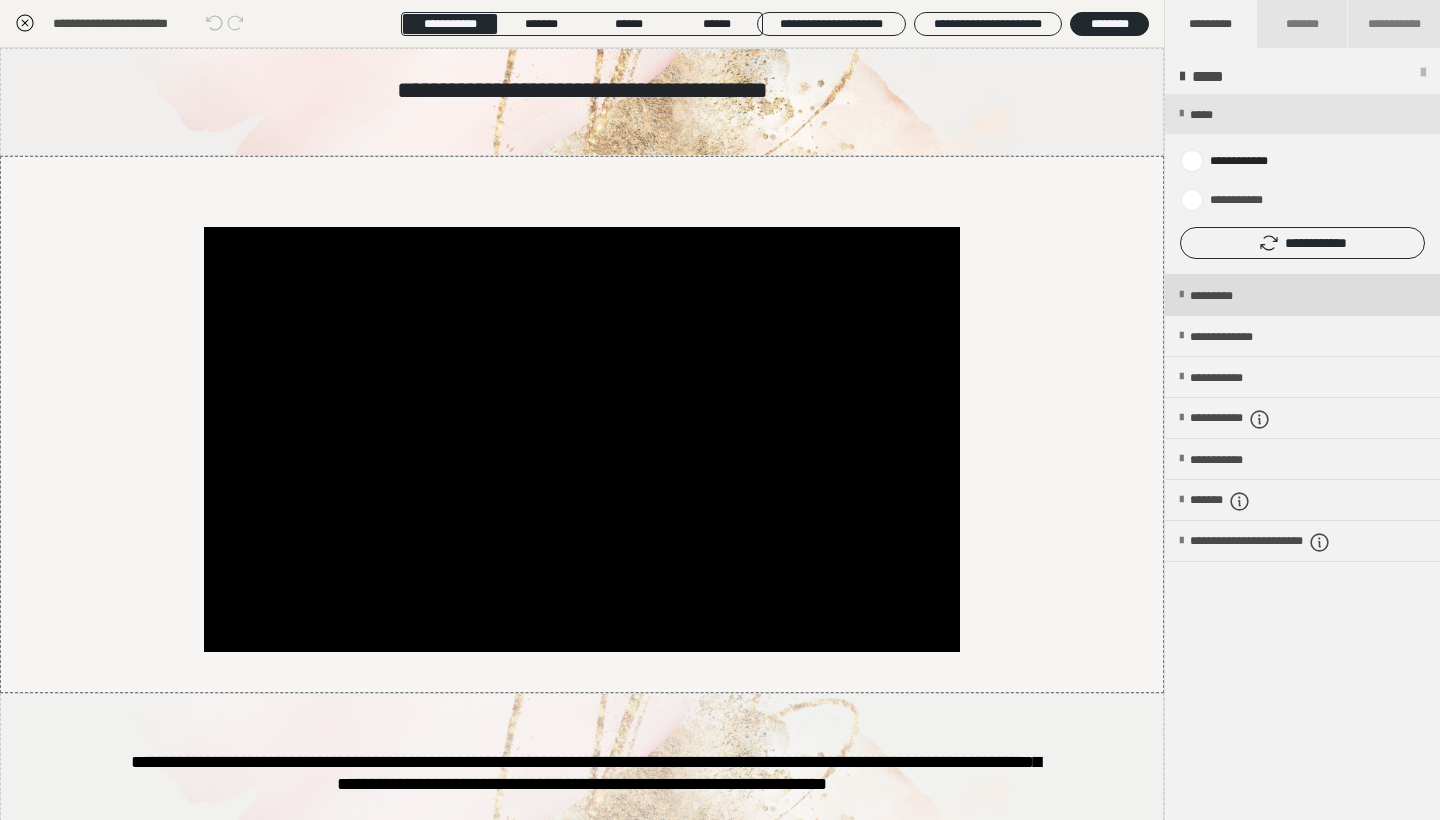 click on "*********" at bounding box center (1228, 296) 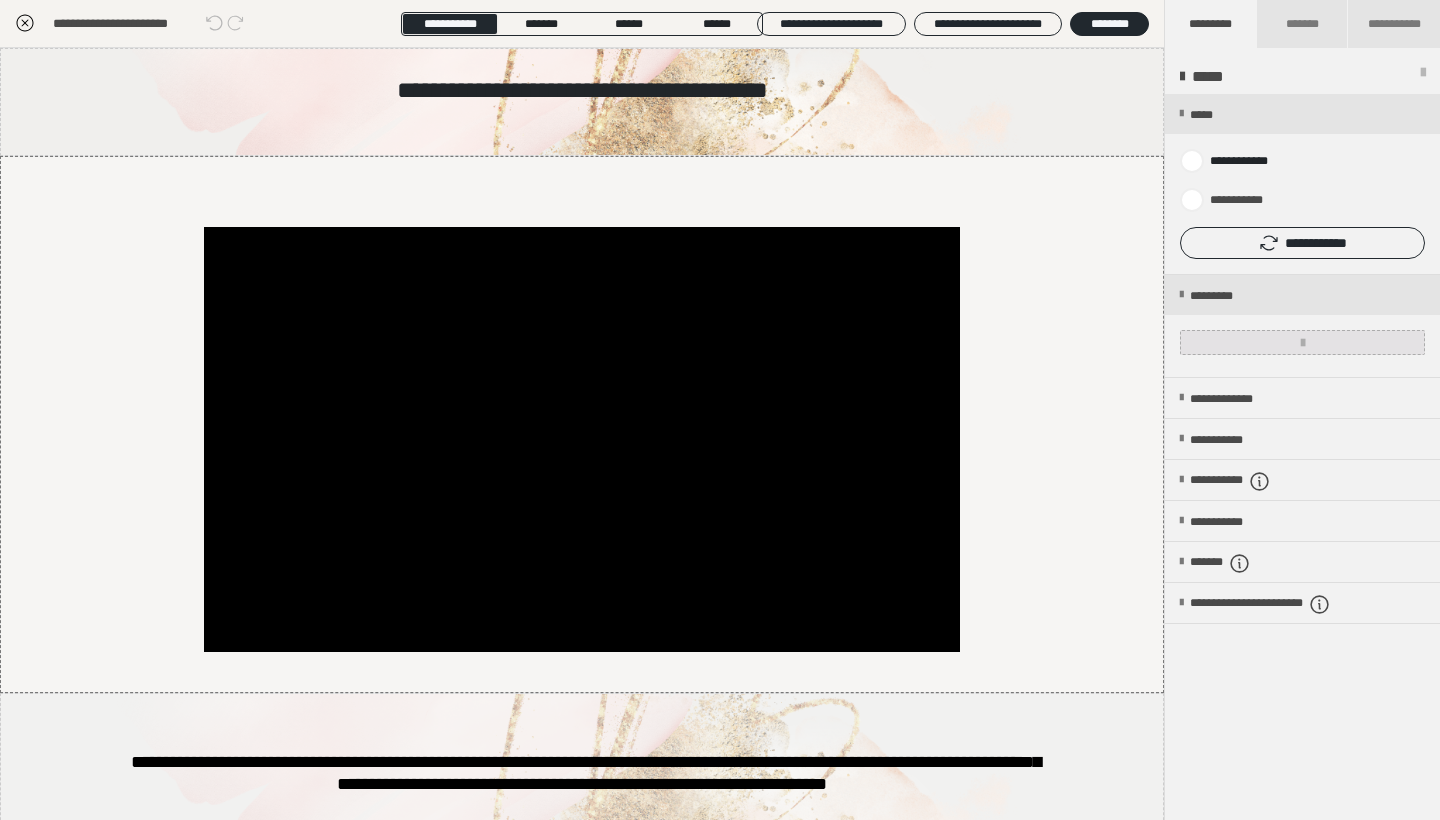 click at bounding box center (1302, 342) 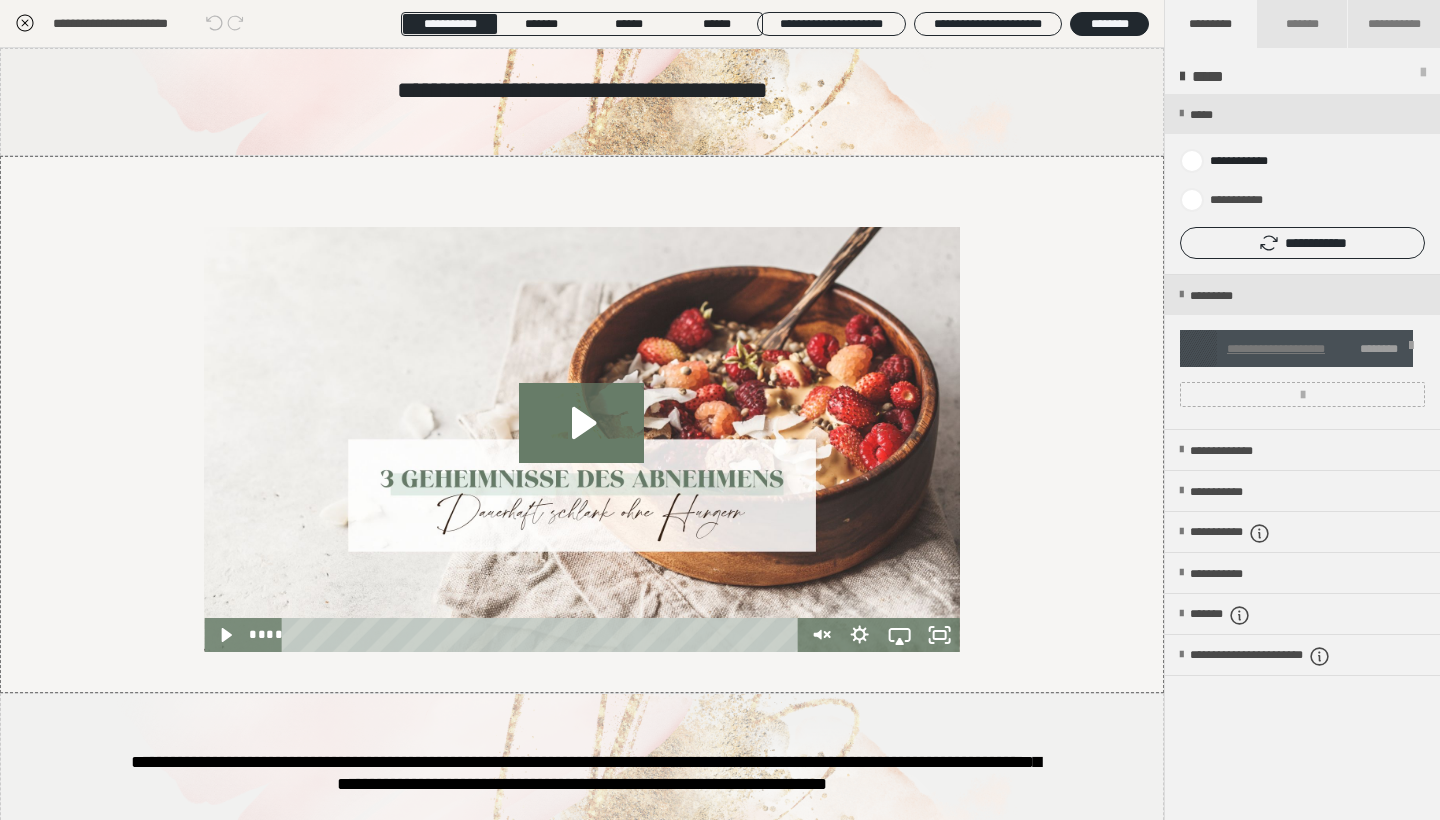 click 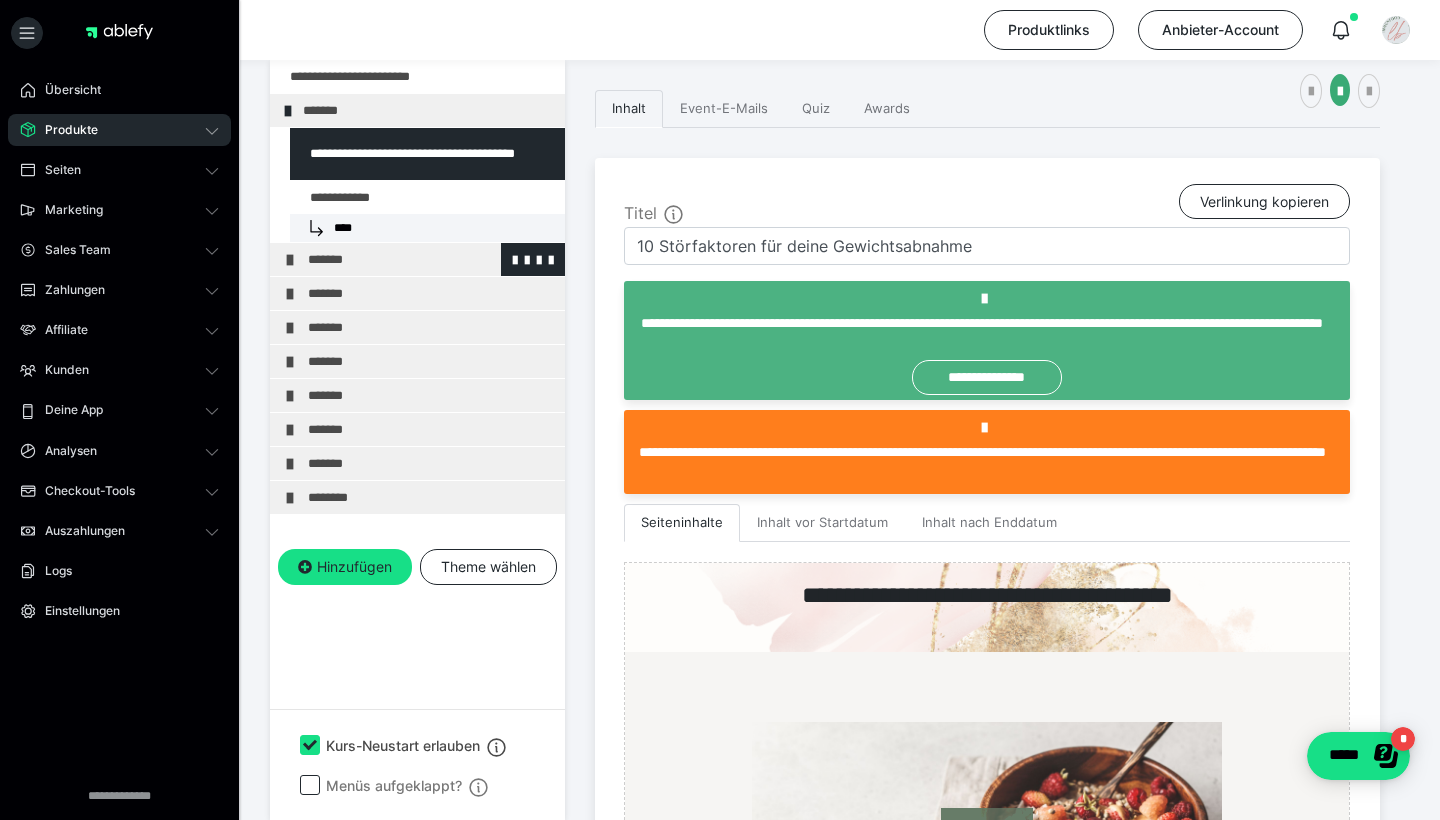 click on "*******" at bounding box center [431, 259] 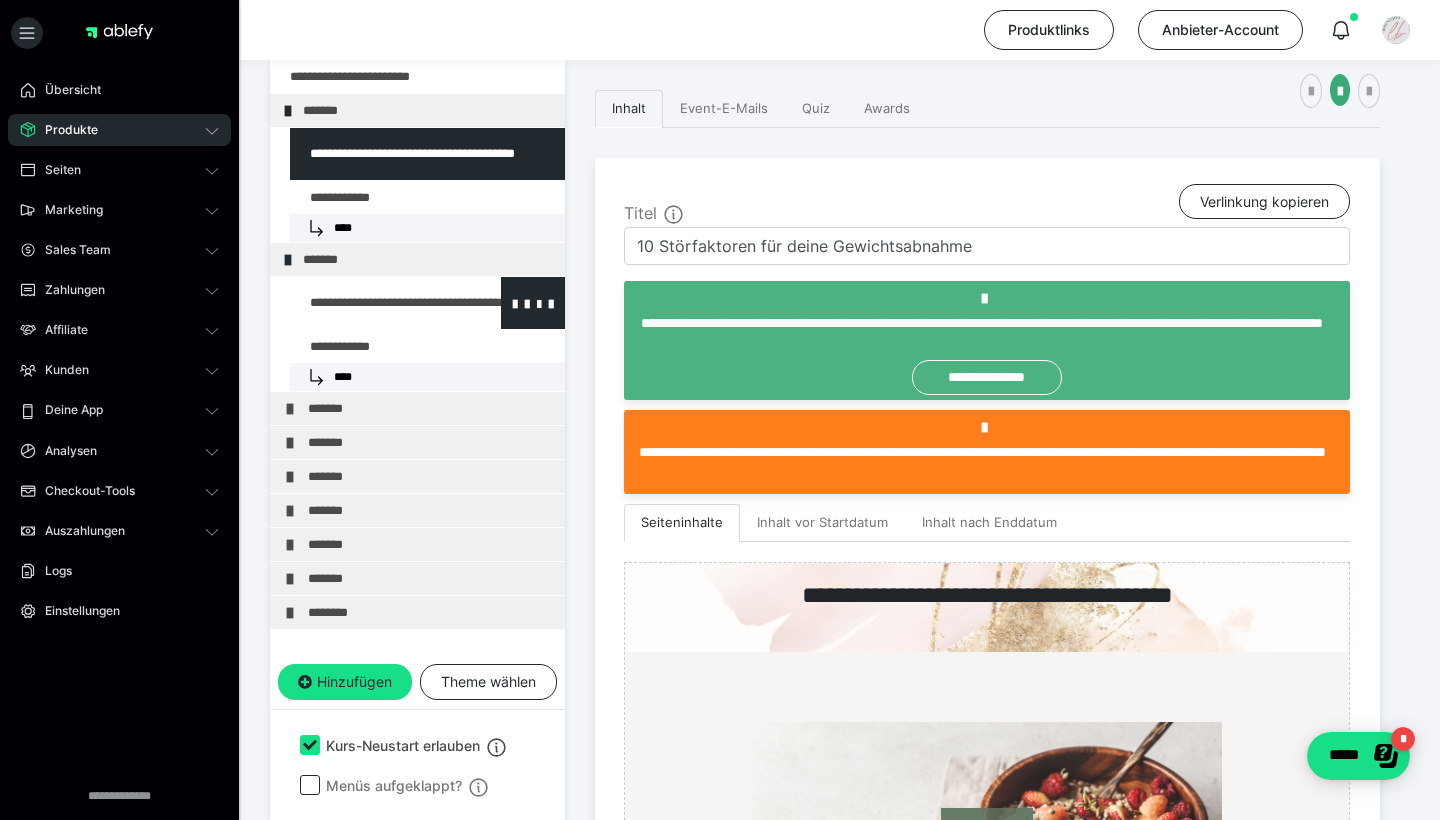 click at bounding box center (375, 303) 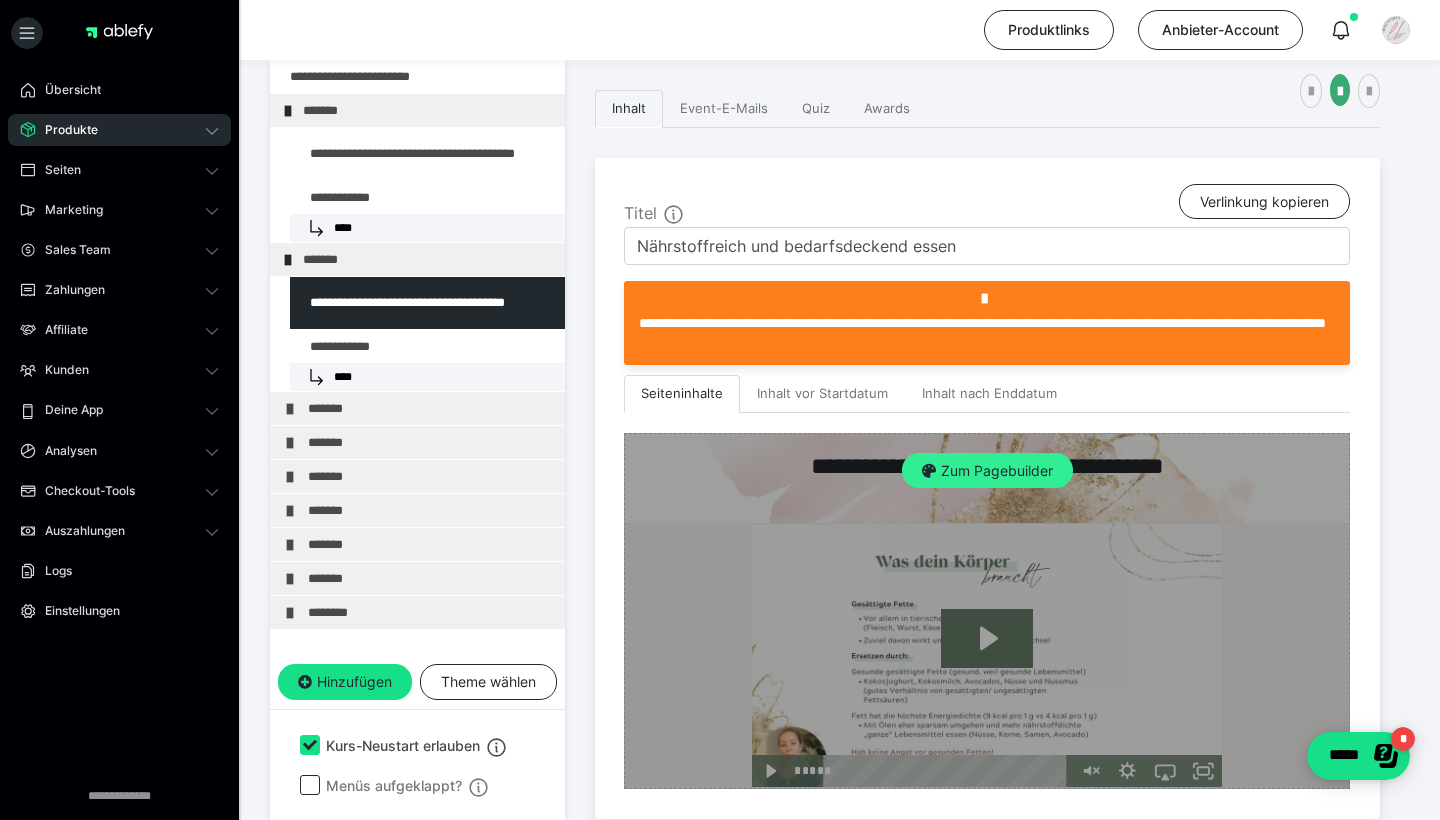 click on "Zum Pagebuilder" at bounding box center (987, 471) 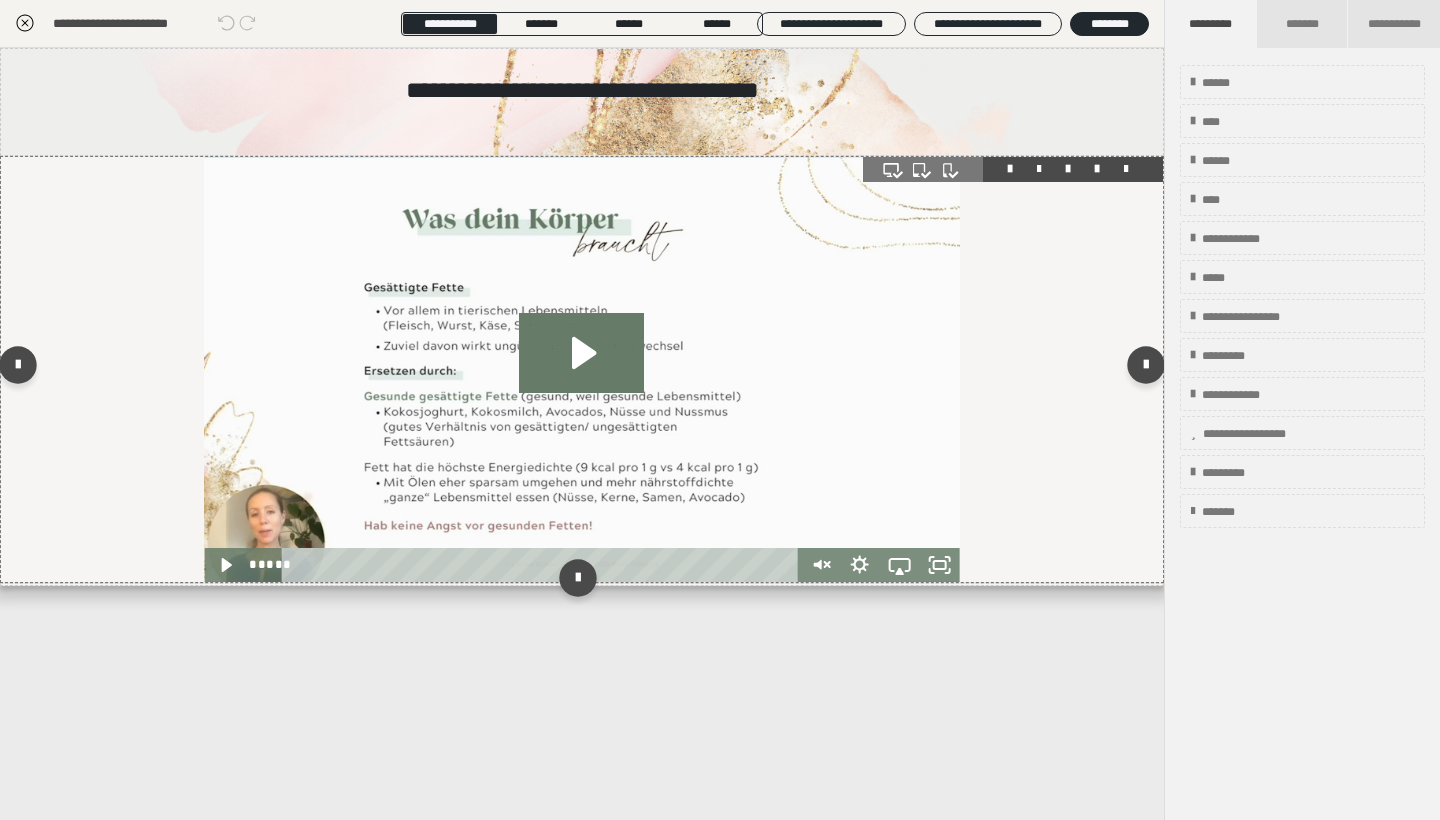 click at bounding box center (582, 369) 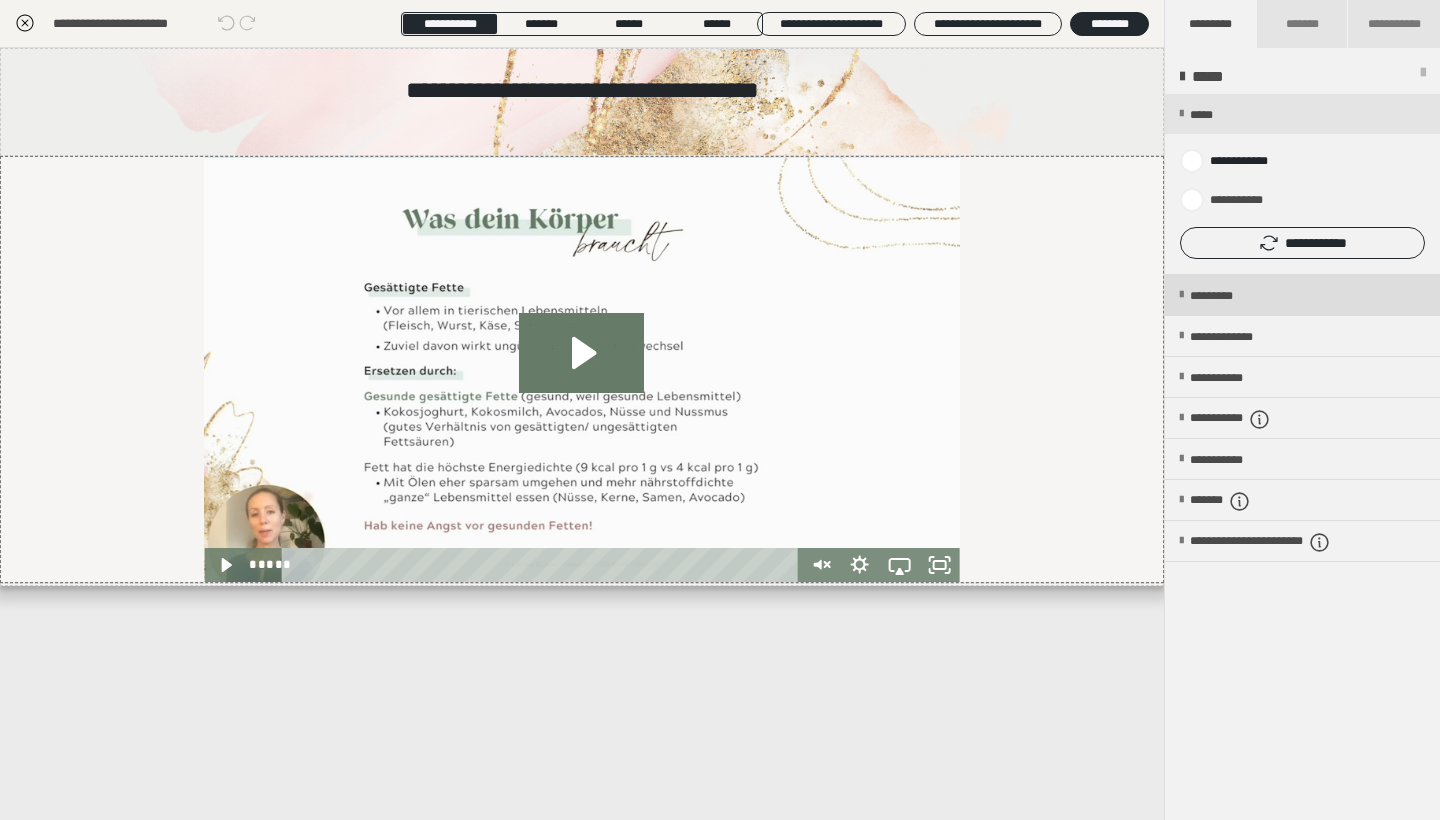 click on "*********" at bounding box center (1228, 296) 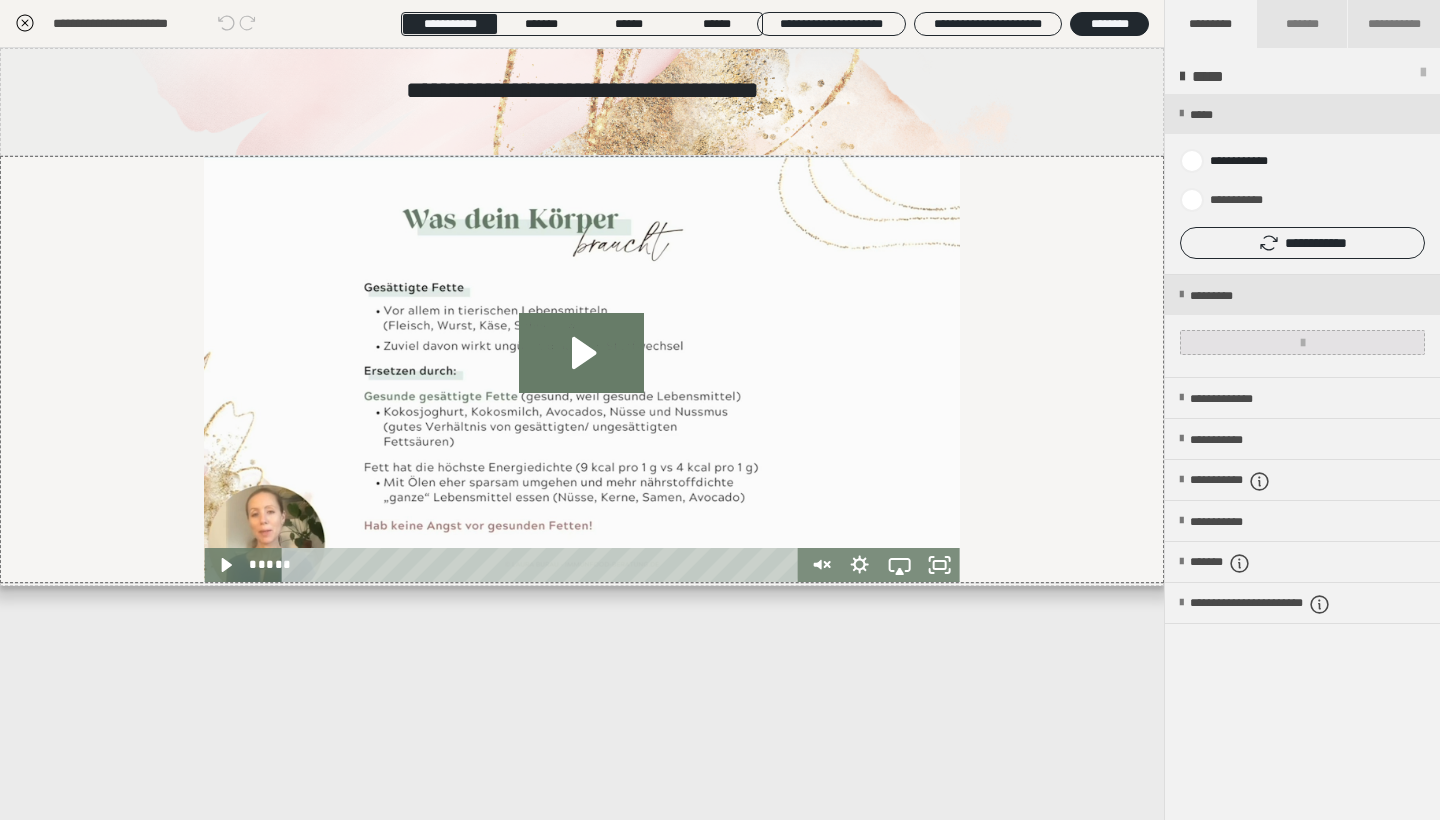 click at bounding box center [1302, 342] 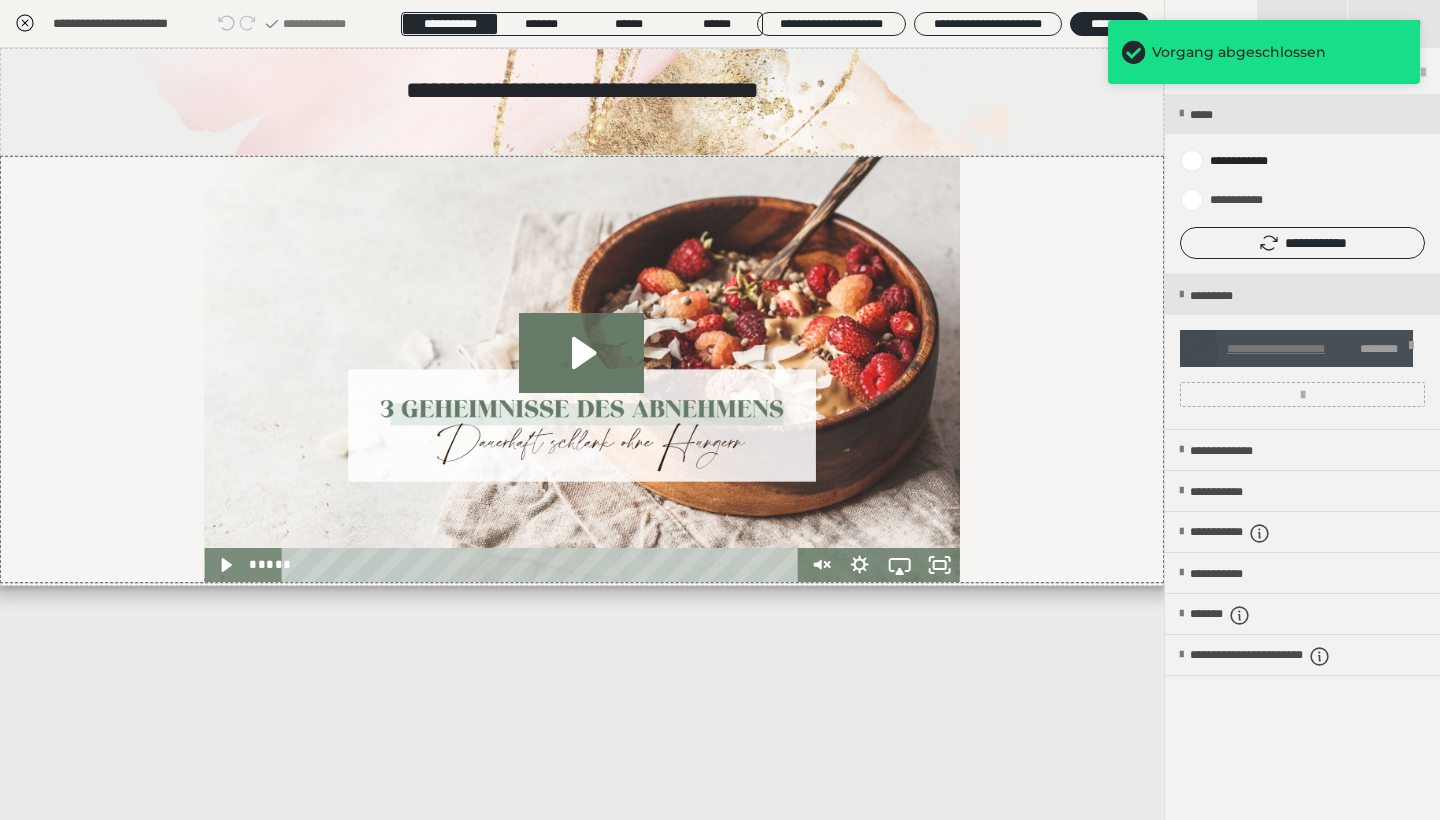 click 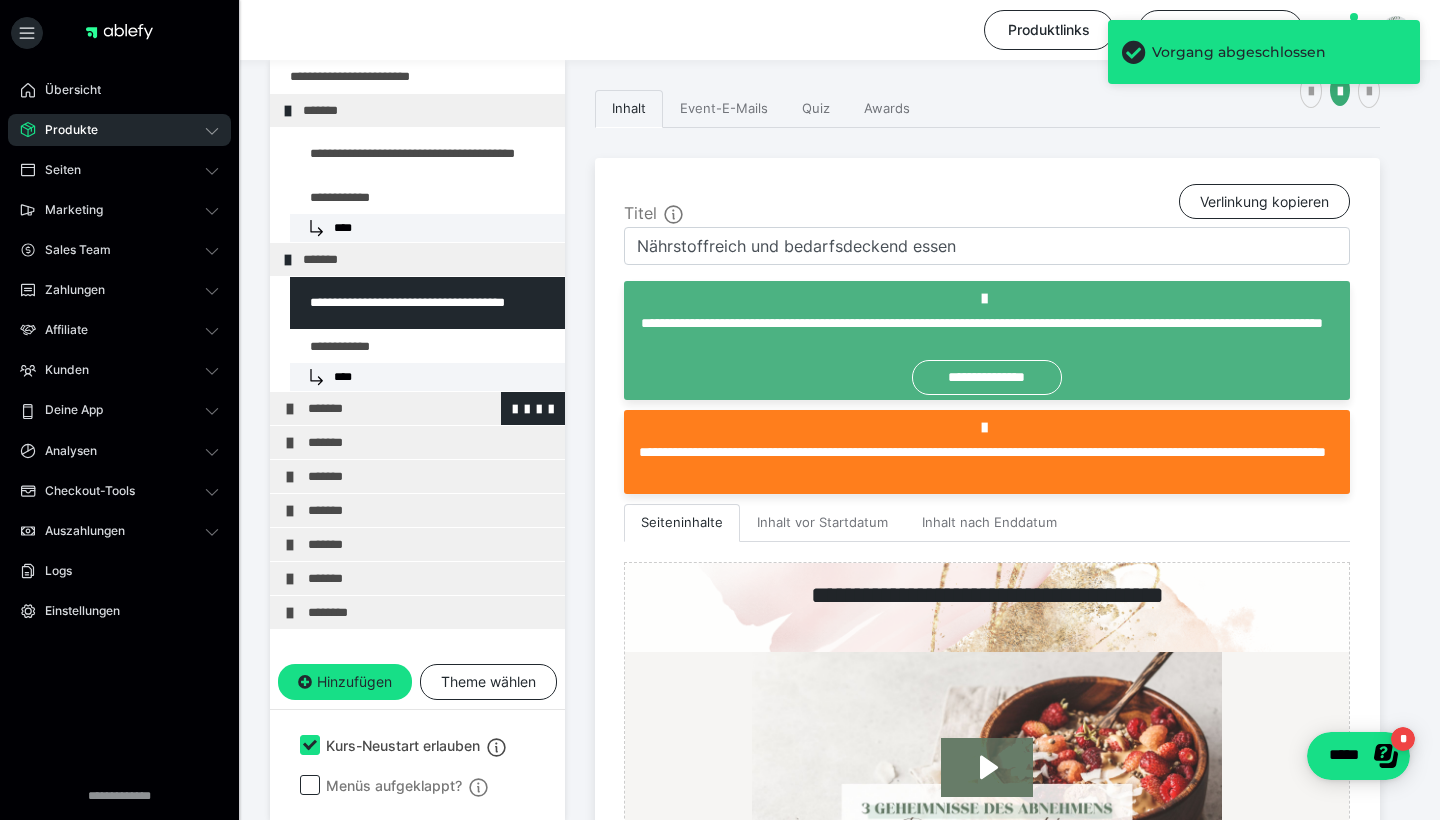 click on "*******" at bounding box center (431, 408) 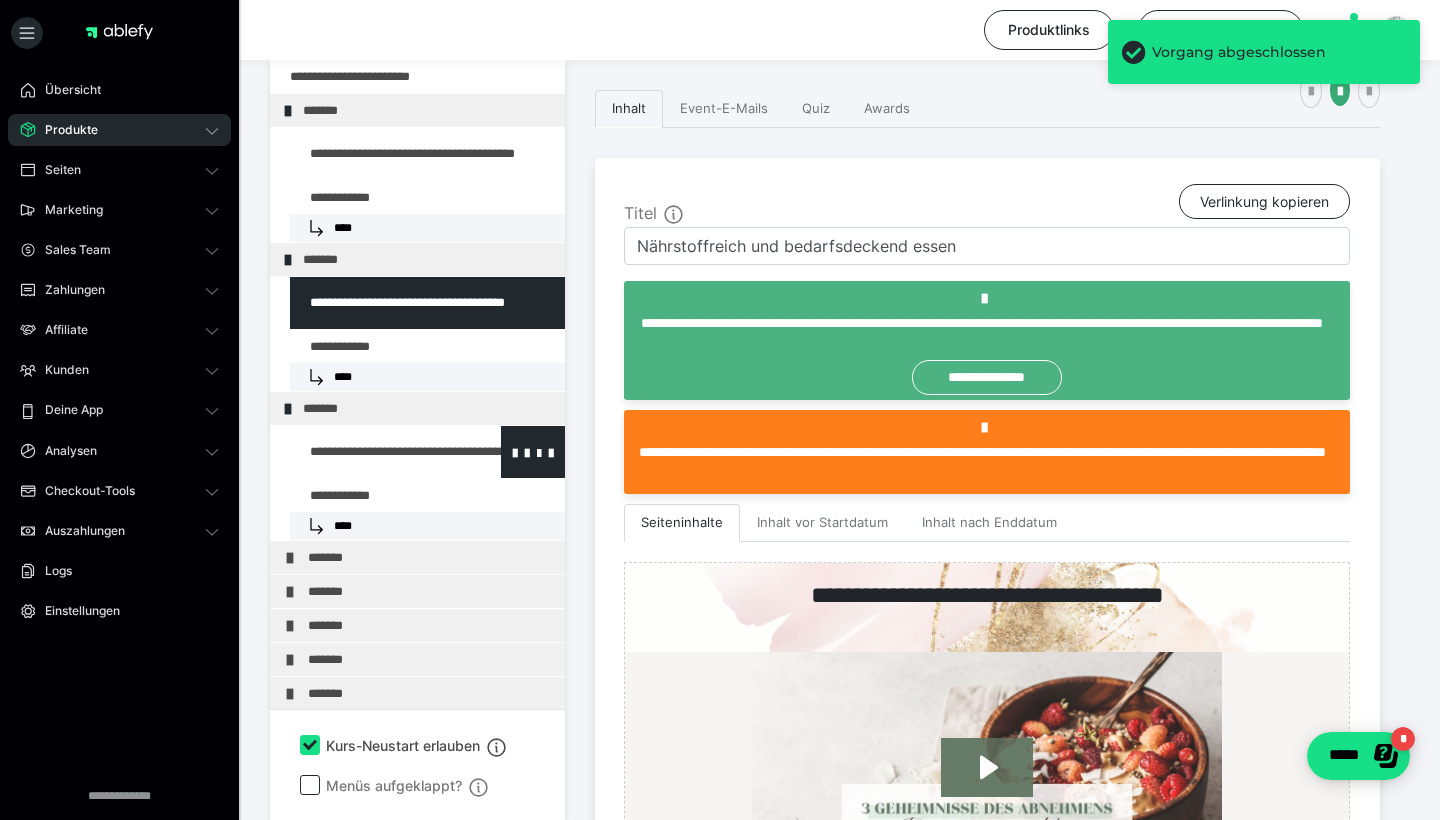 click at bounding box center [375, 452] 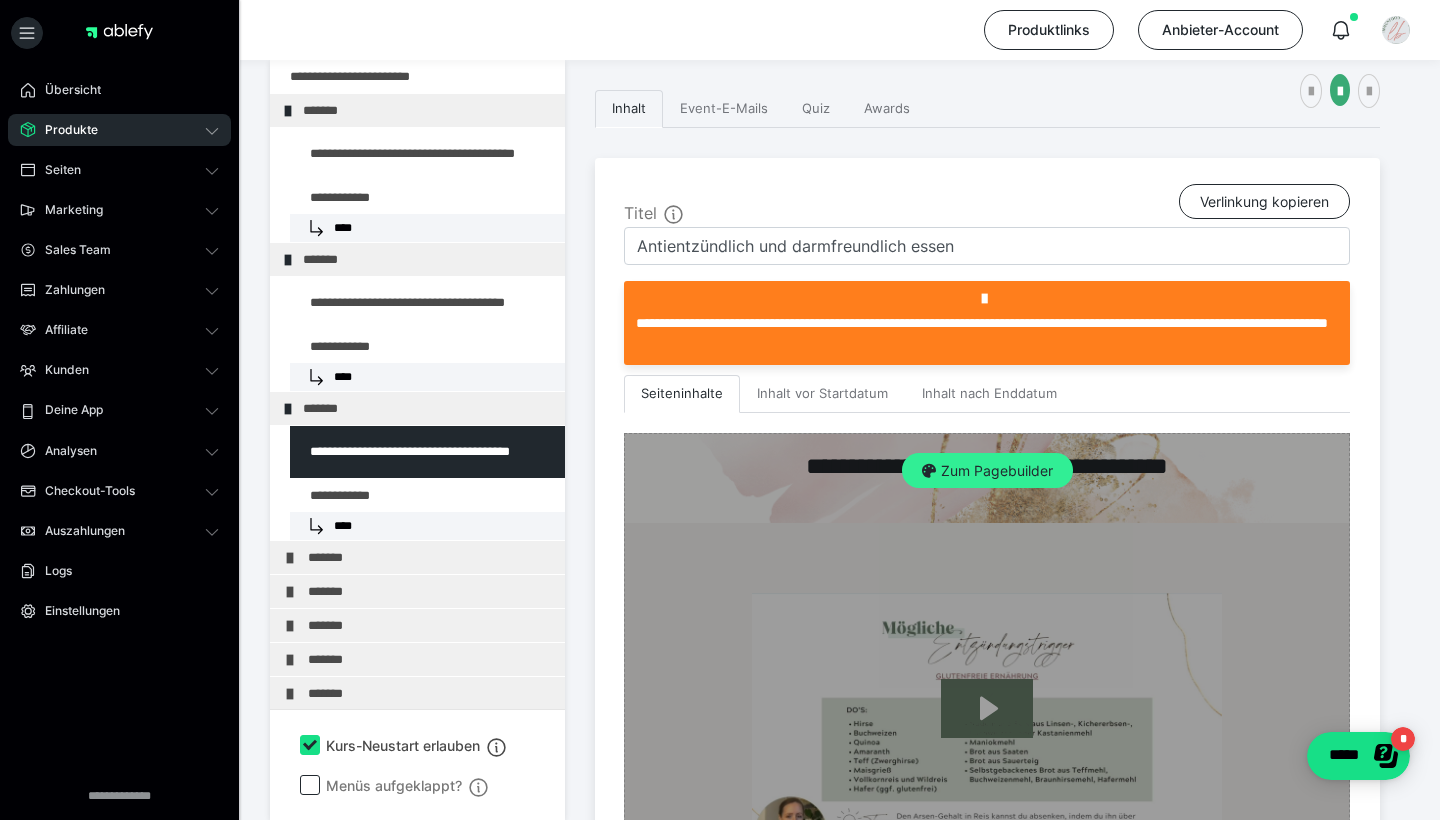 click on "Zum Pagebuilder" at bounding box center [987, 471] 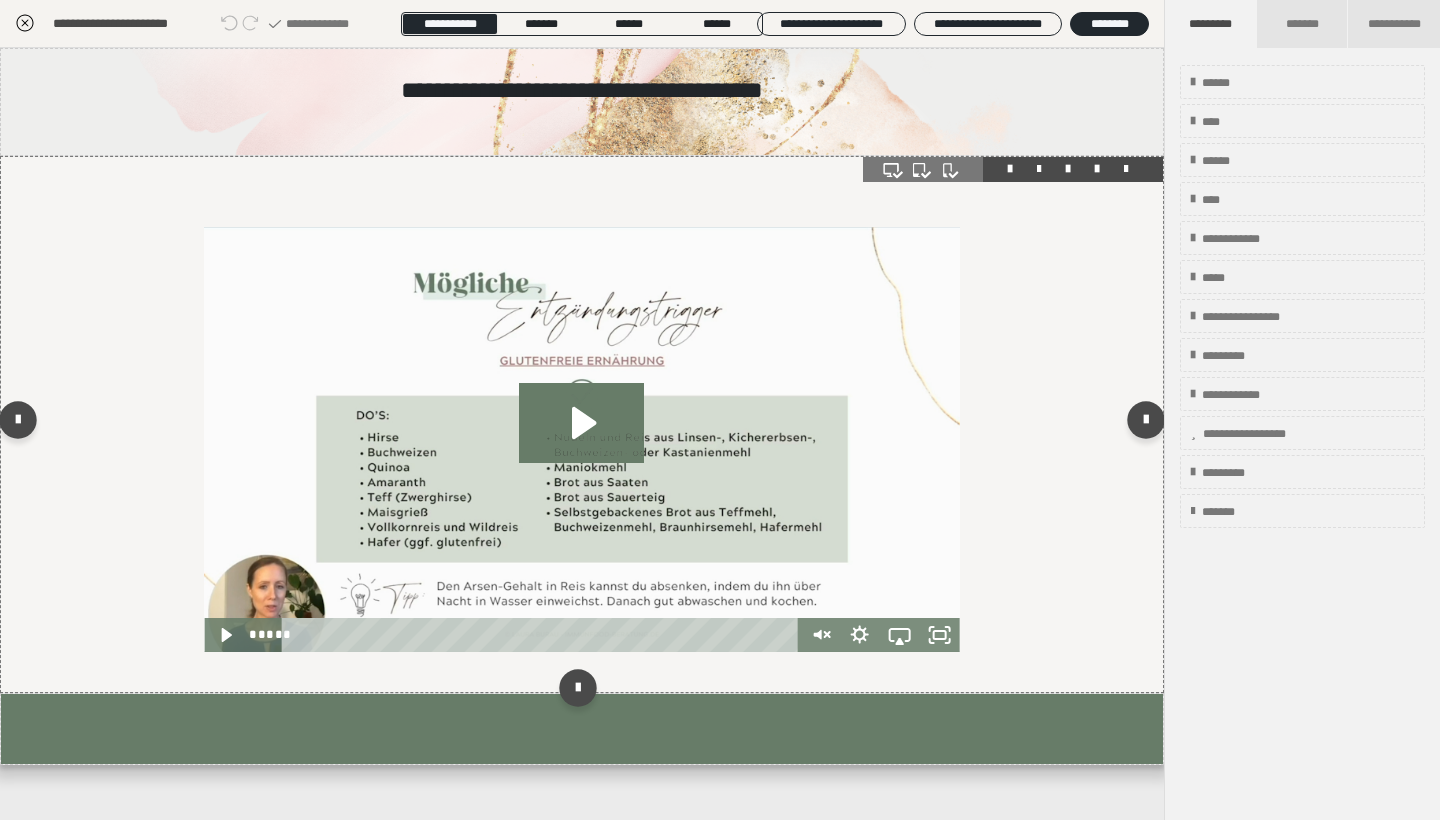 click at bounding box center (582, 424) 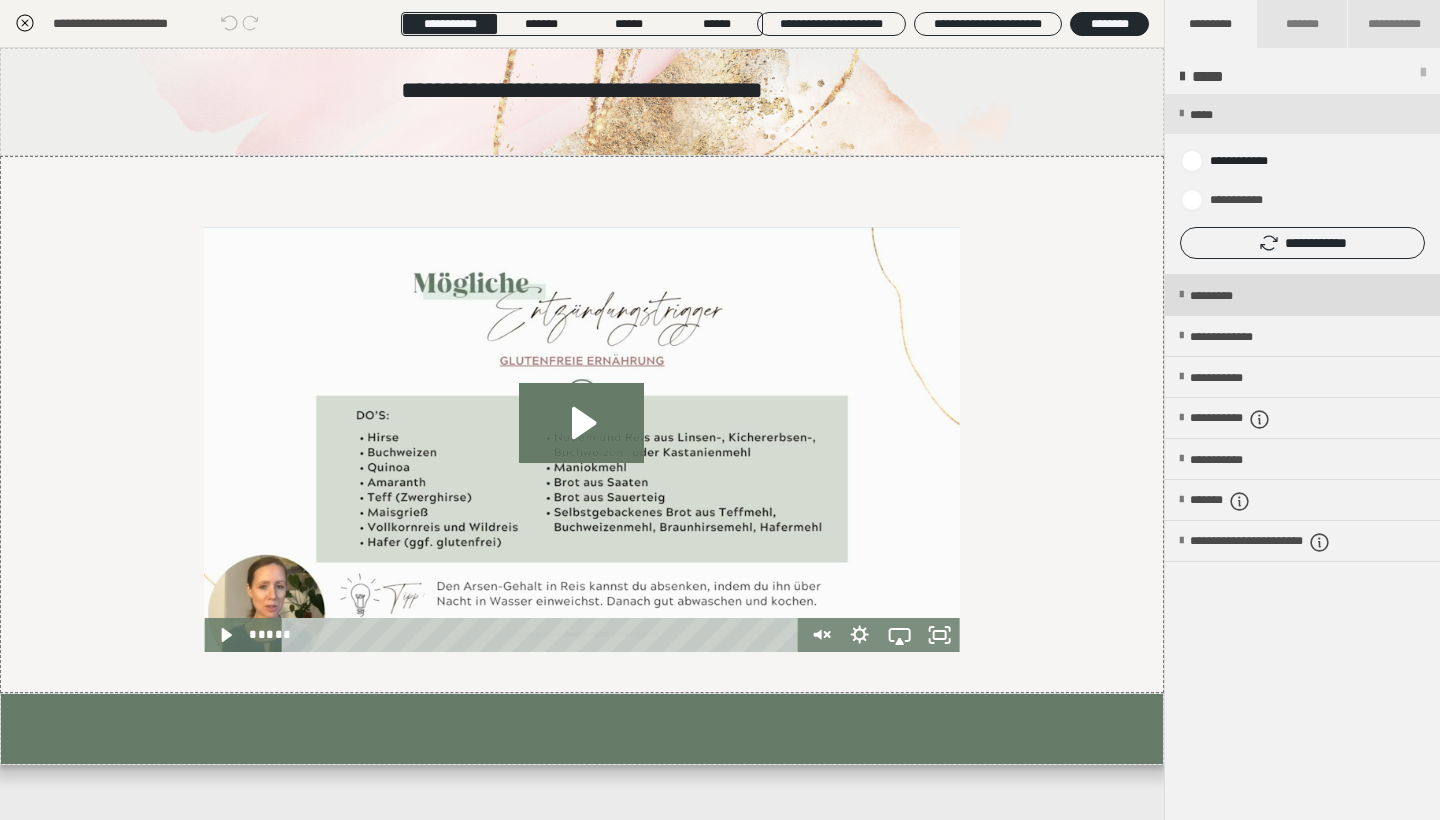 click on "*********" at bounding box center [1228, 296] 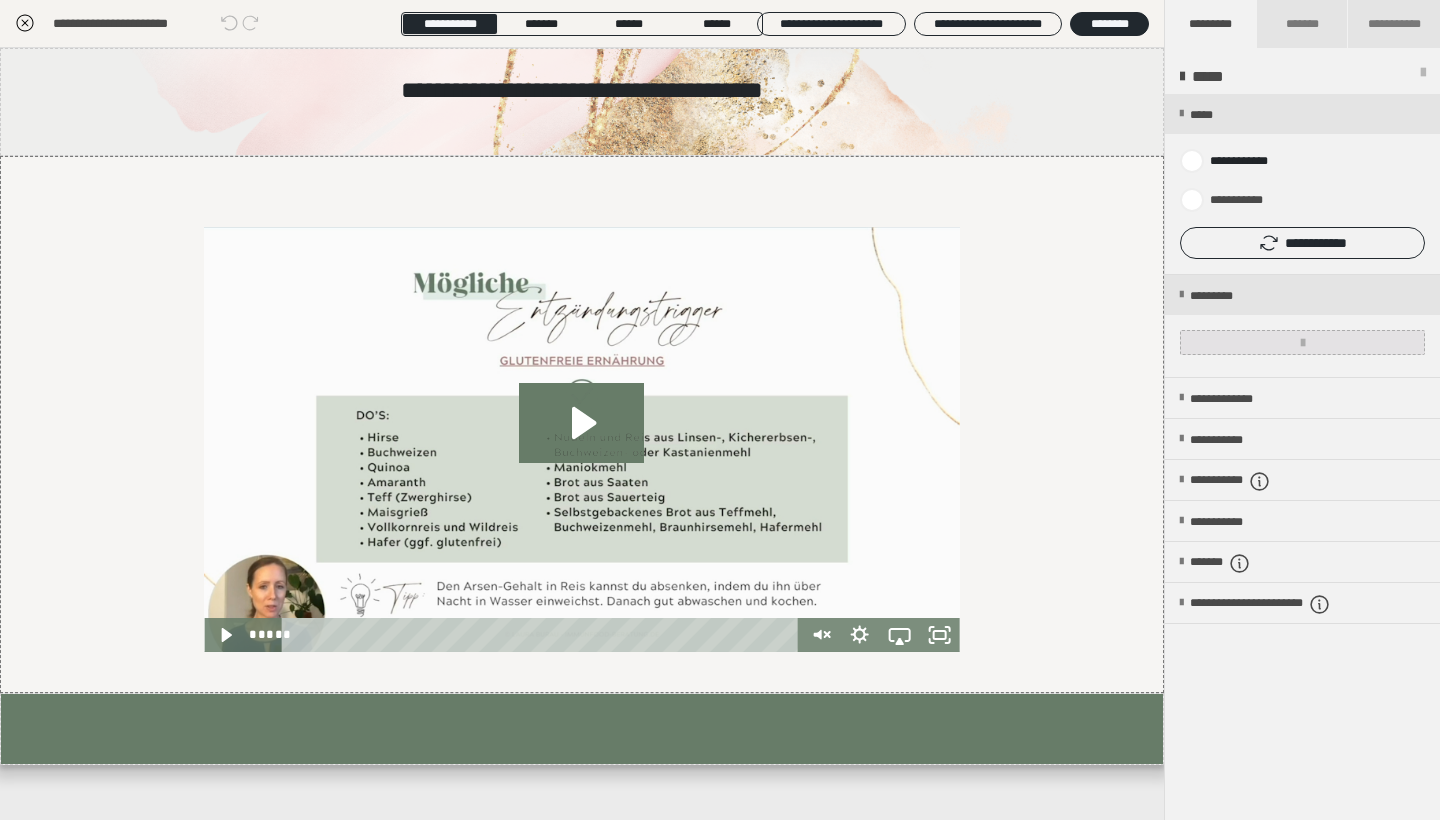 click at bounding box center (1302, 342) 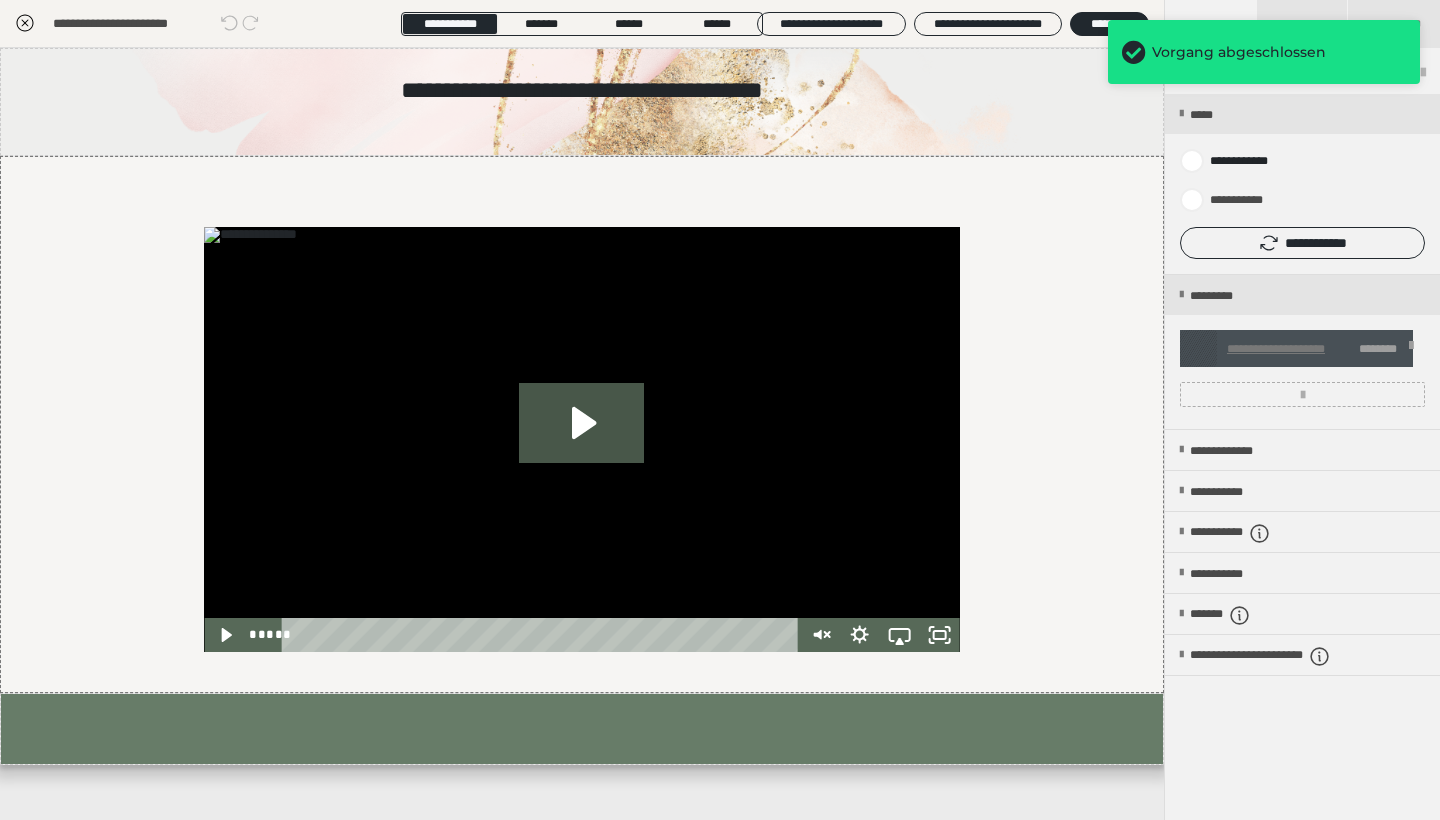 click at bounding box center (1198, 348) 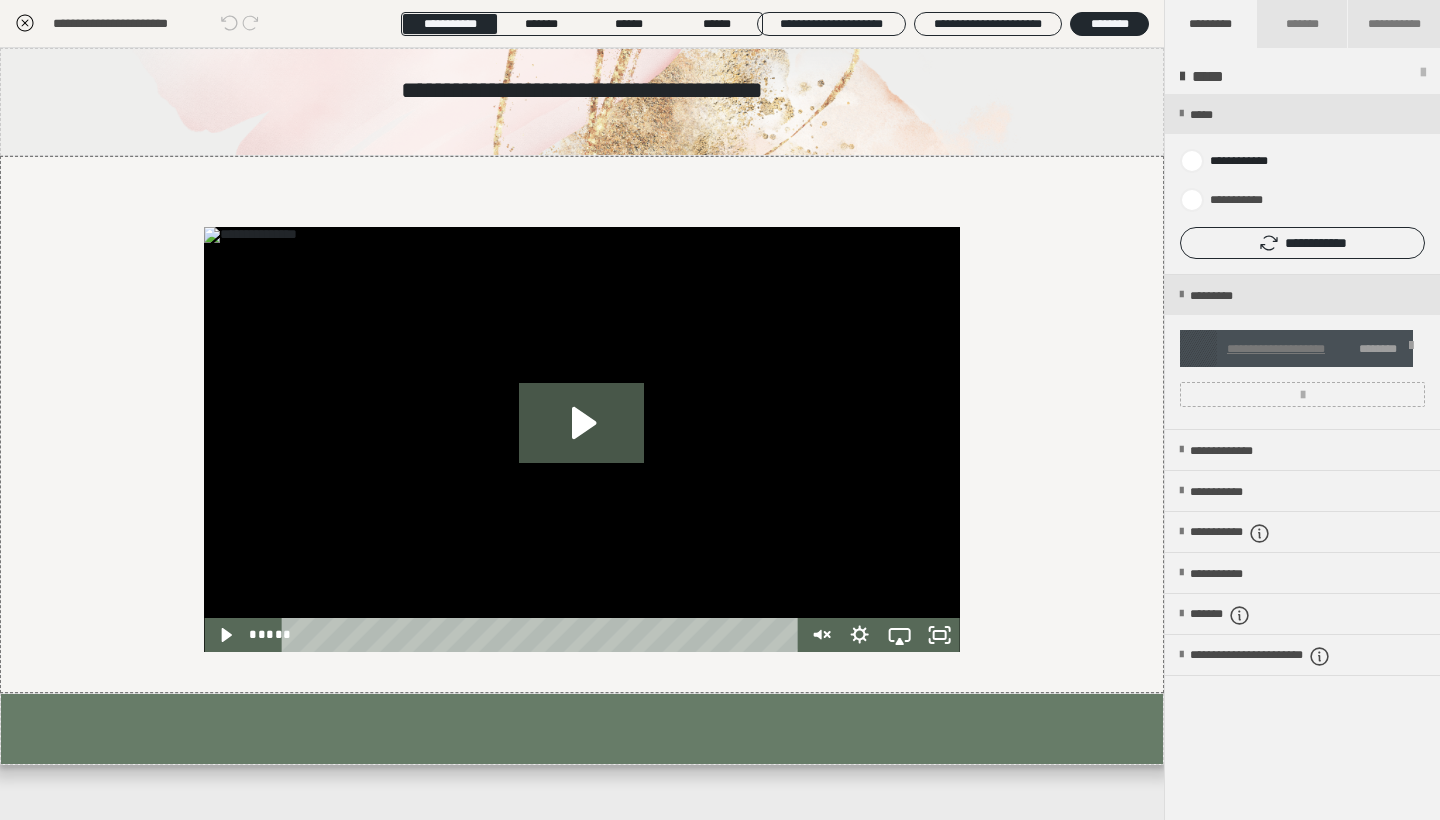 click on "**********" at bounding box center (1302, 348) 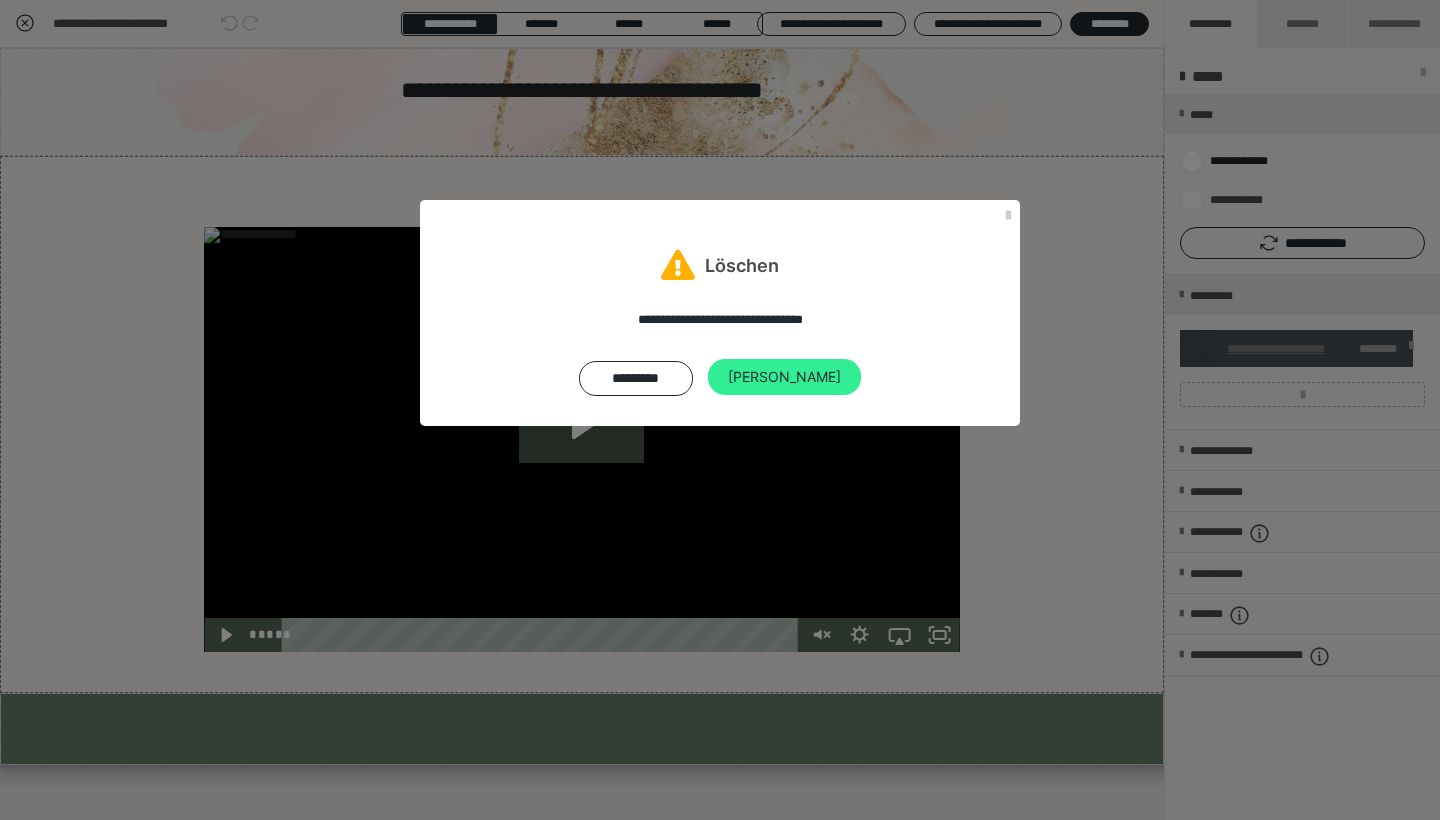 click on "Ja" at bounding box center (784, 377) 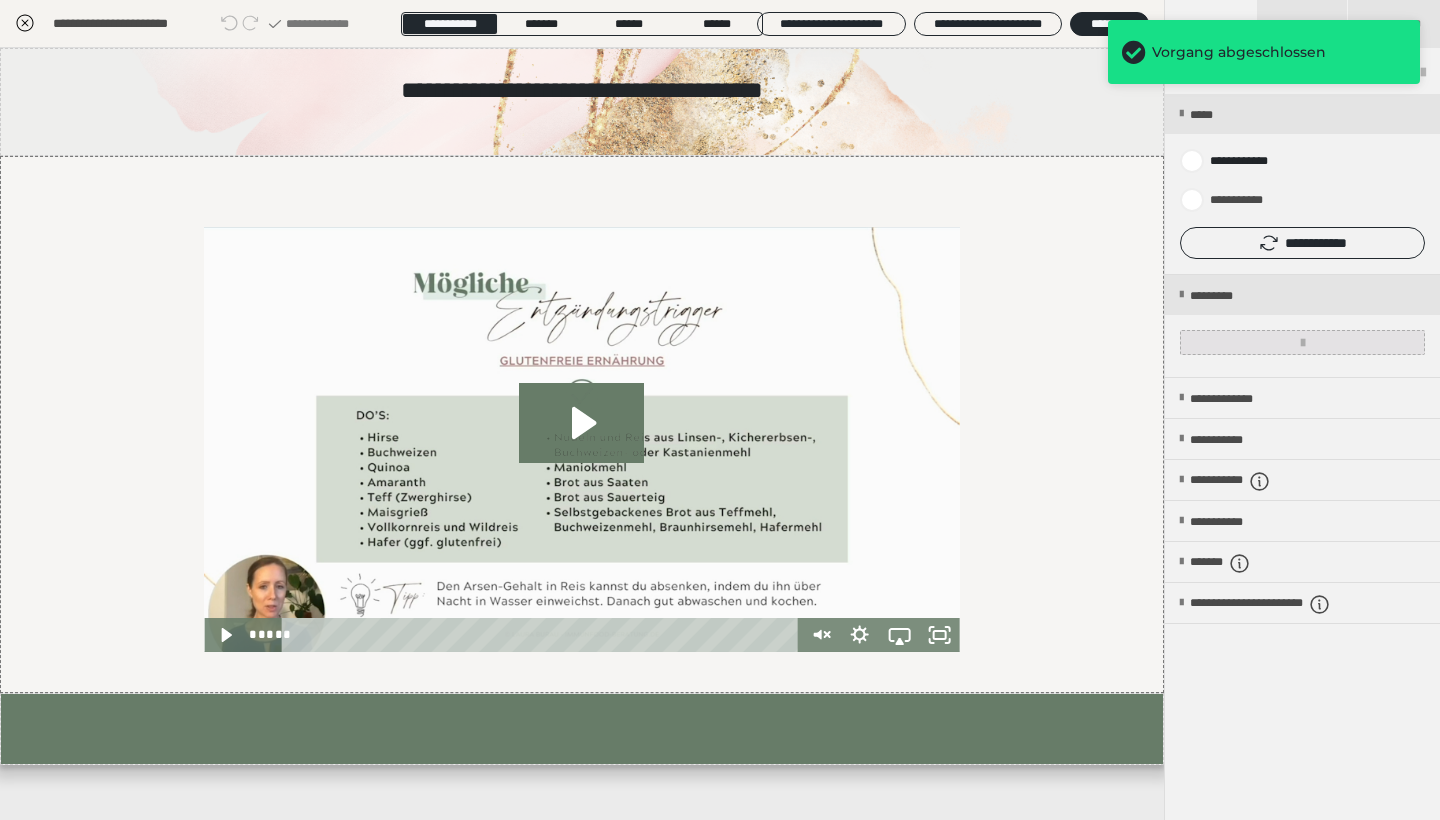 click at bounding box center (1302, 342) 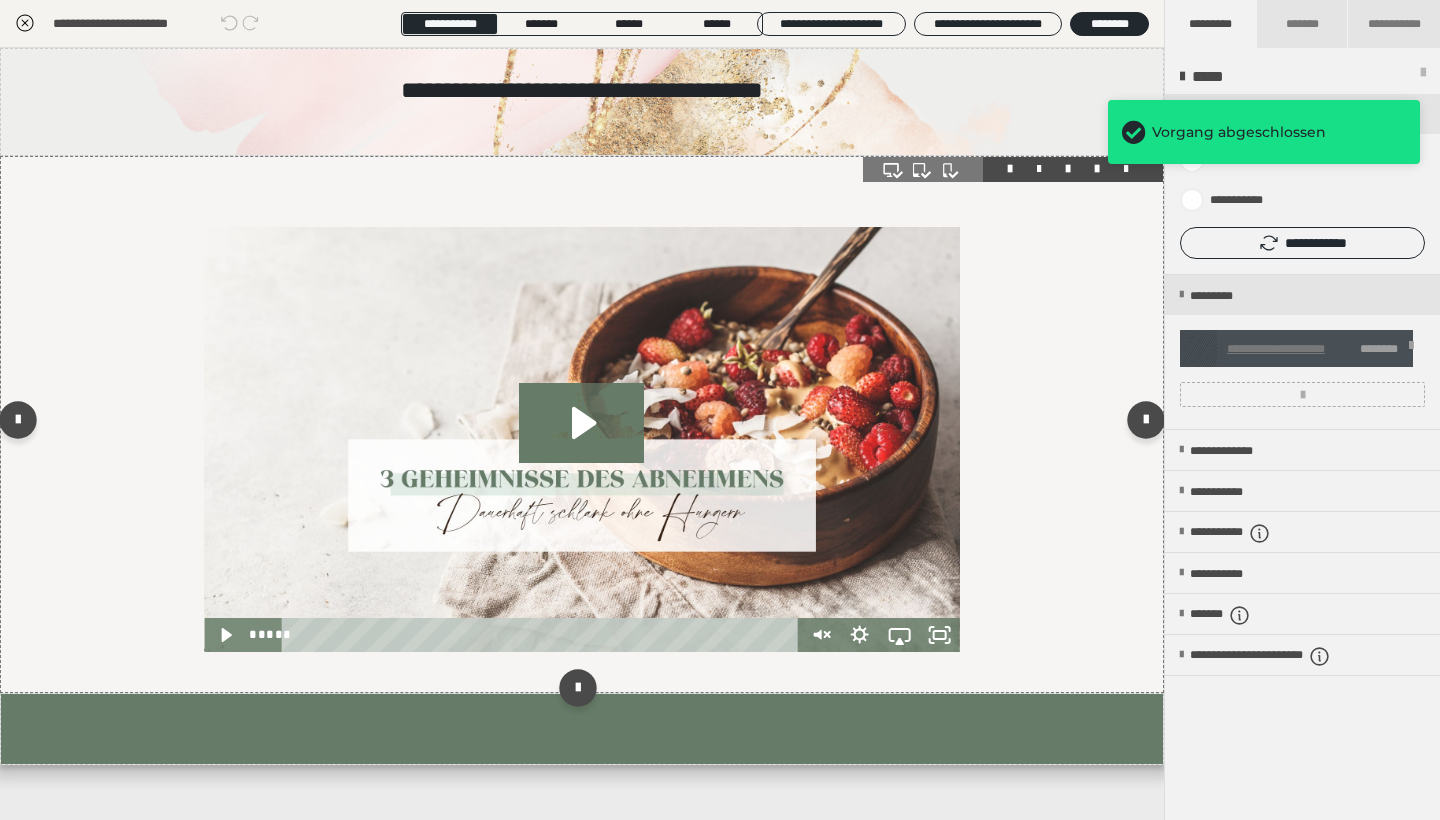 scroll, scrollTop: 3, scrollLeft: 0, axis: vertical 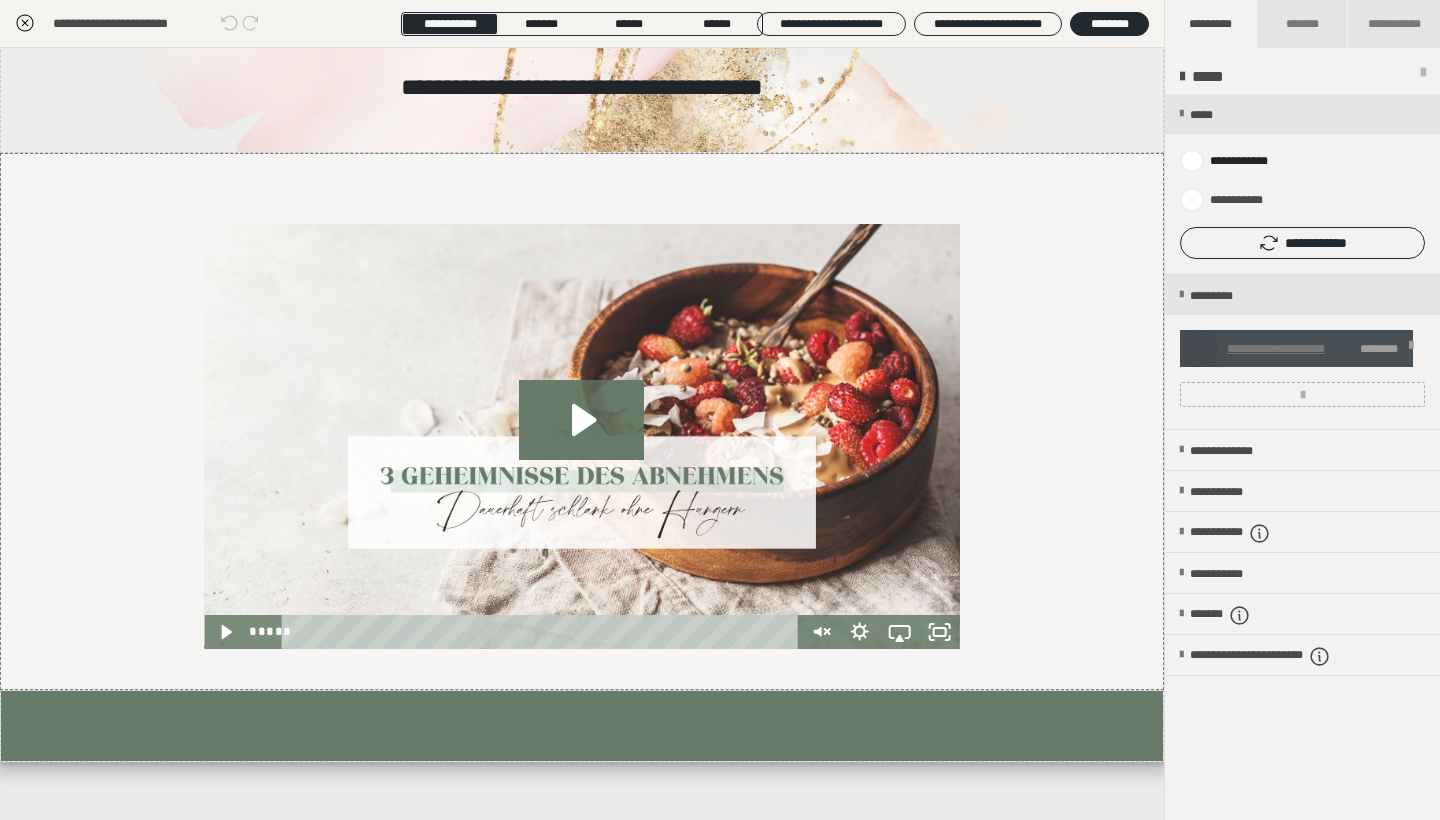 click 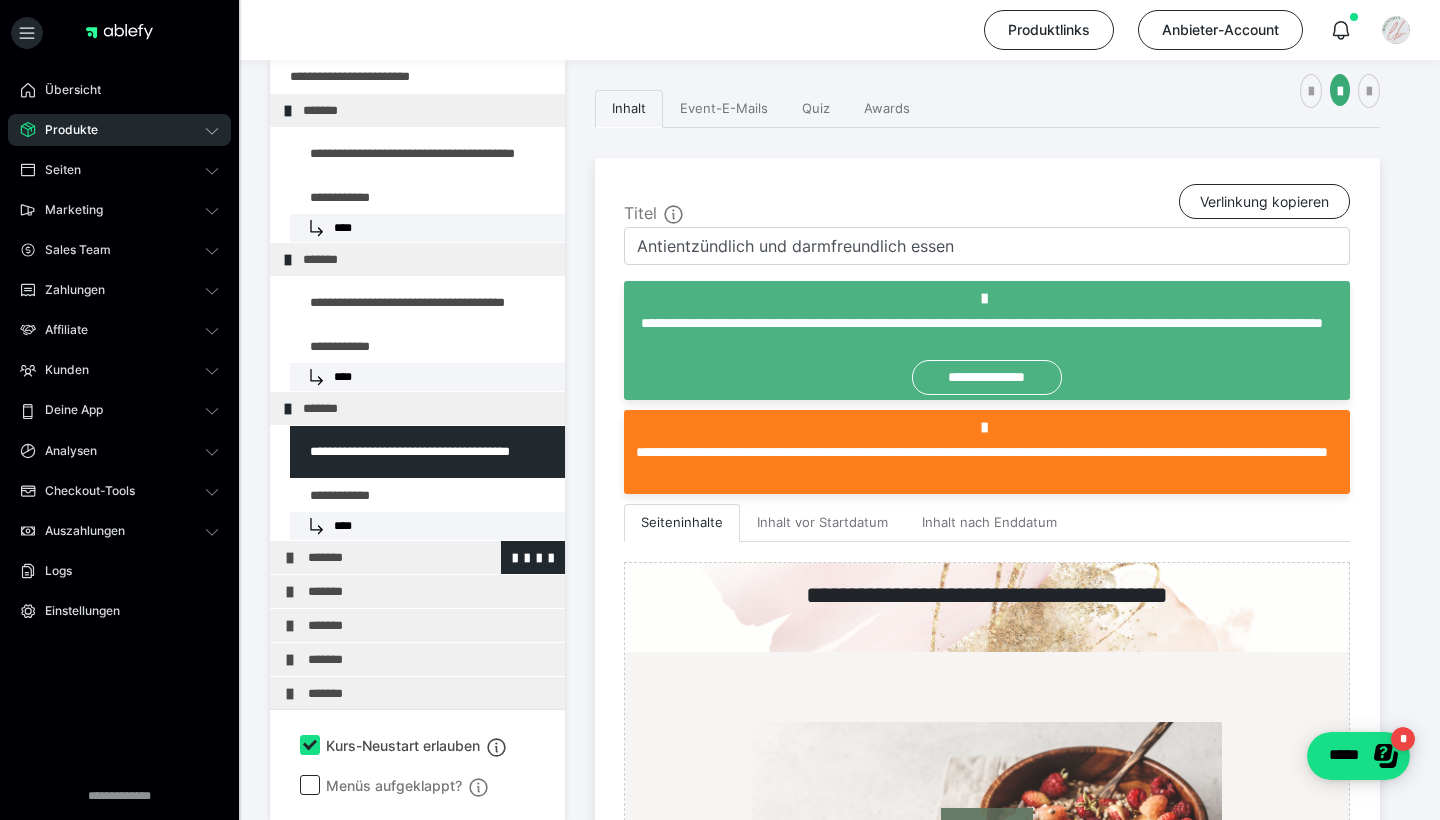 click on "*******" at bounding box center [431, 557] 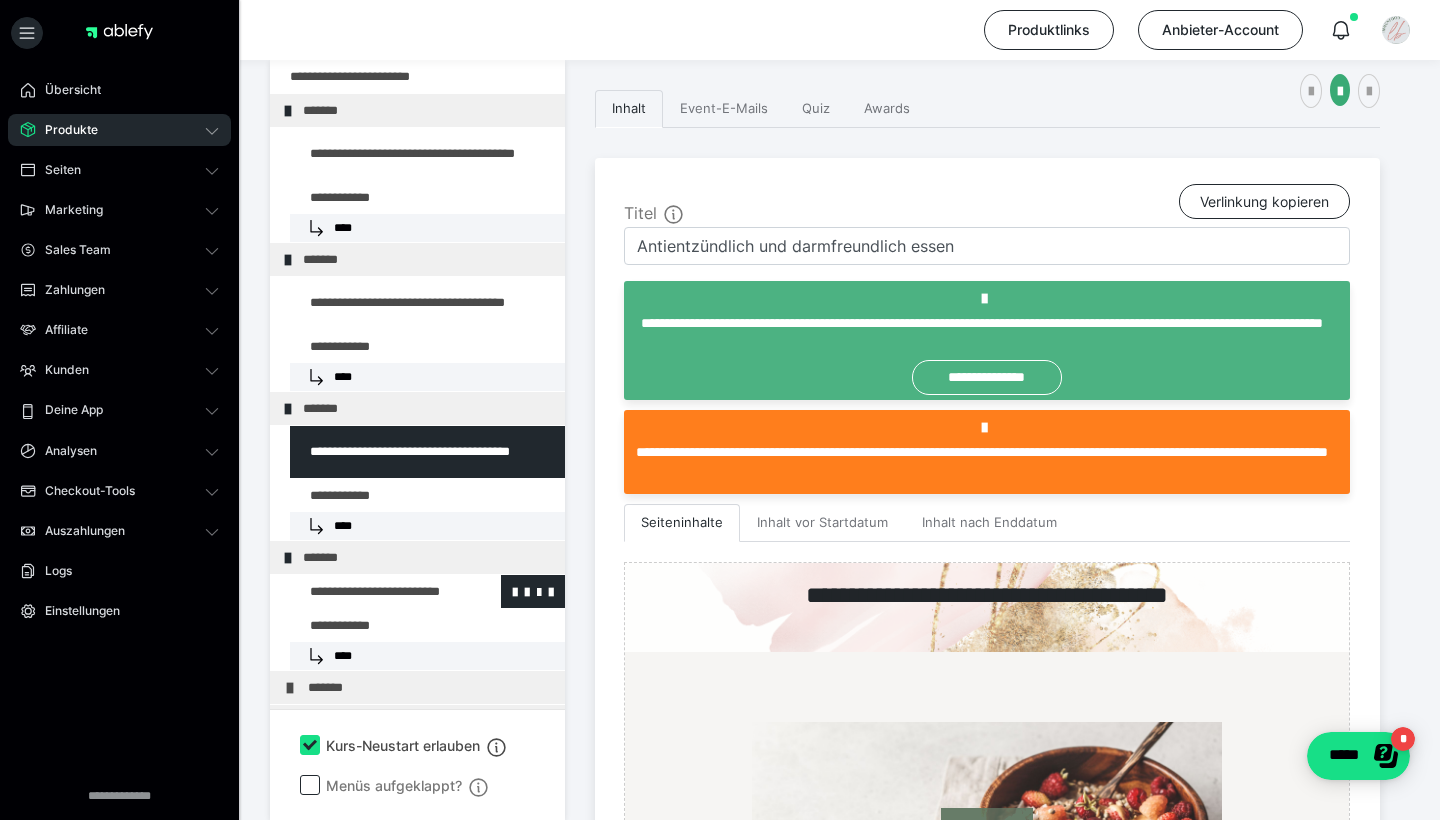 click at bounding box center (375, 591) 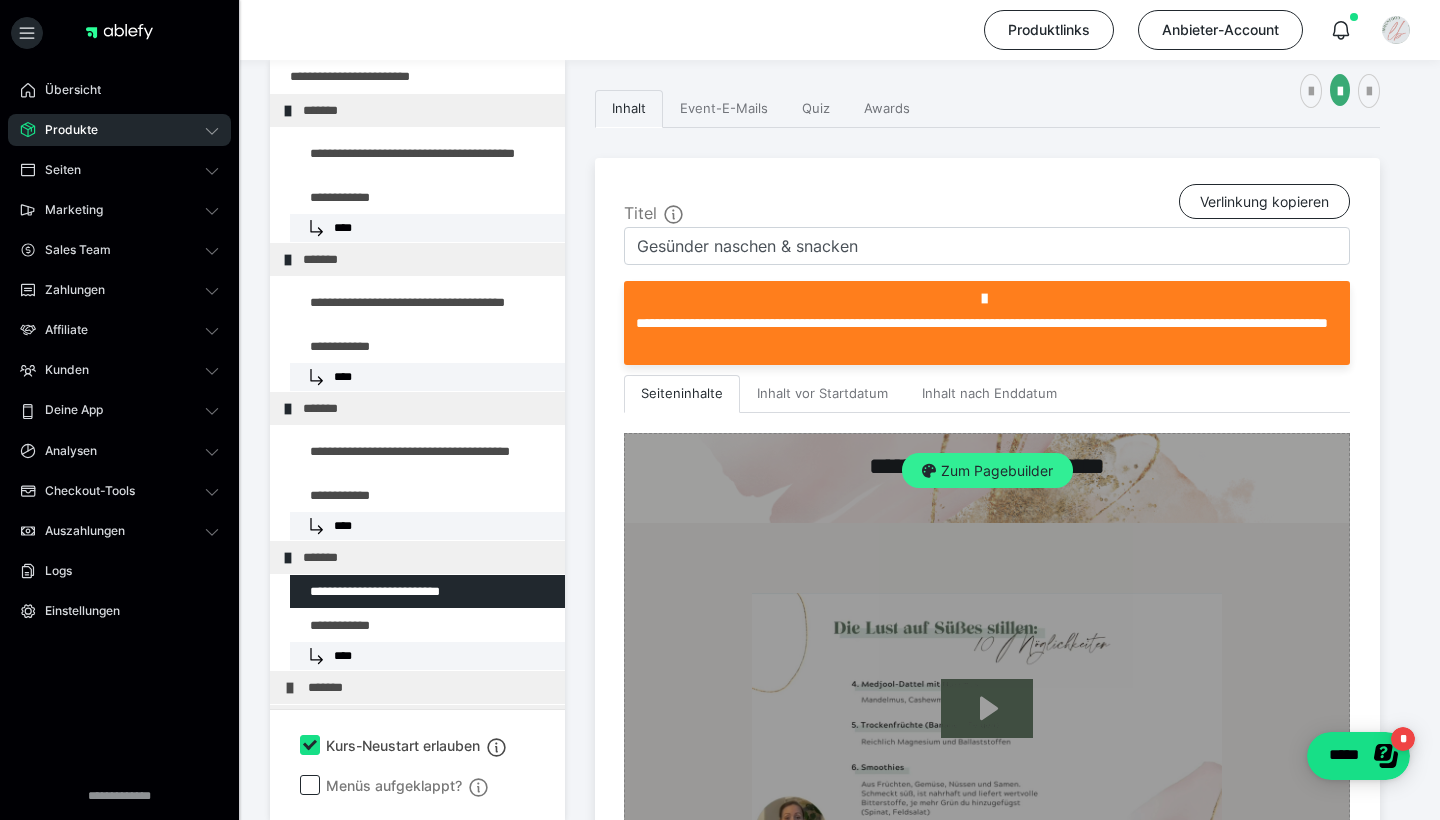click at bounding box center (929, 471) 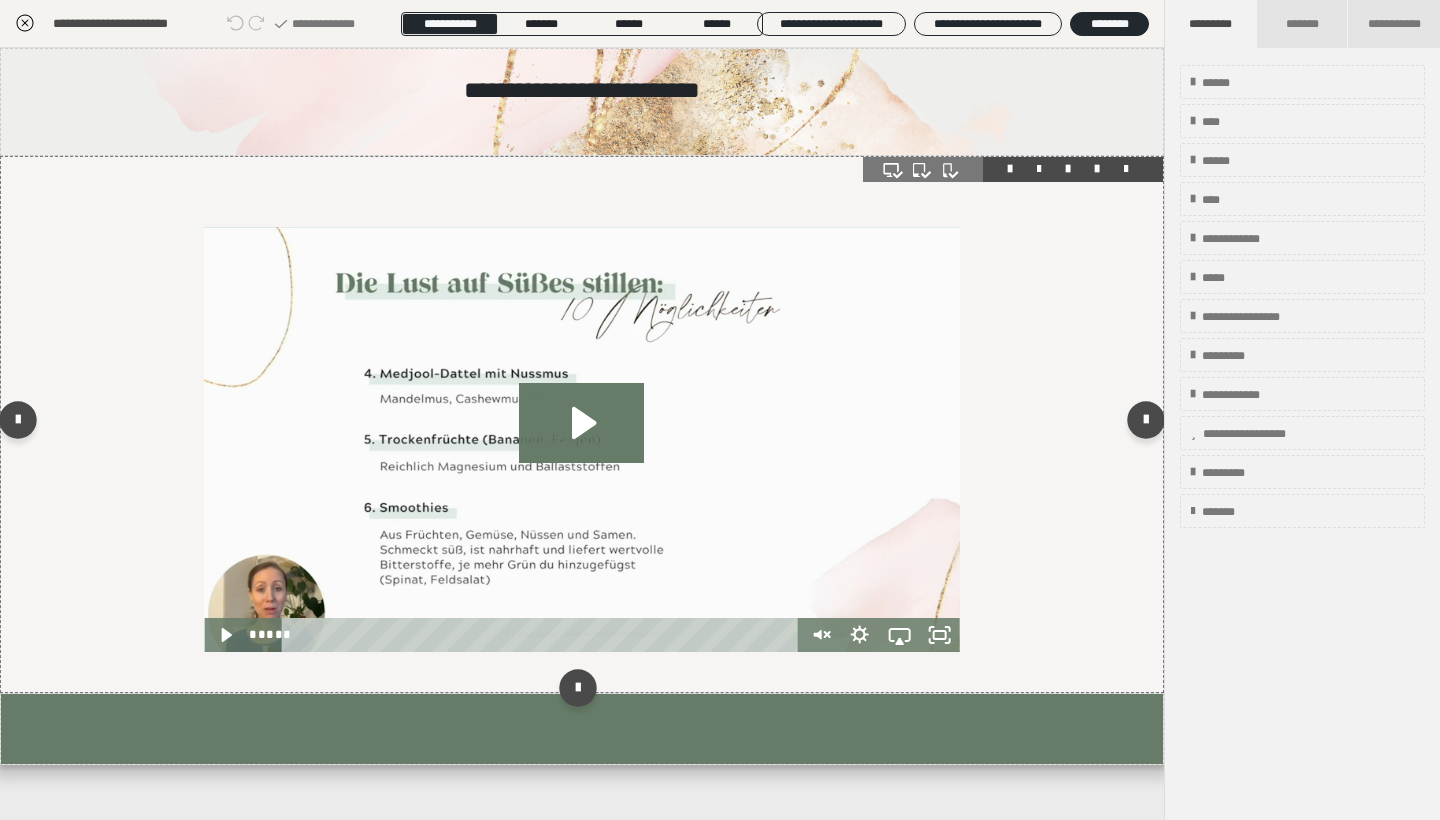 click at bounding box center (582, 424) 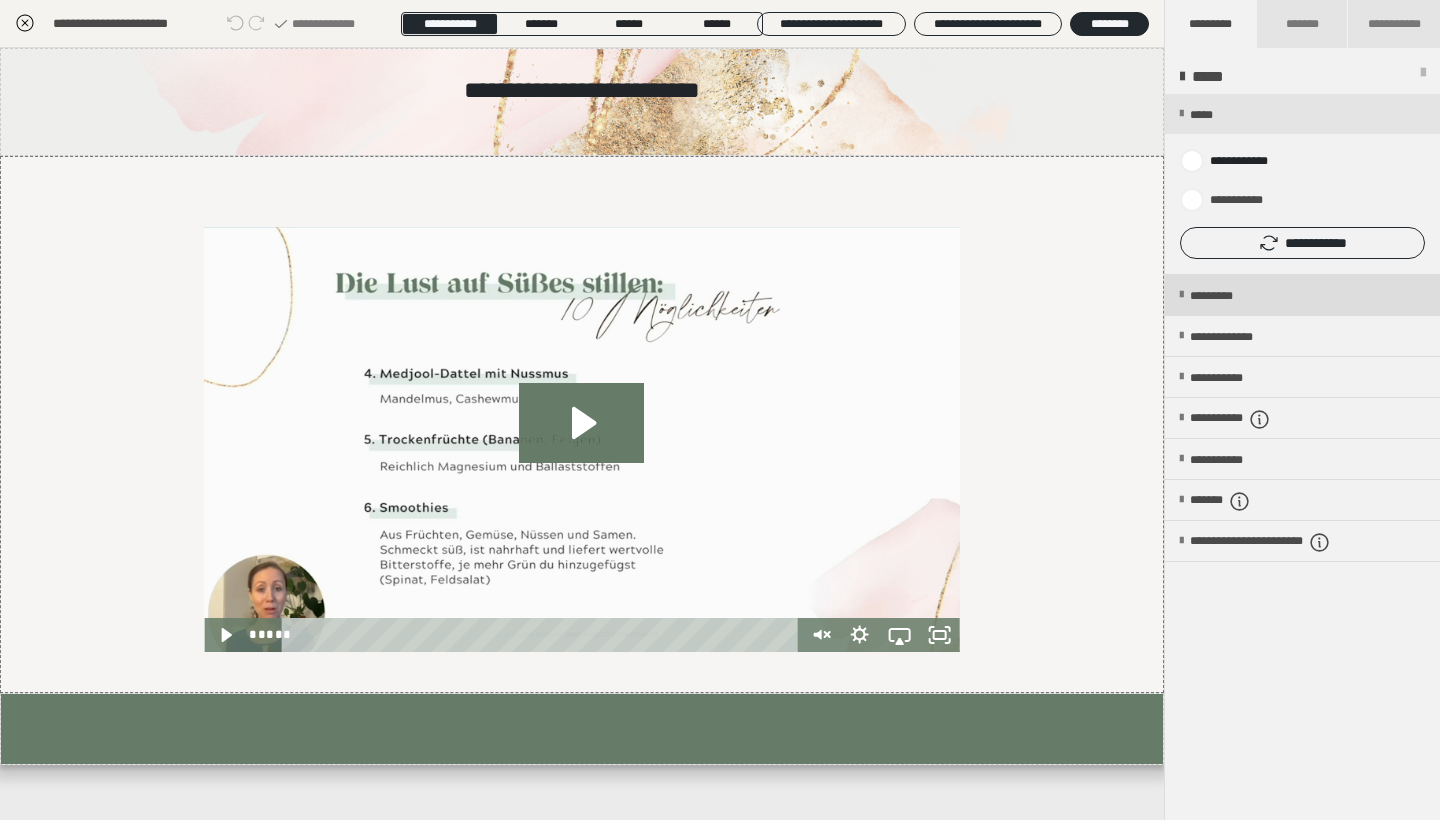 click on "*********" at bounding box center [1228, 296] 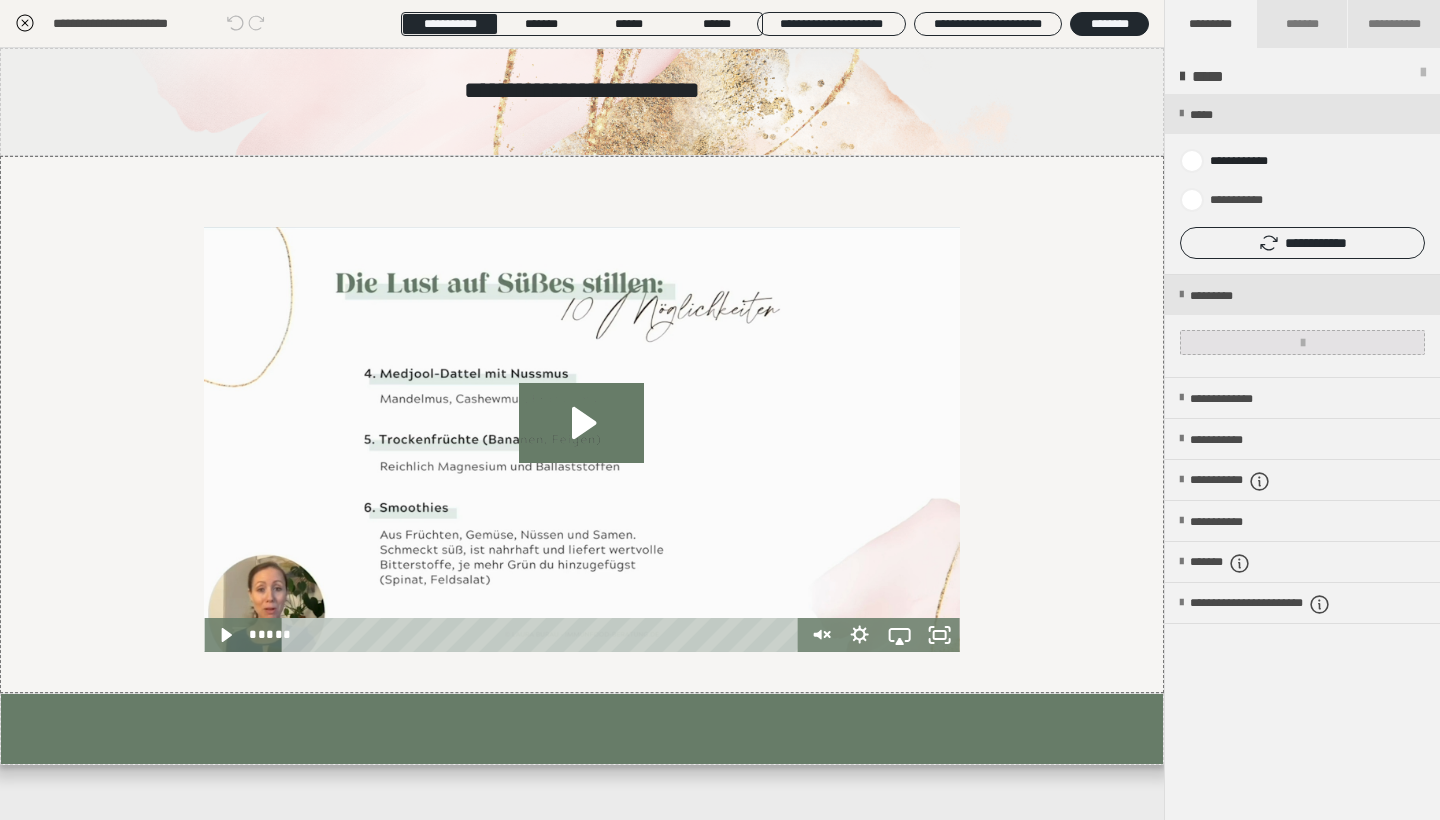 click at bounding box center [1302, 342] 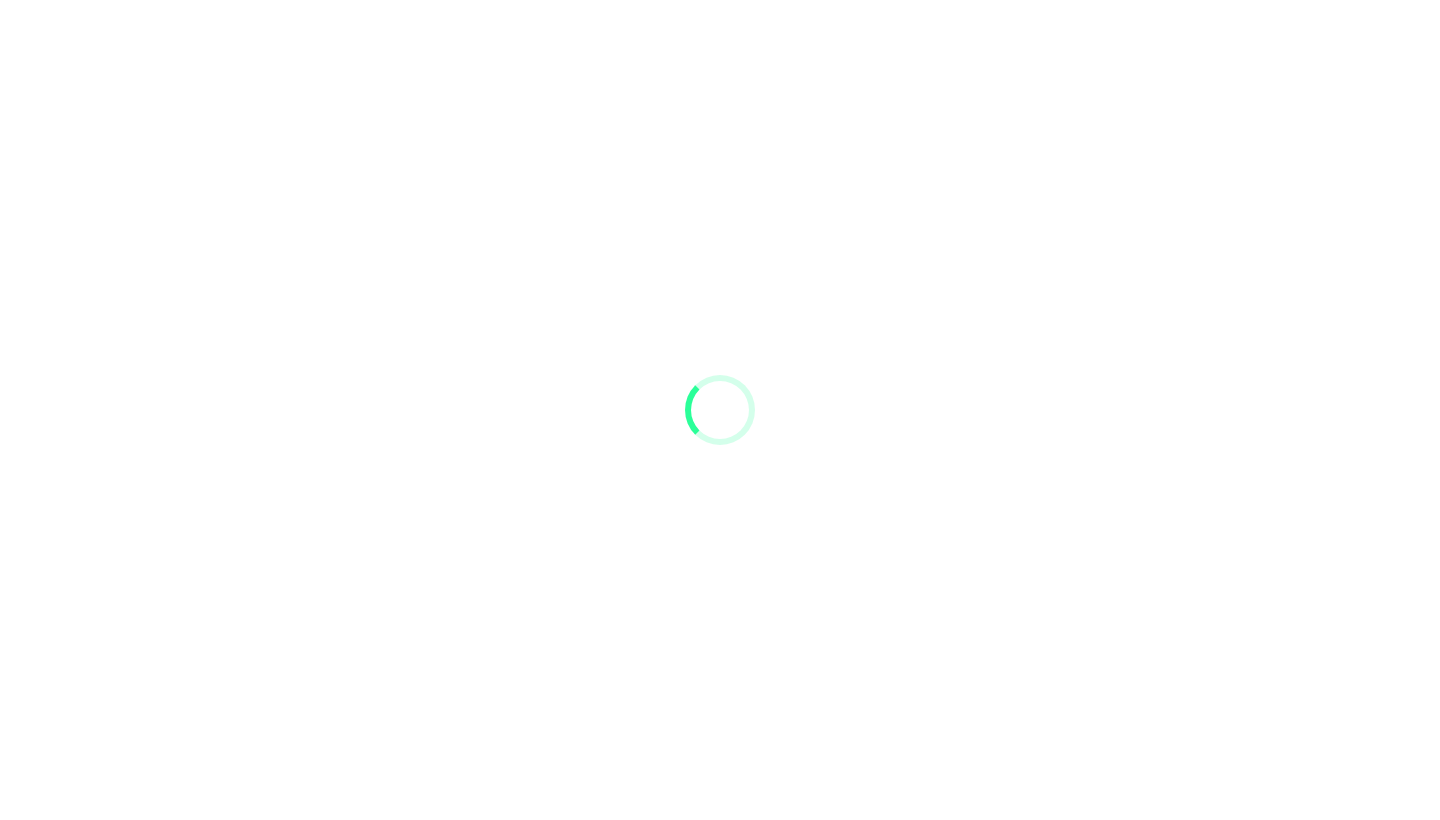 scroll, scrollTop: 0, scrollLeft: 0, axis: both 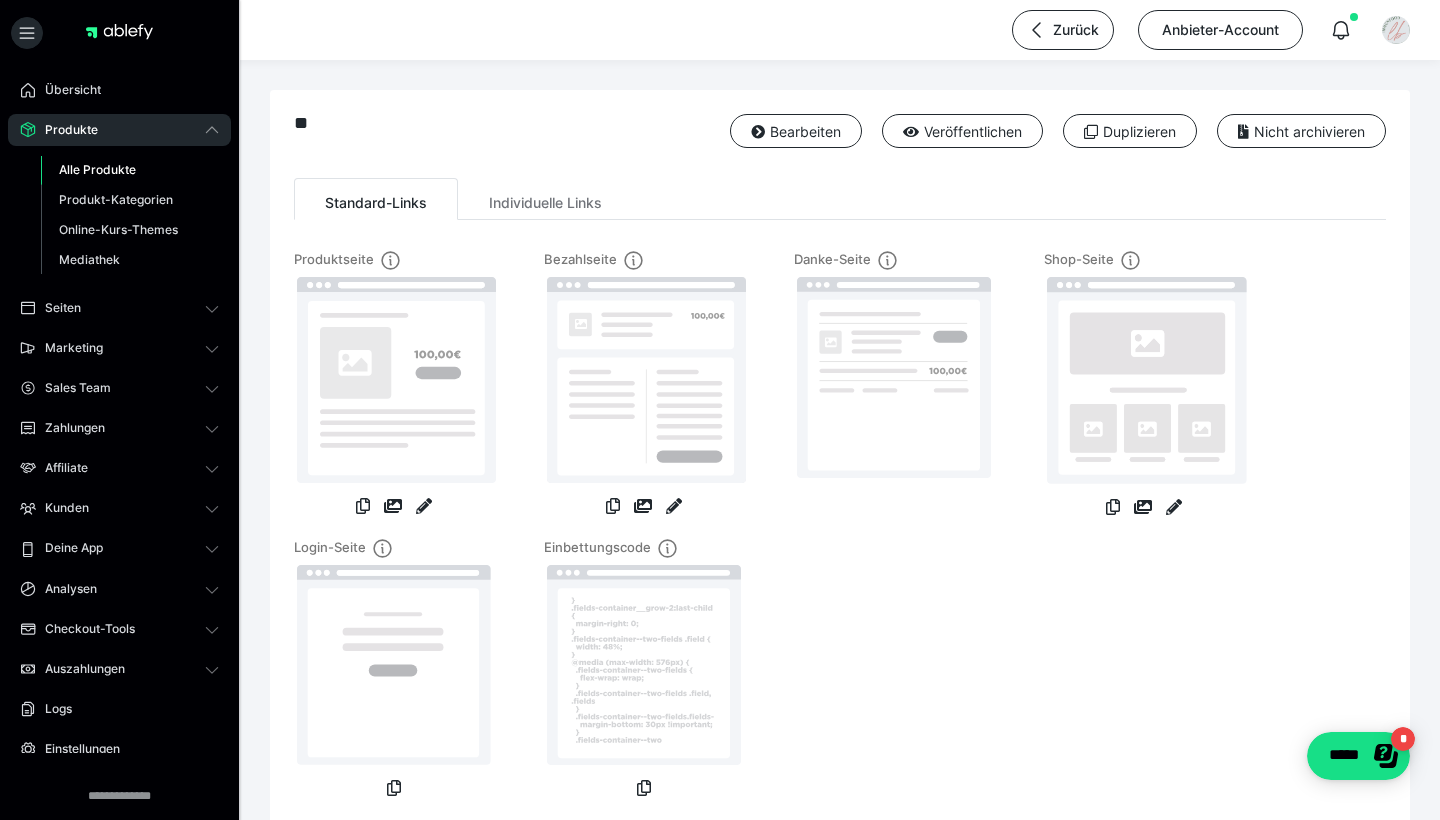 click on "Alle Produkte" at bounding box center [97, 169] 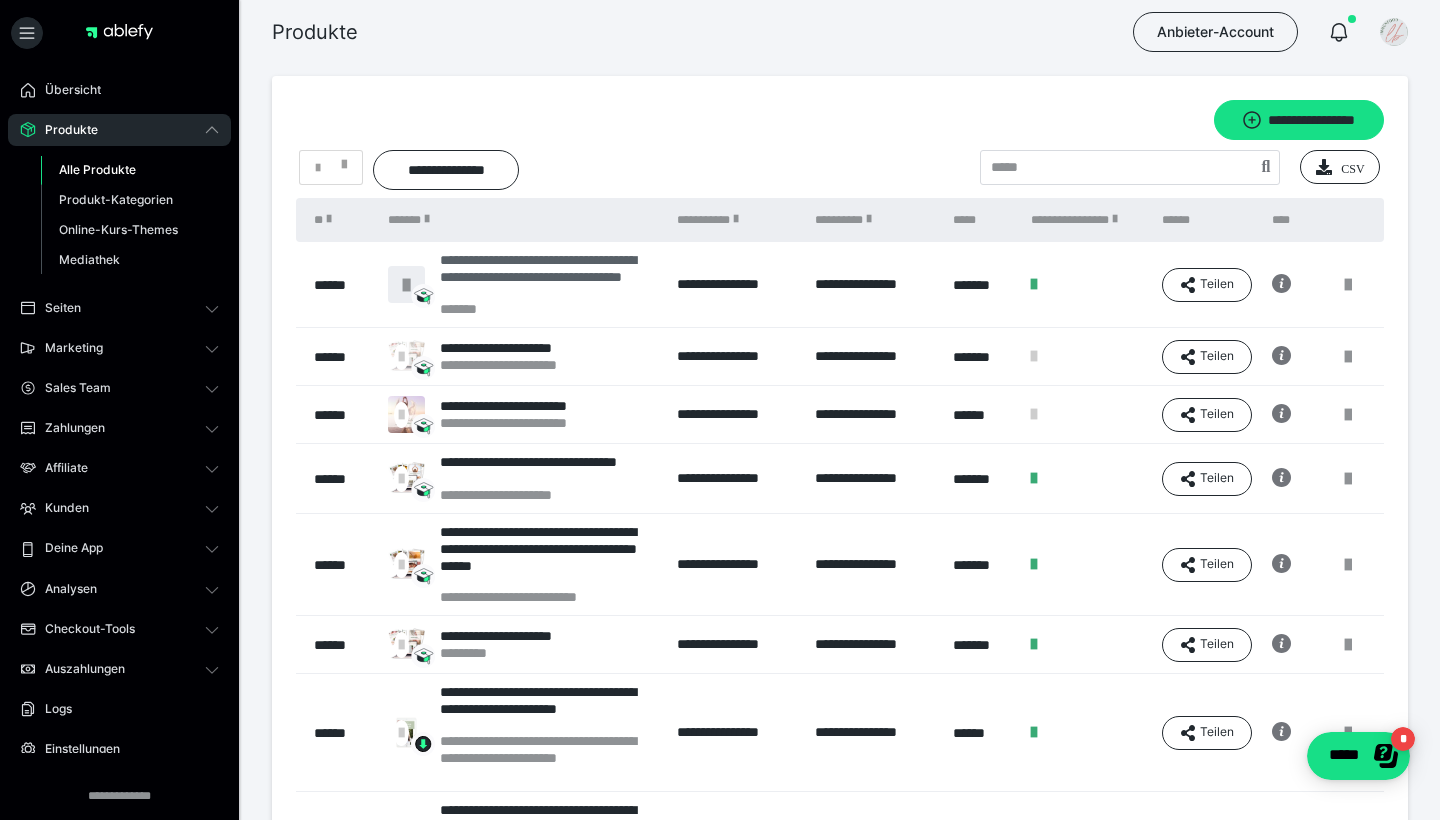 click on "**********" at bounding box center (548, 276) 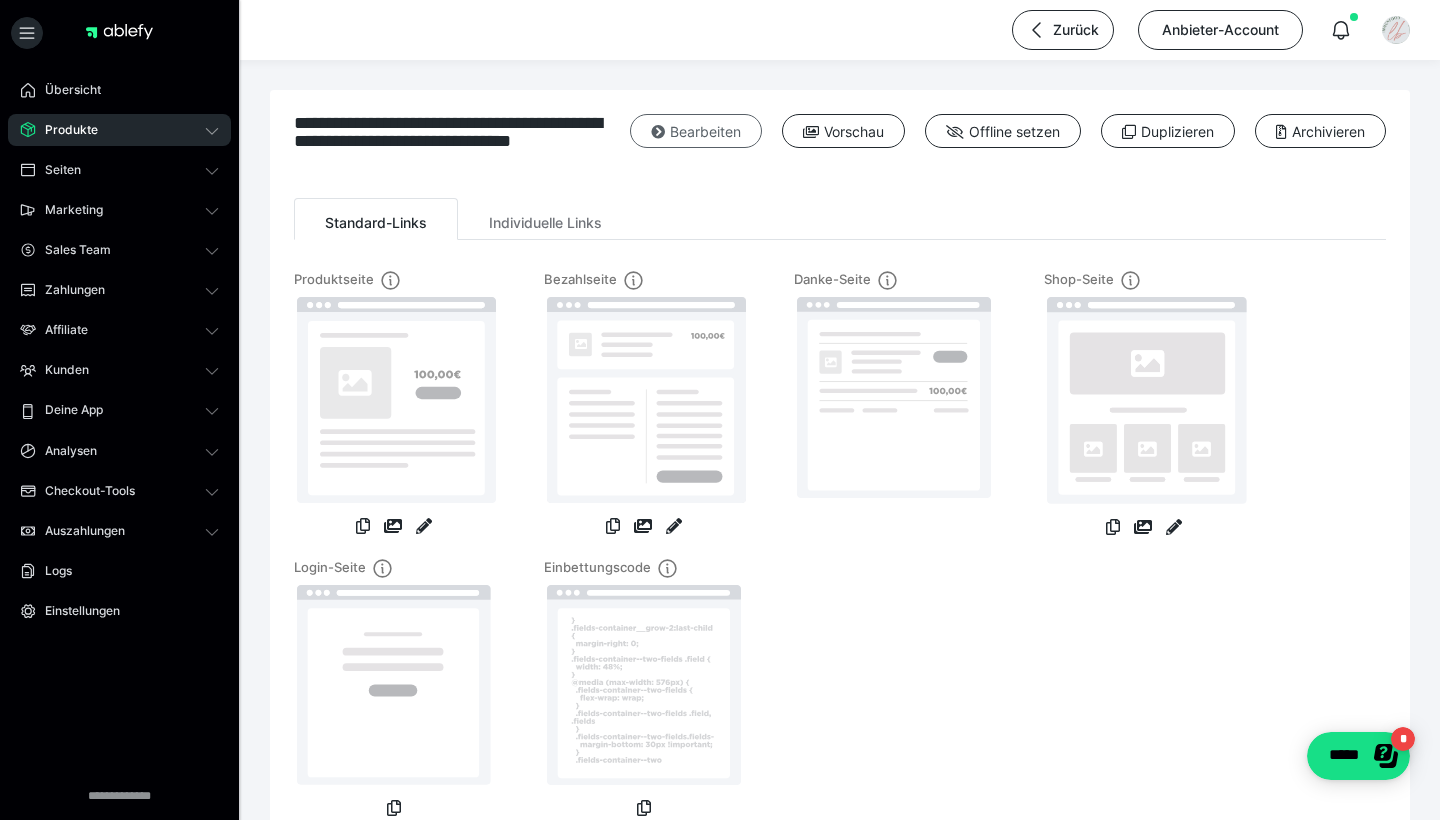 click on "Bearbeiten" at bounding box center (696, 131) 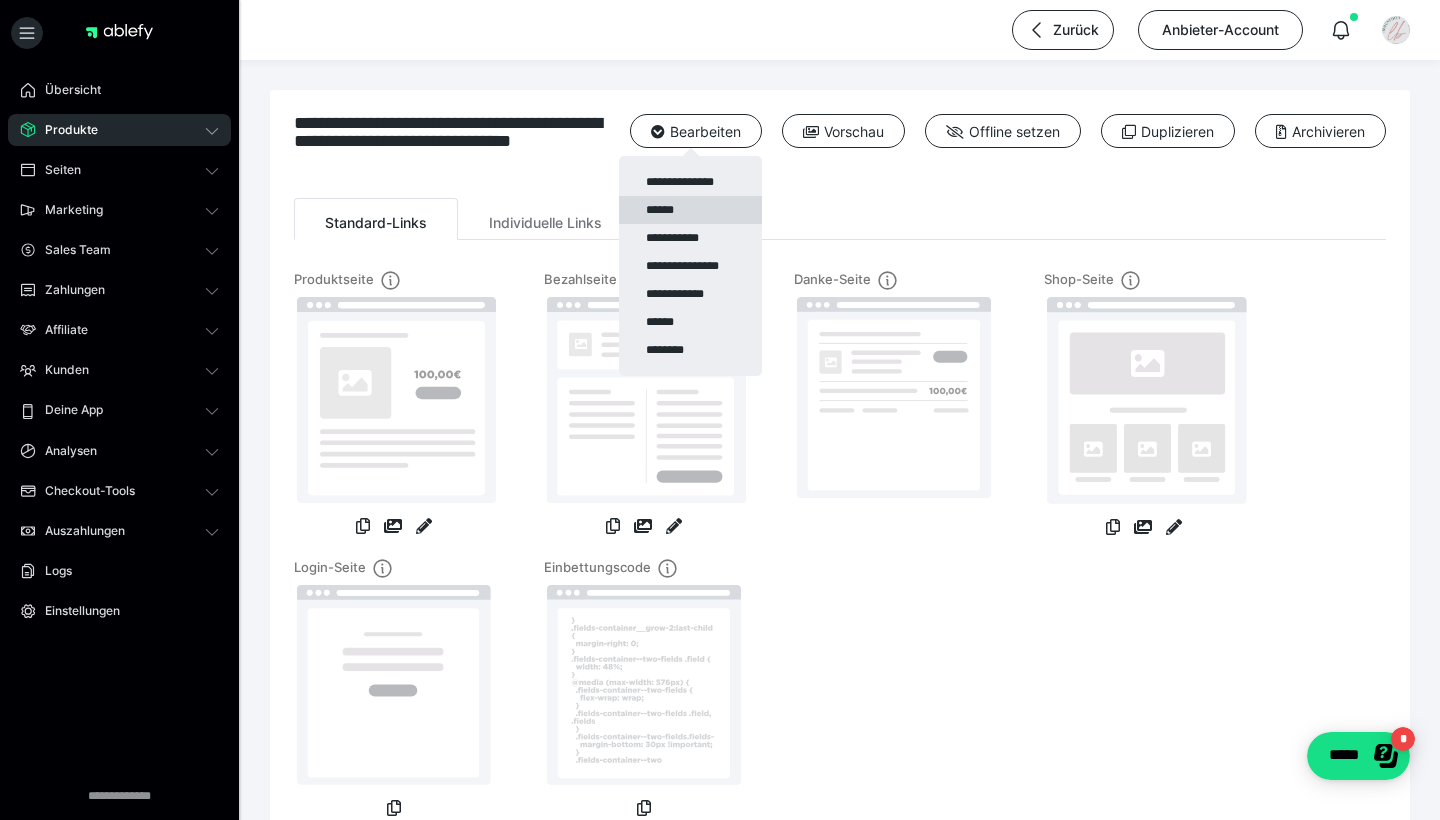 click on "******" at bounding box center (690, 210) 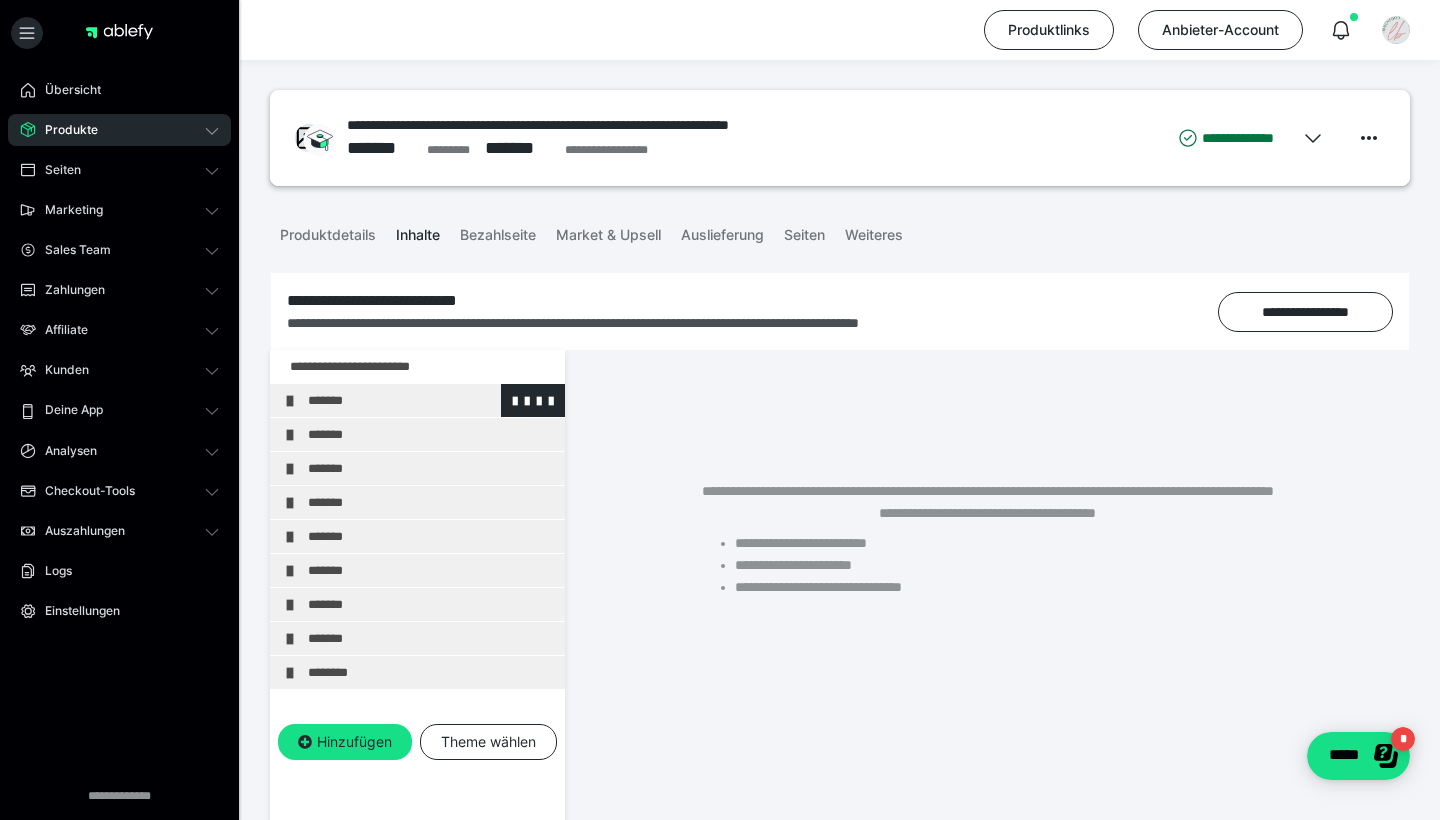click on "*******" at bounding box center [431, 400] 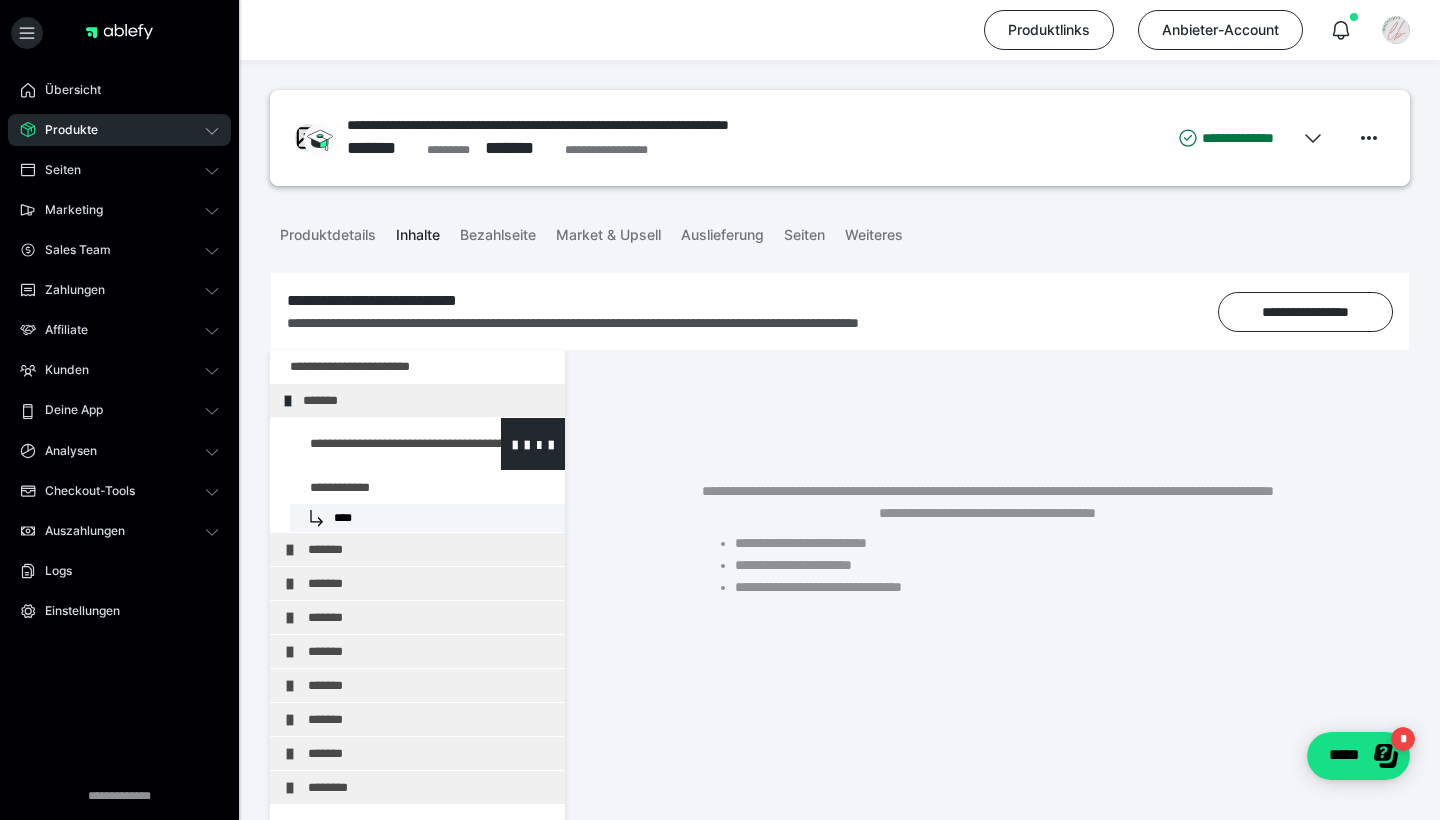 click at bounding box center [375, 444] 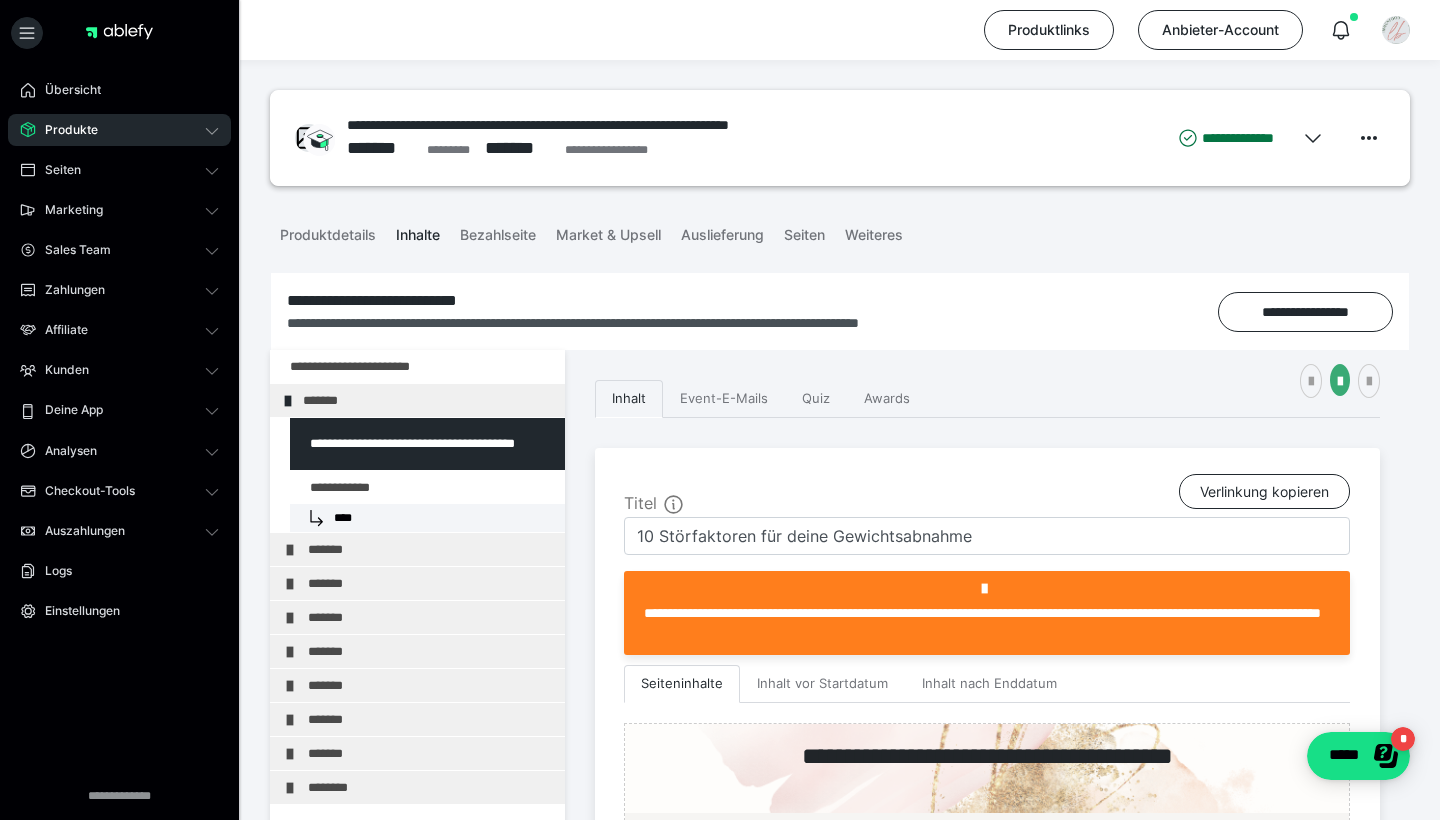 scroll, scrollTop: 0, scrollLeft: 0, axis: both 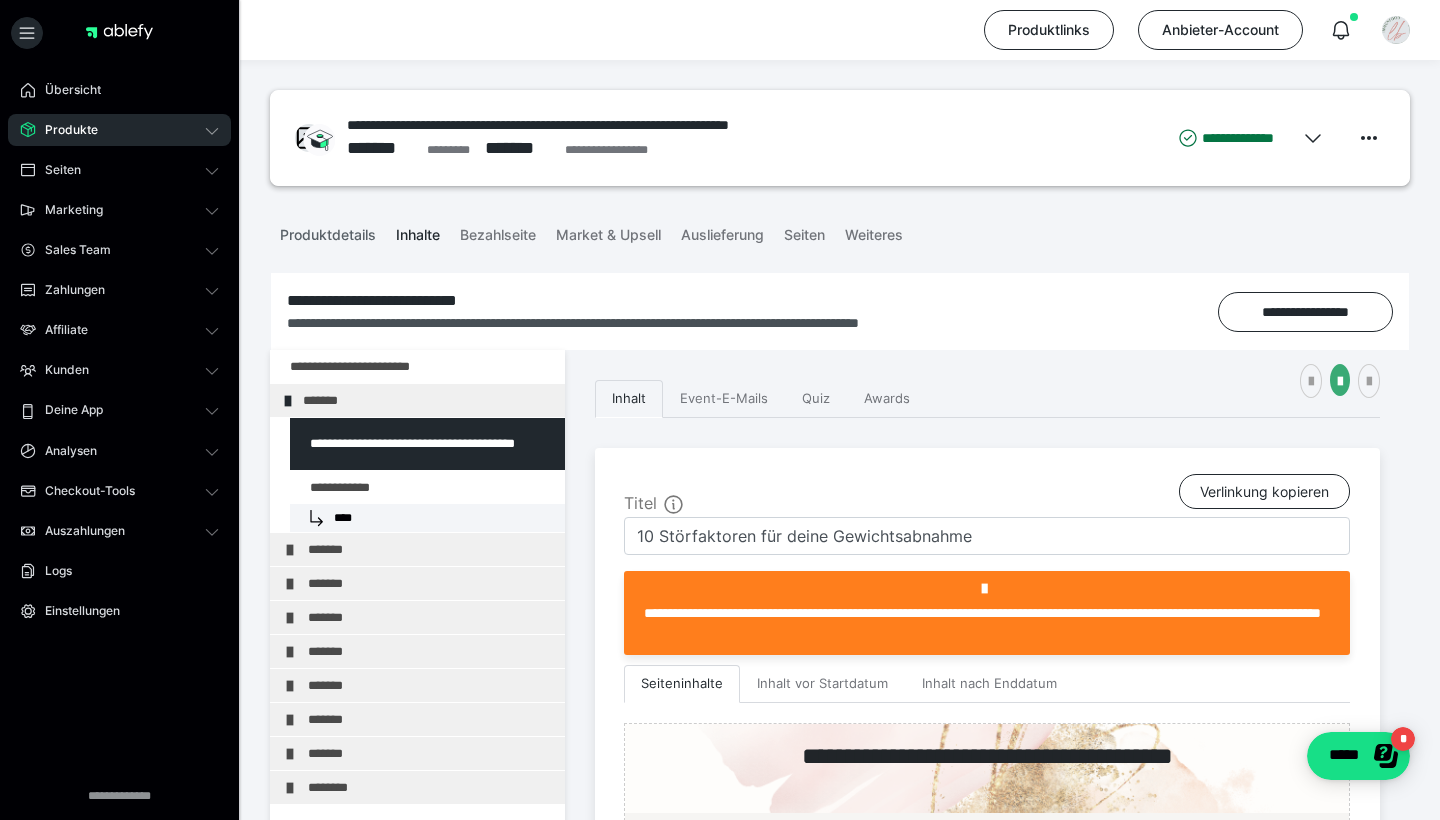 click on "Produktdetails" at bounding box center [328, 231] 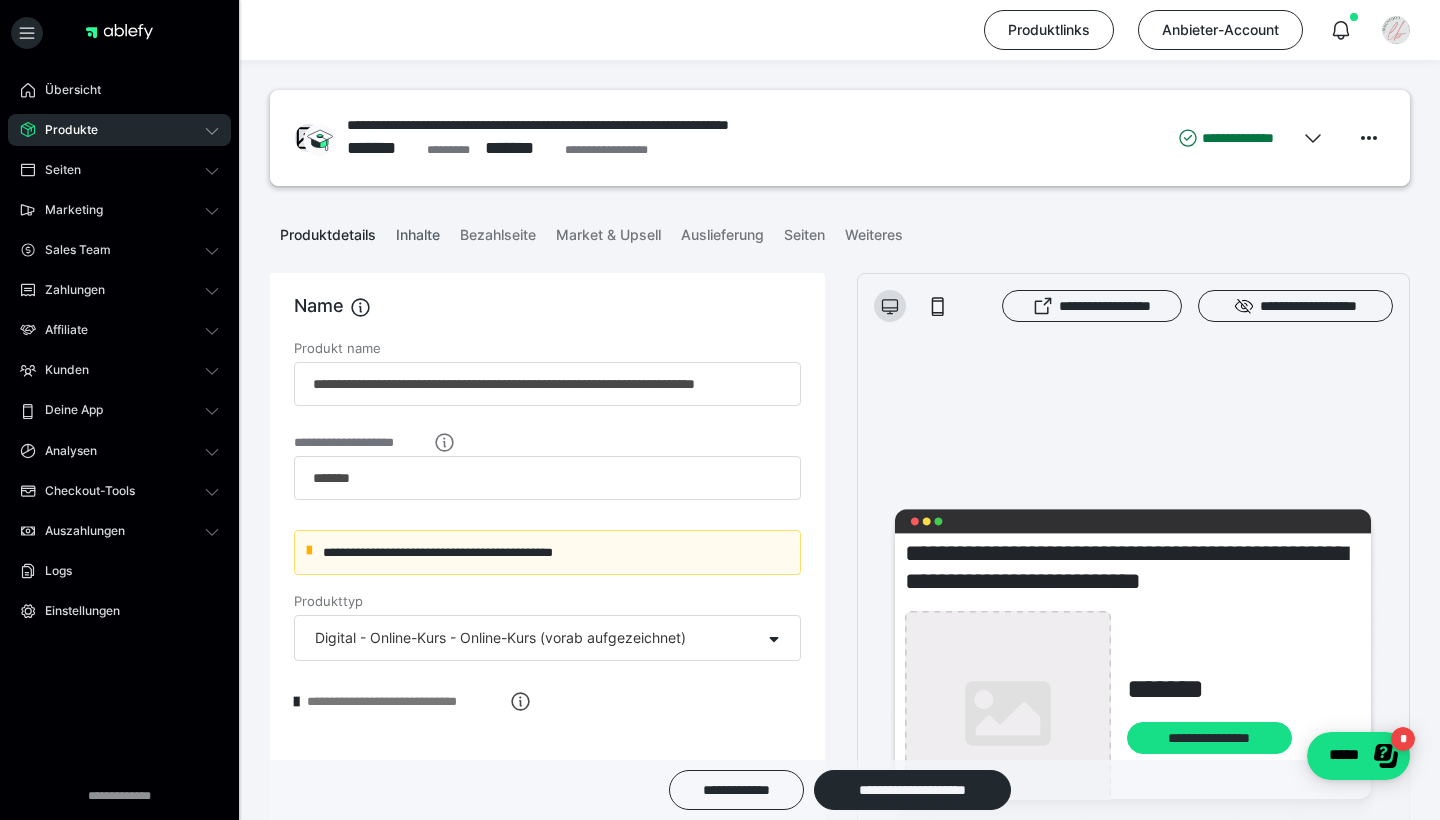 click on "Inhalte" at bounding box center [418, 231] 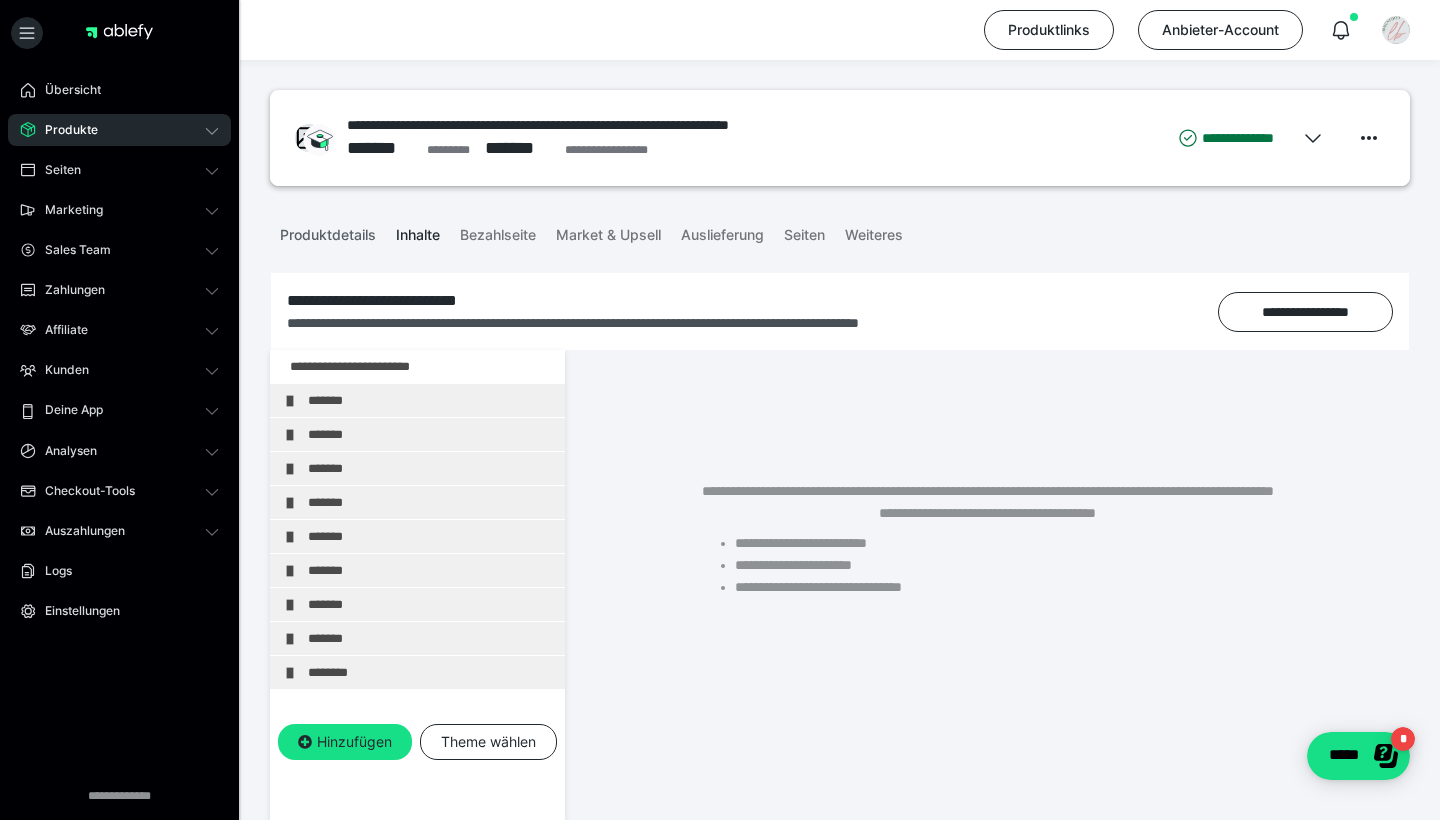click on "Produktdetails" at bounding box center [328, 231] 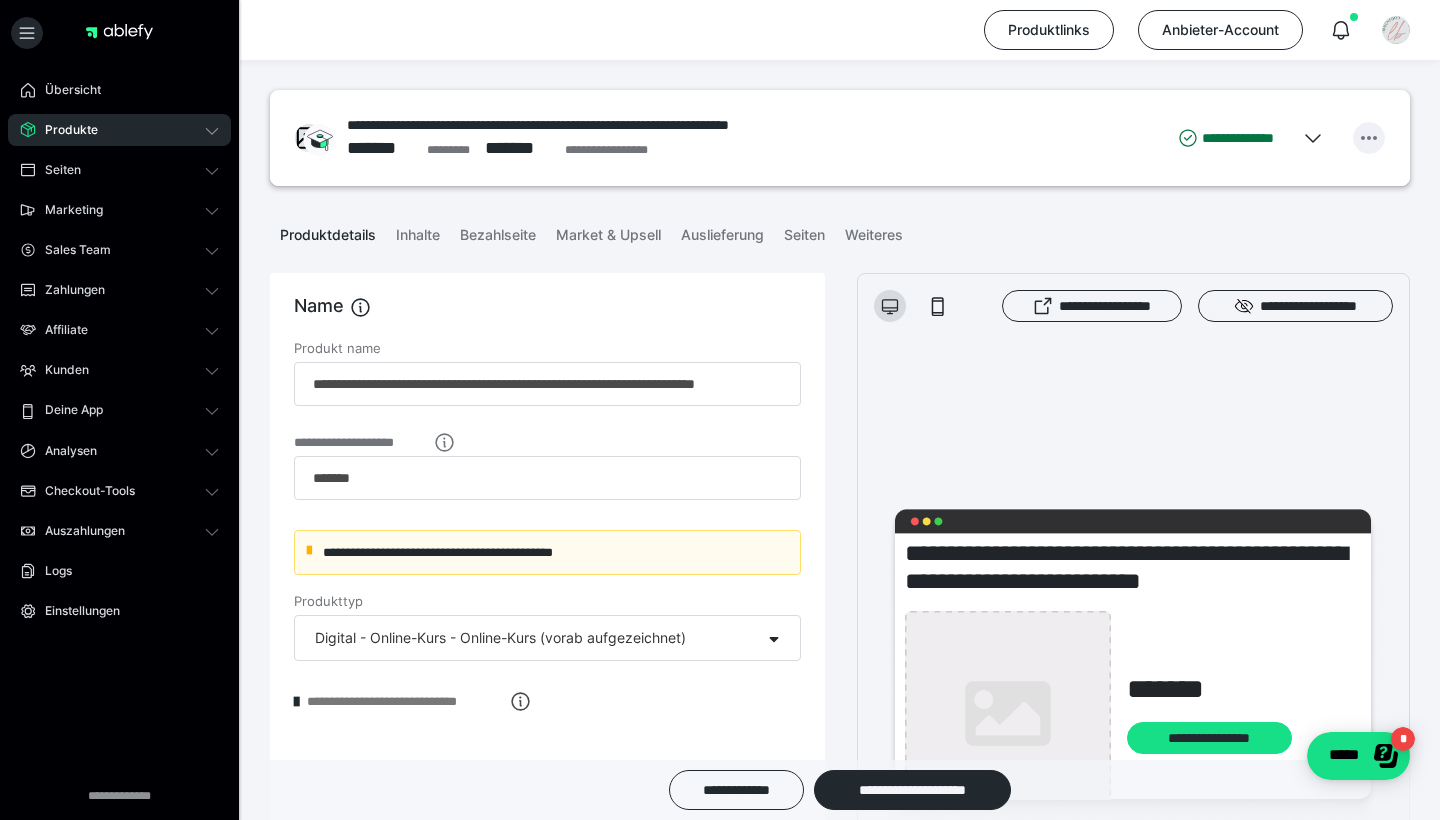 click 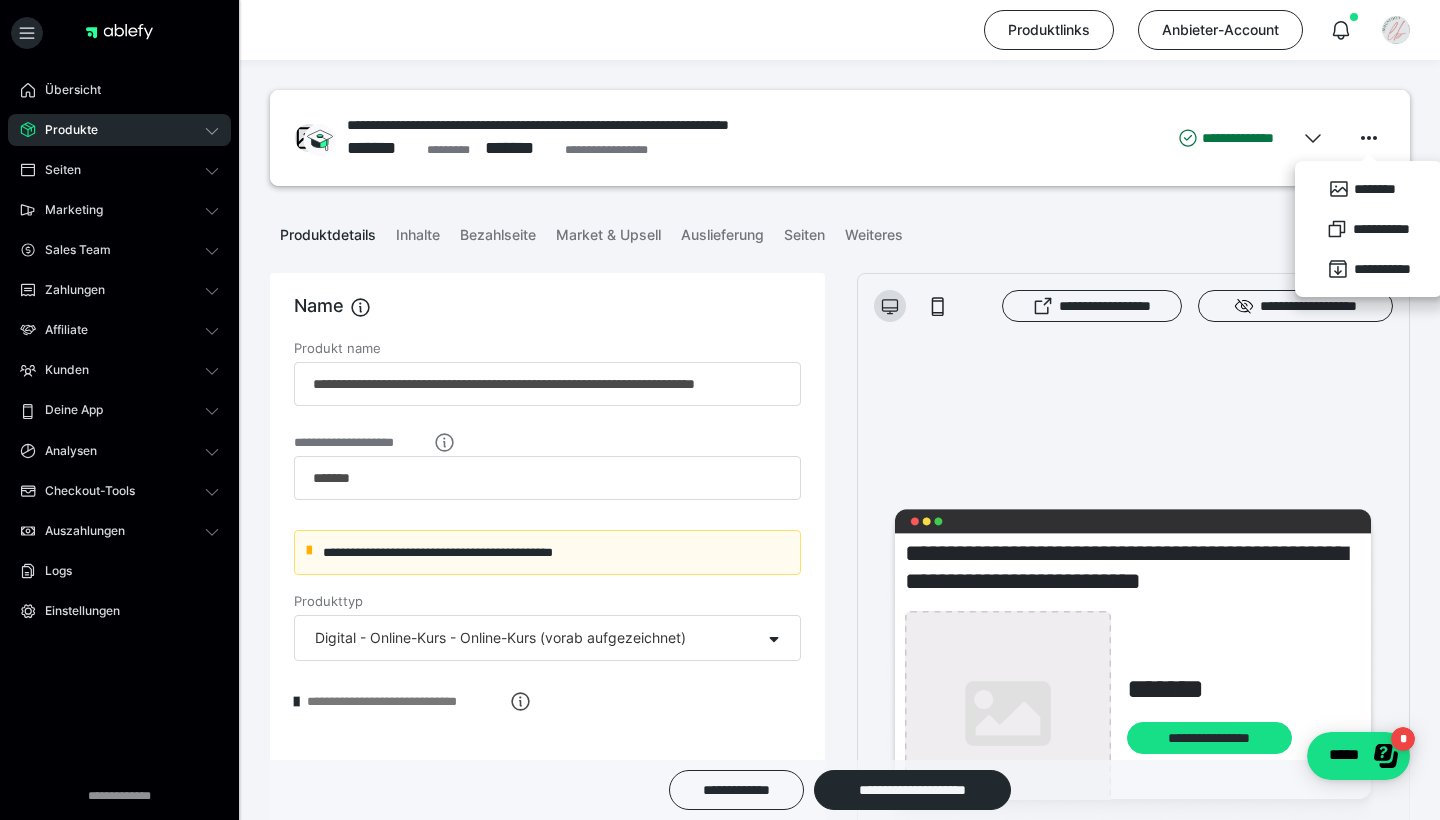 click on "**********" at bounding box center [840, 138] 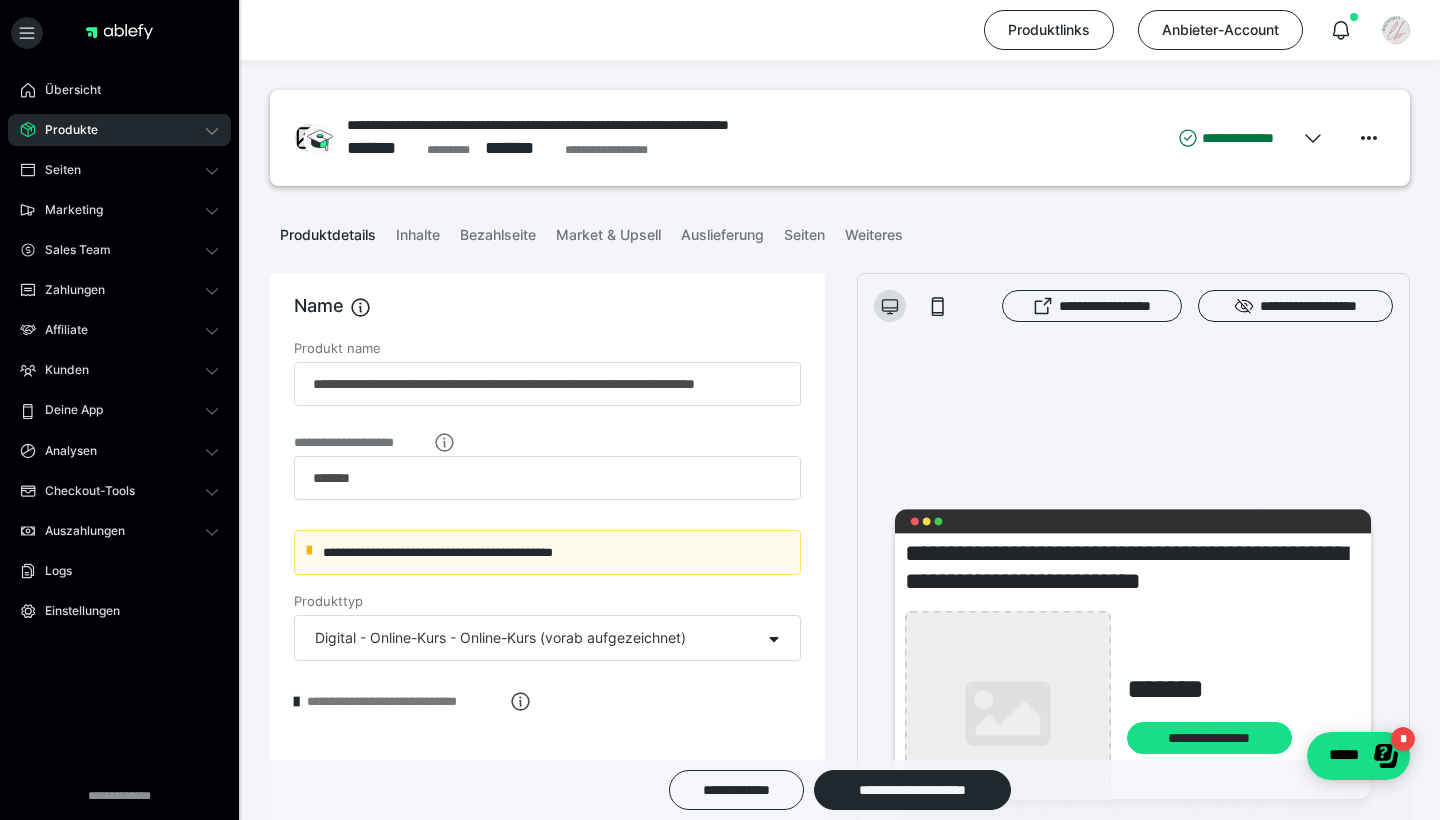 scroll, scrollTop: 0, scrollLeft: 0, axis: both 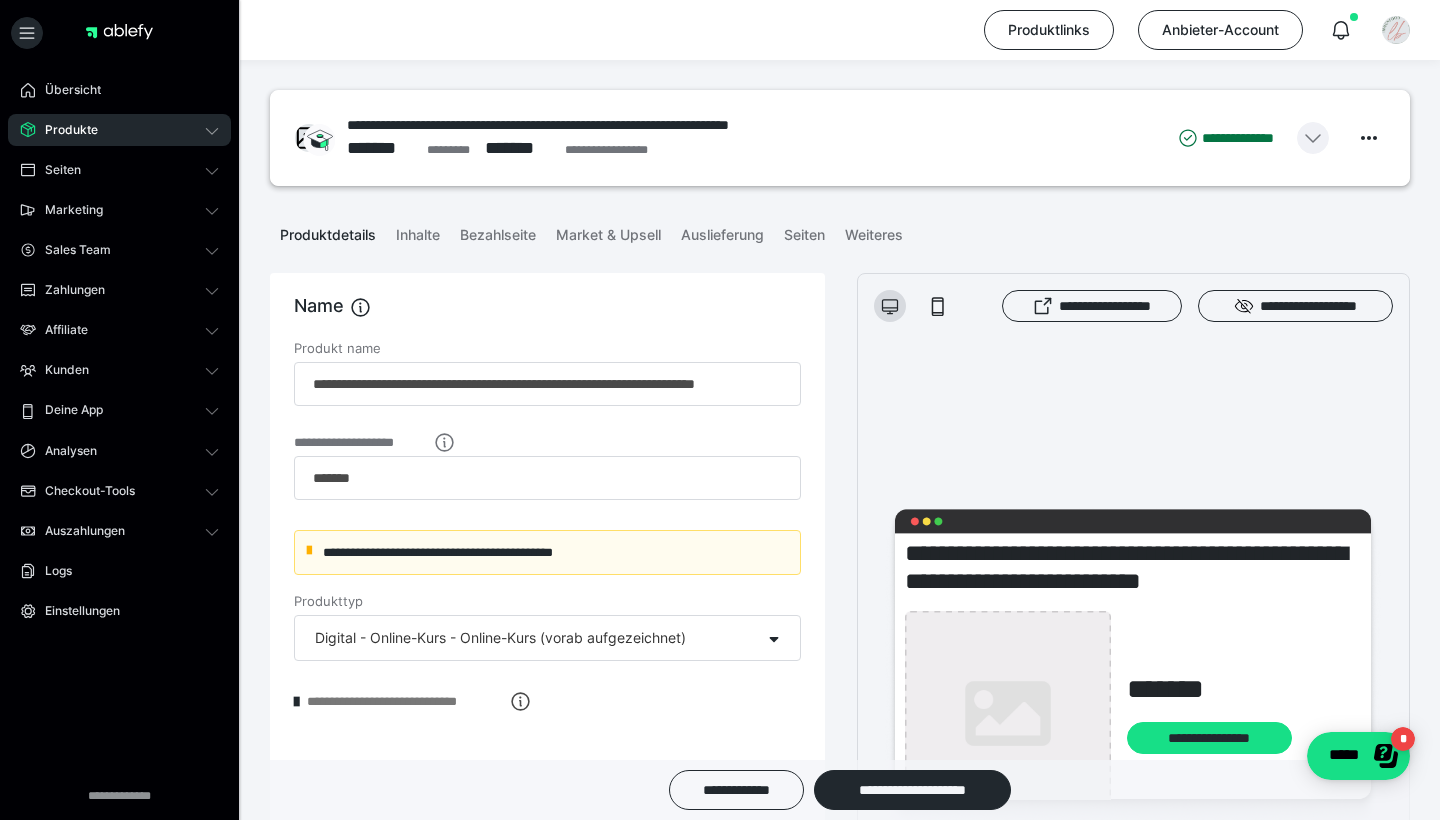 click 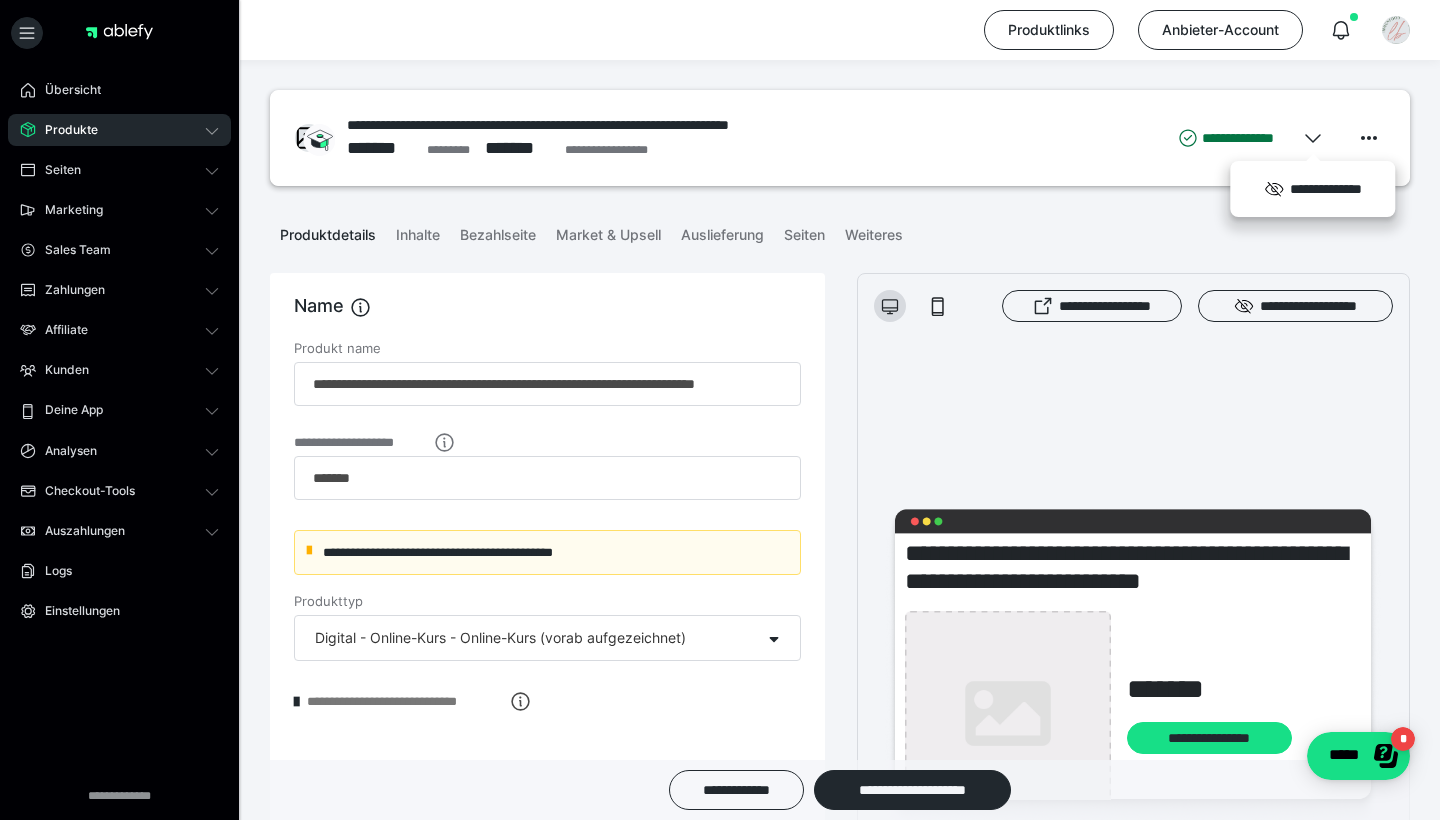 click on "**********" at bounding box center [840, 138] 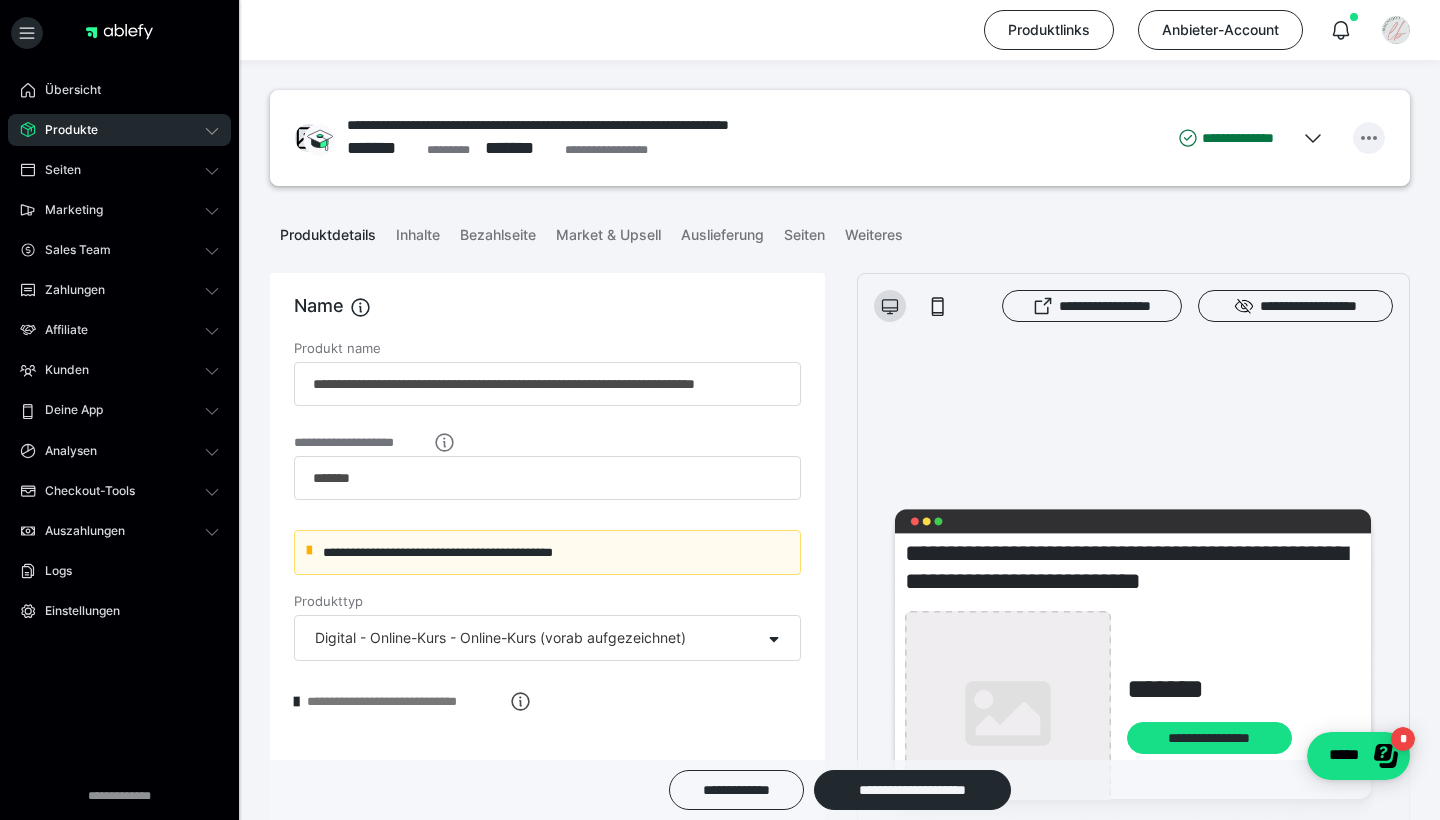click 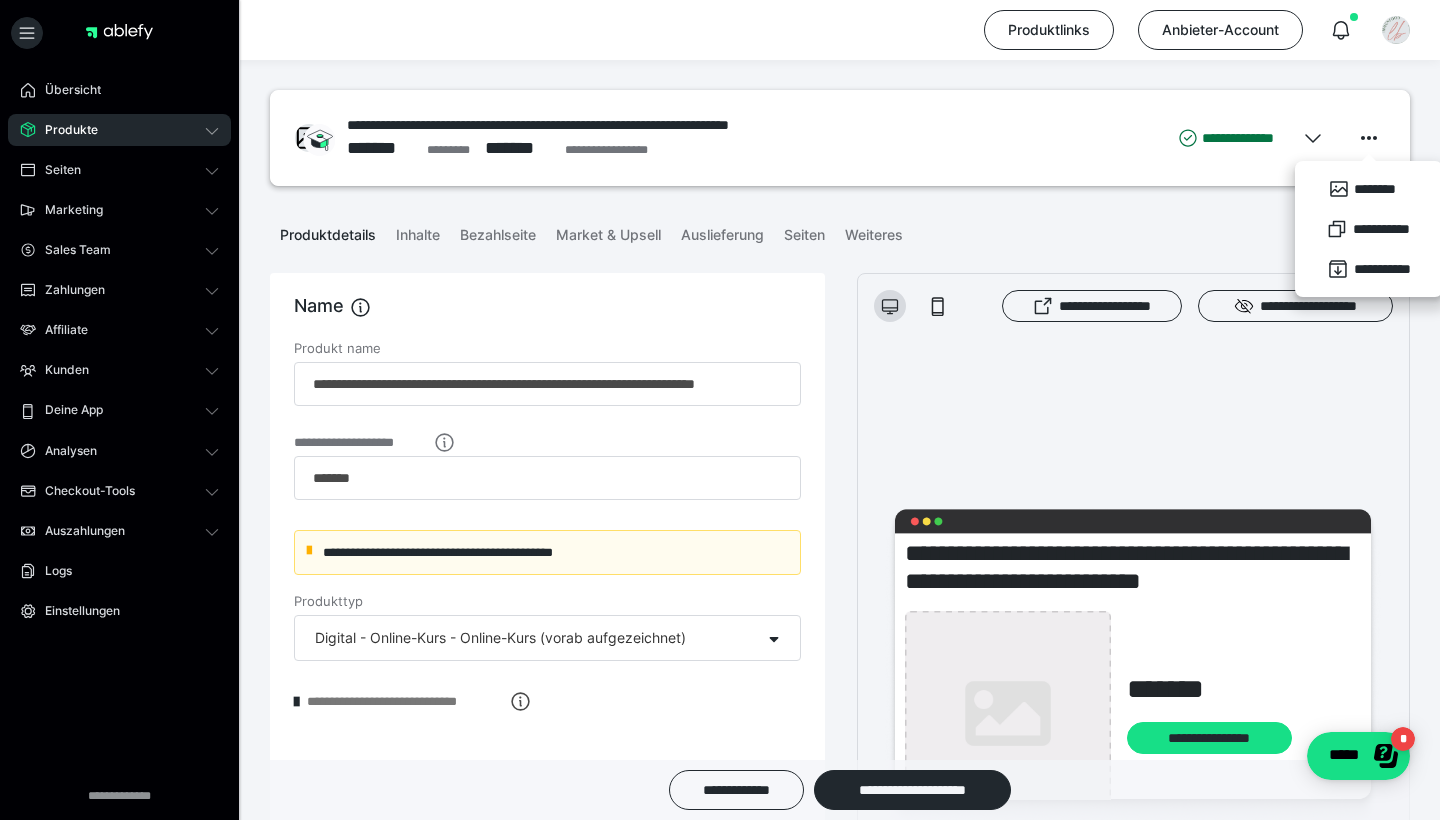 click on "**********" at bounding box center (840, 135) 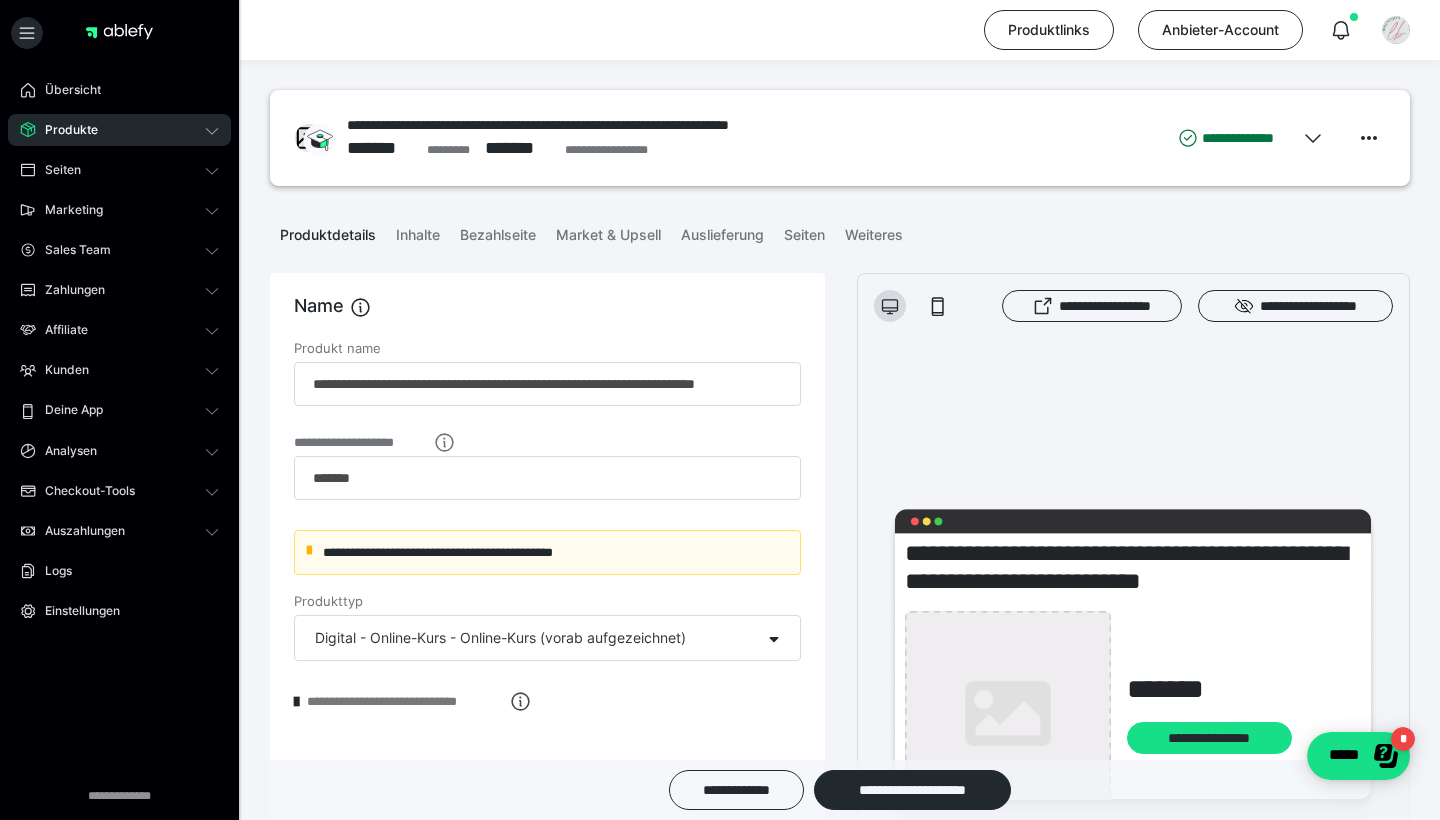 click on "Produkte" at bounding box center (119, 130) 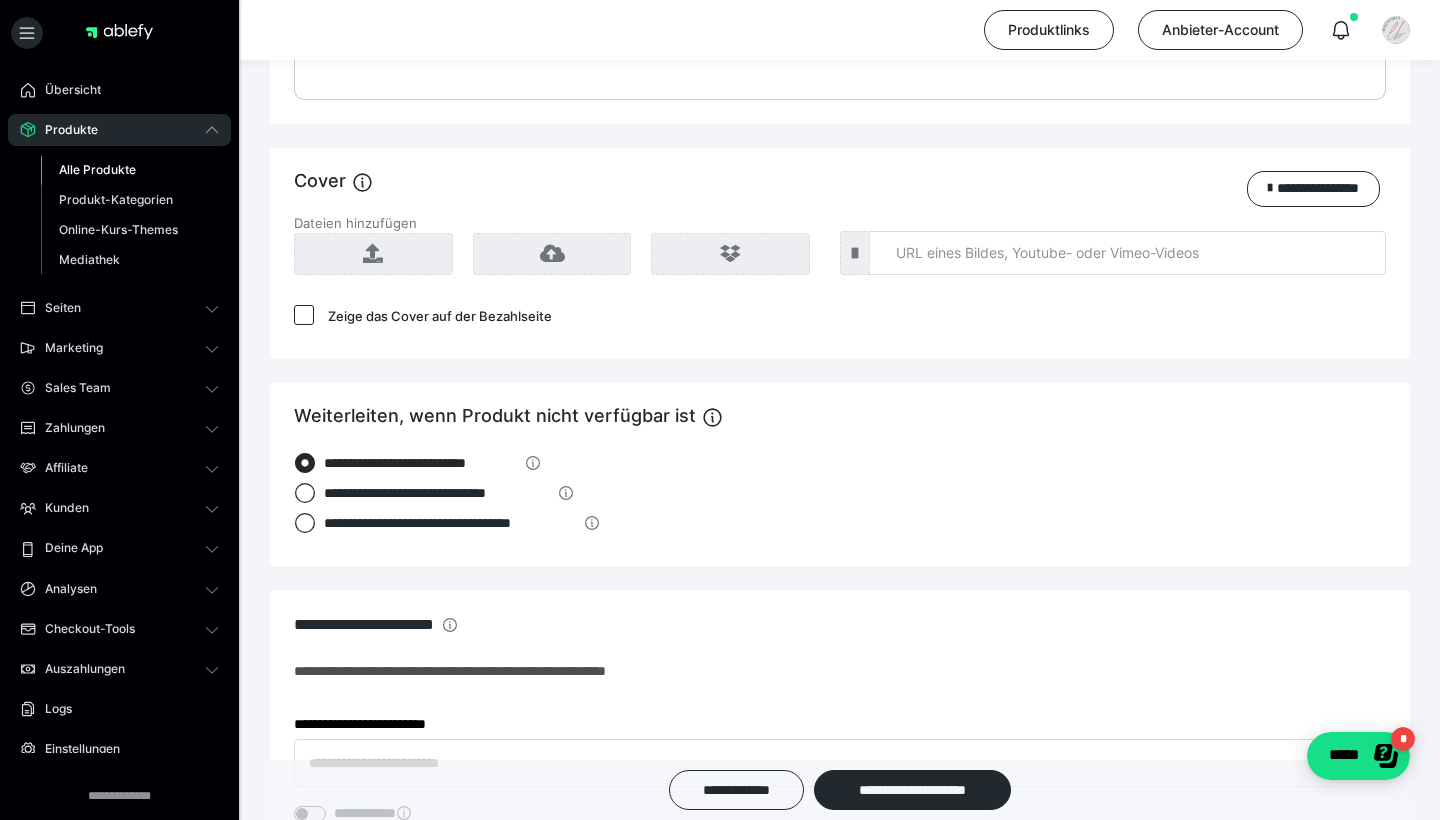 scroll, scrollTop: 1218, scrollLeft: 0, axis: vertical 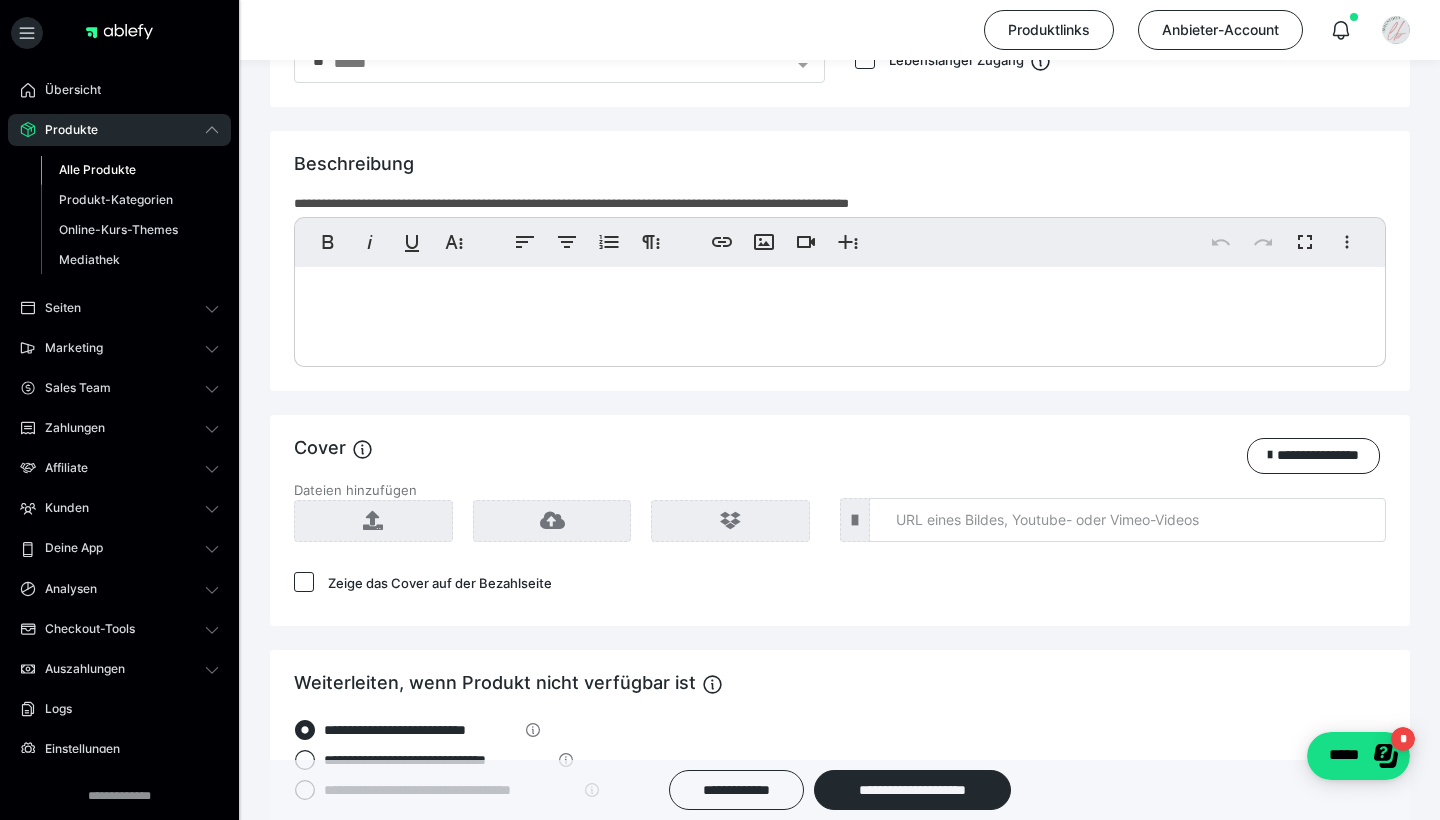 click on "Alle Produkte" at bounding box center (97, 169) 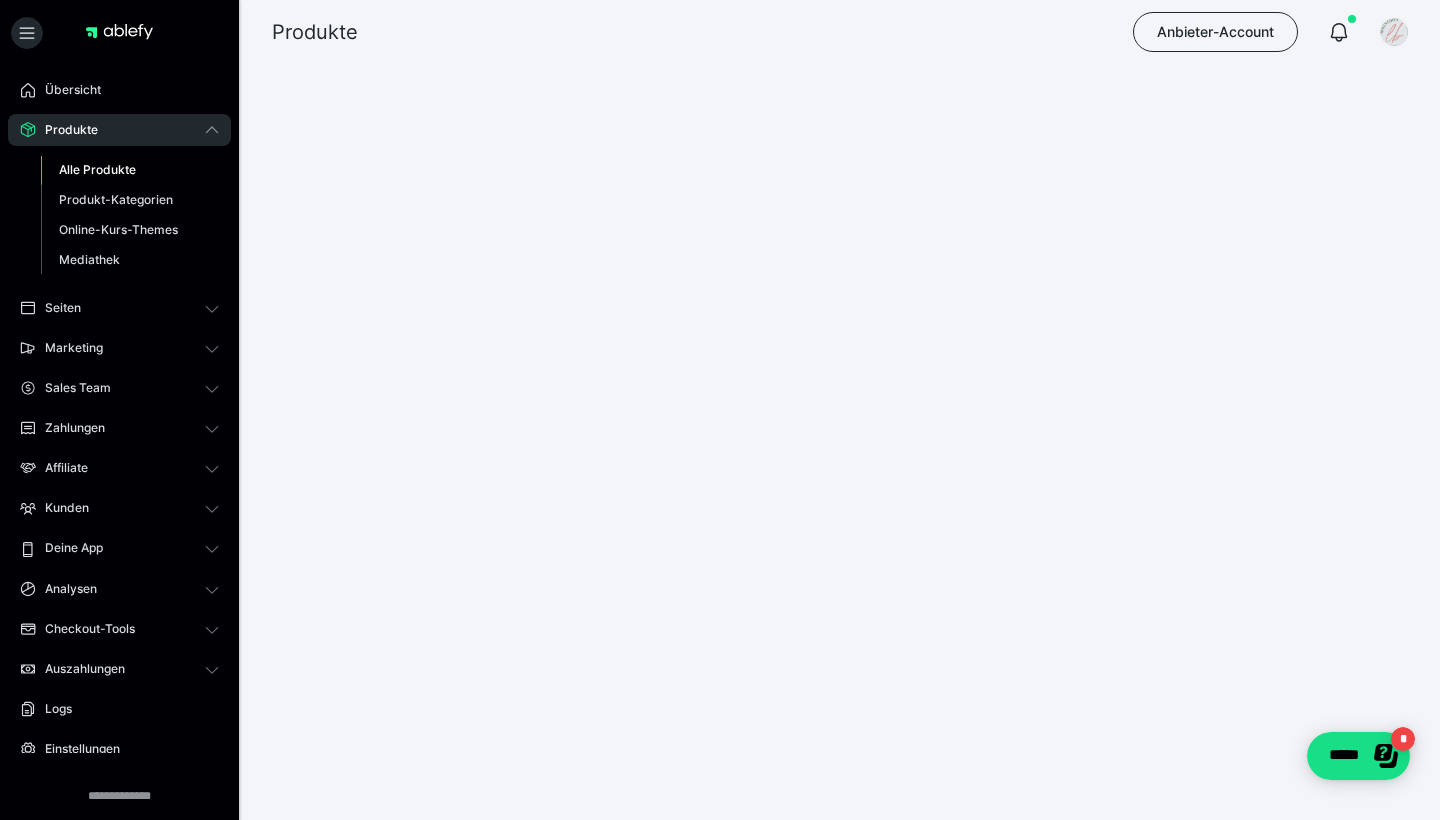 scroll, scrollTop: 0, scrollLeft: 0, axis: both 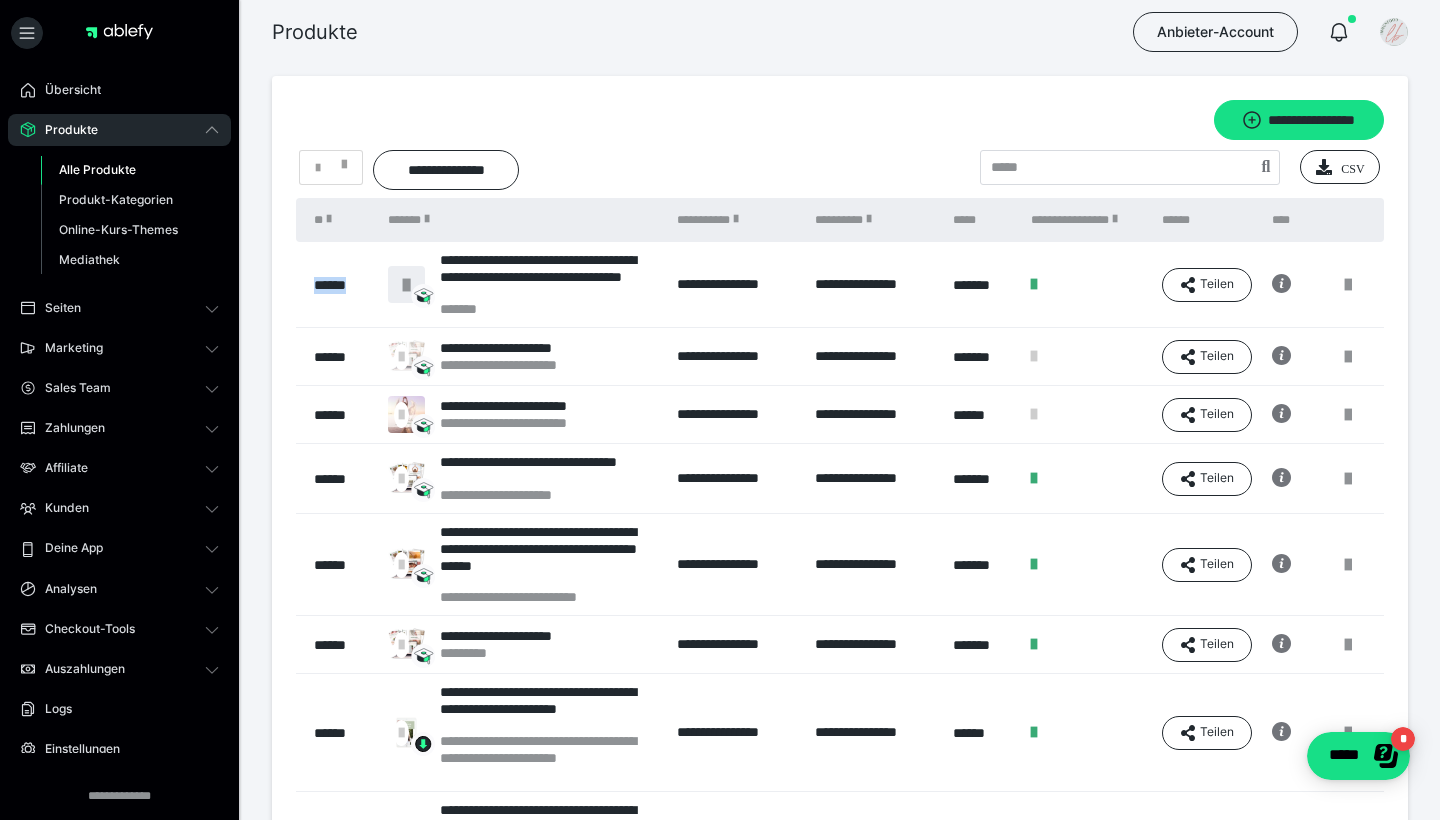 drag, startPoint x: 373, startPoint y: 279, endPoint x: 303, endPoint y: 280, distance: 70.00714 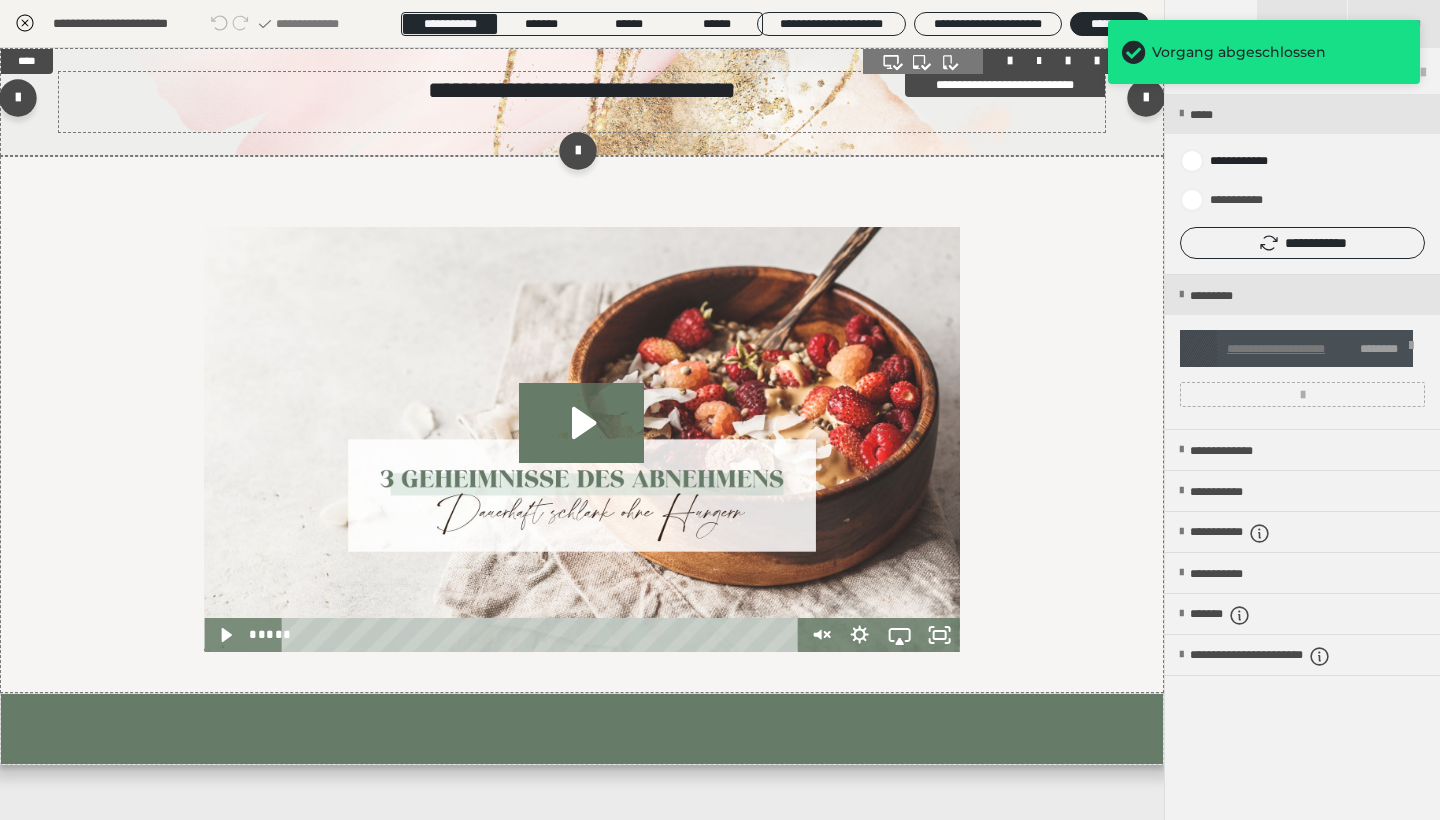 scroll, scrollTop: 0, scrollLeft: 0, axis: both 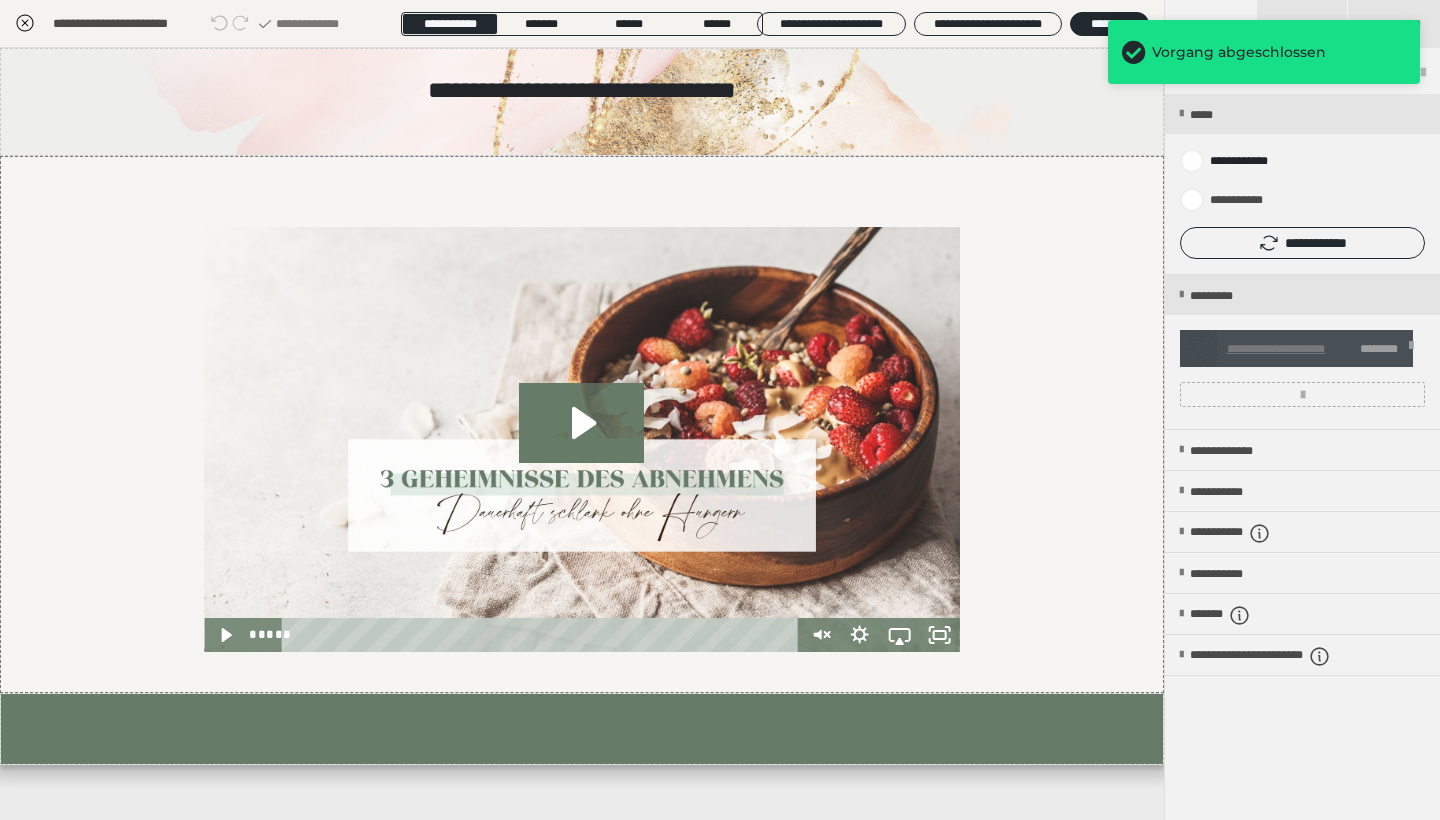 click 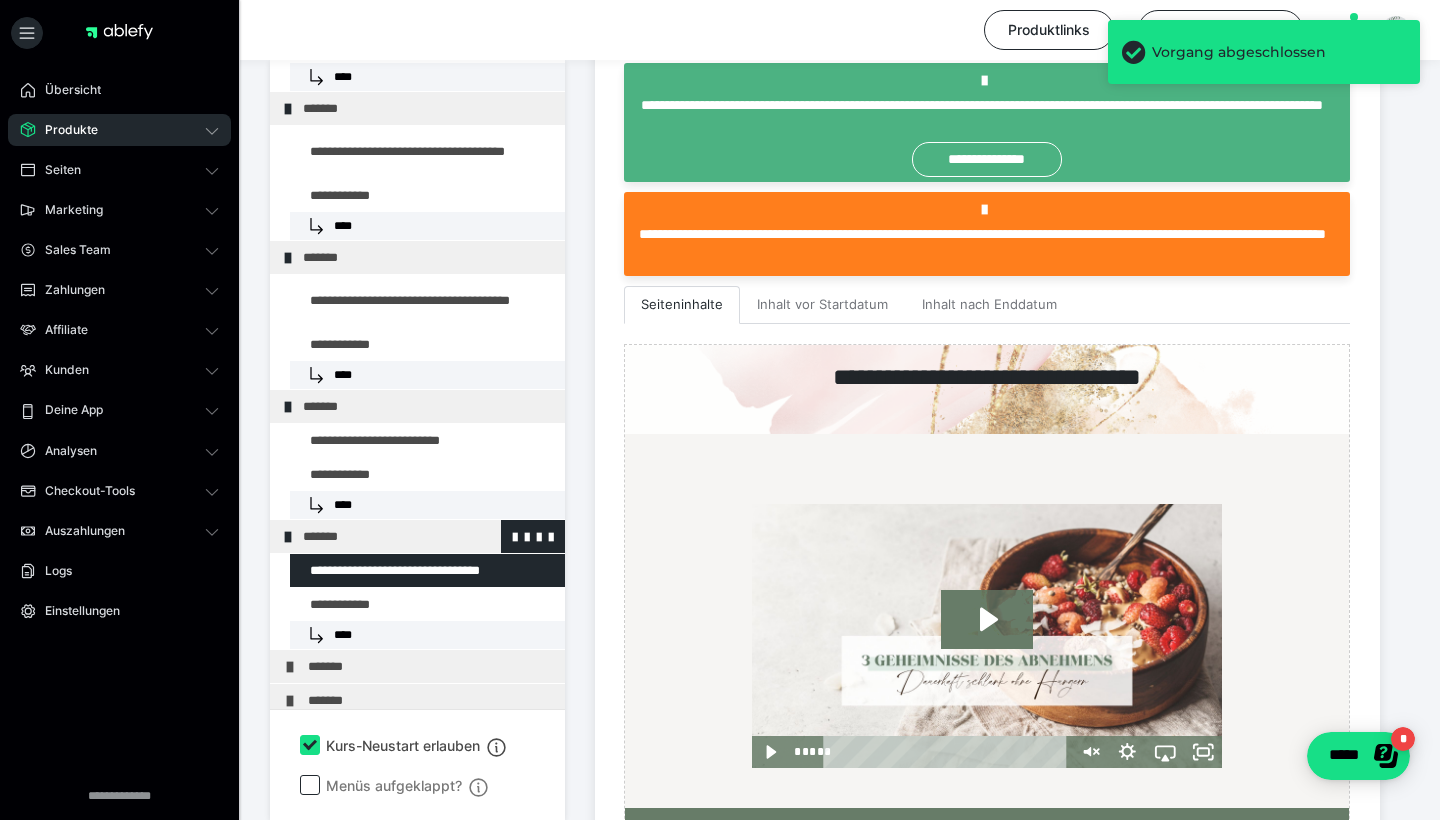 scroll, scrollTop: 669, scrollLeft: 0, axis: vertical 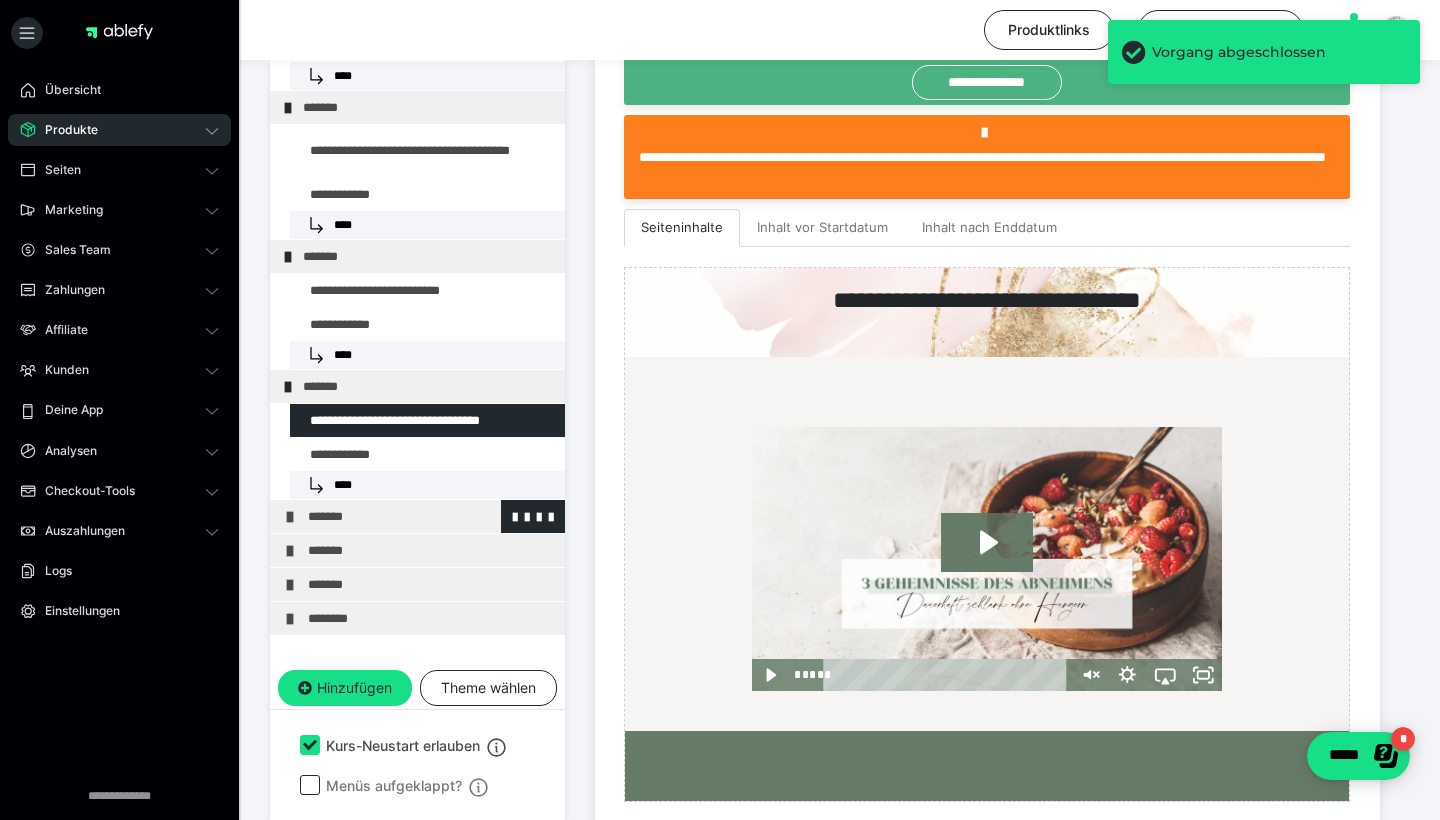 click on "*******" at bounding box center (431, 516) 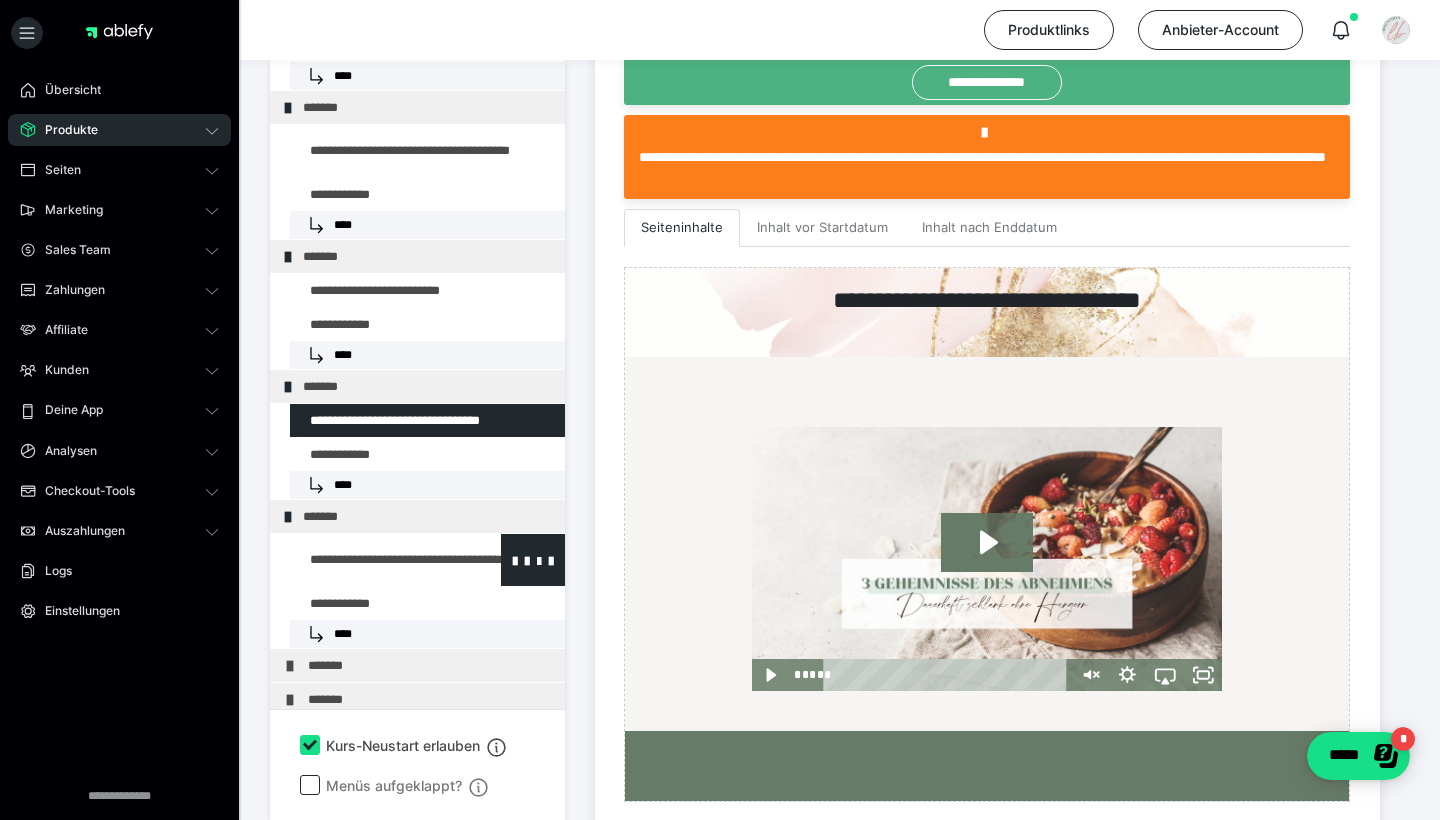 click at bounding box center [375, 560] 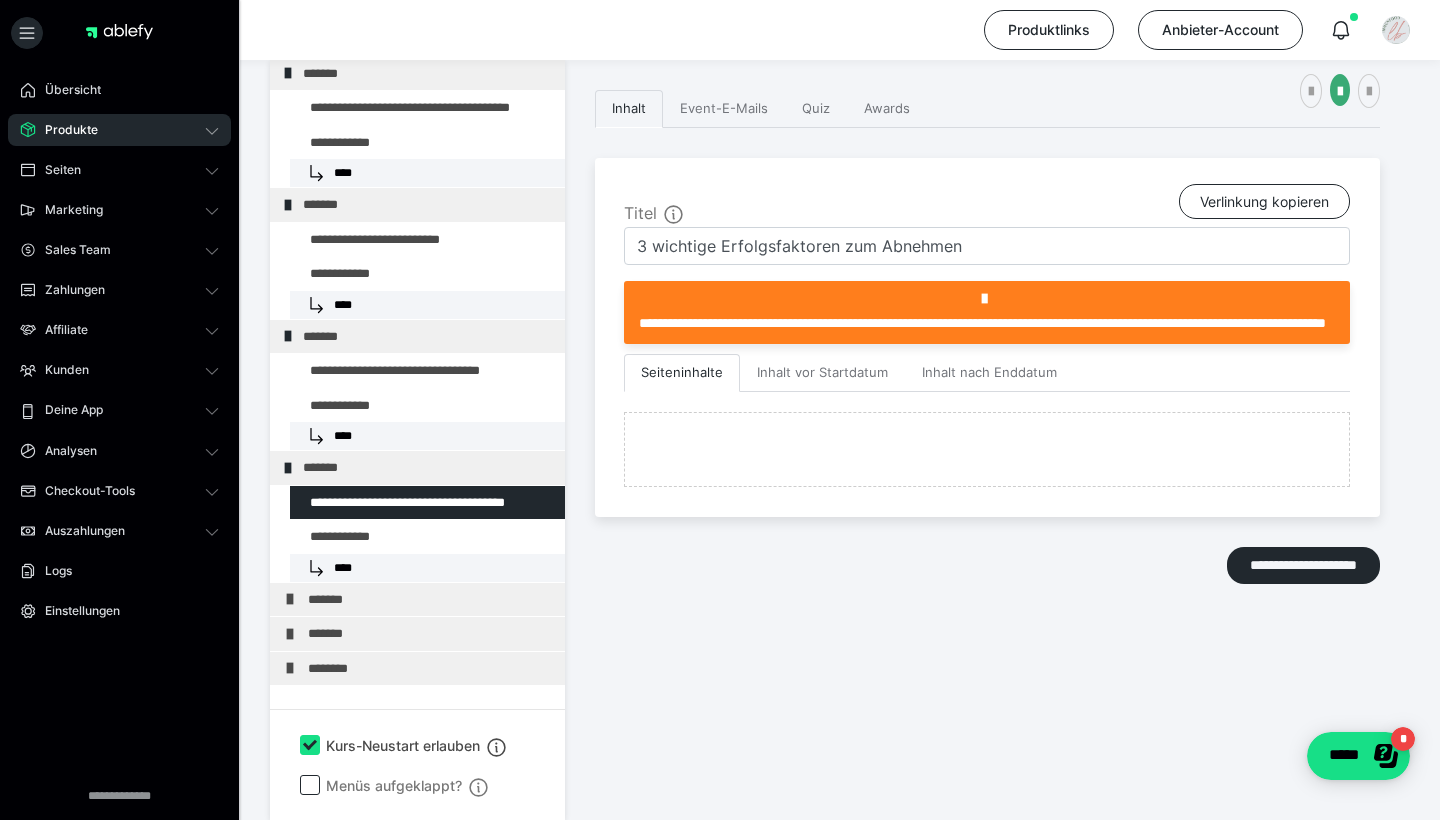 scroll, scrollTop: 374, scrollLeft: 0, axis: vertical 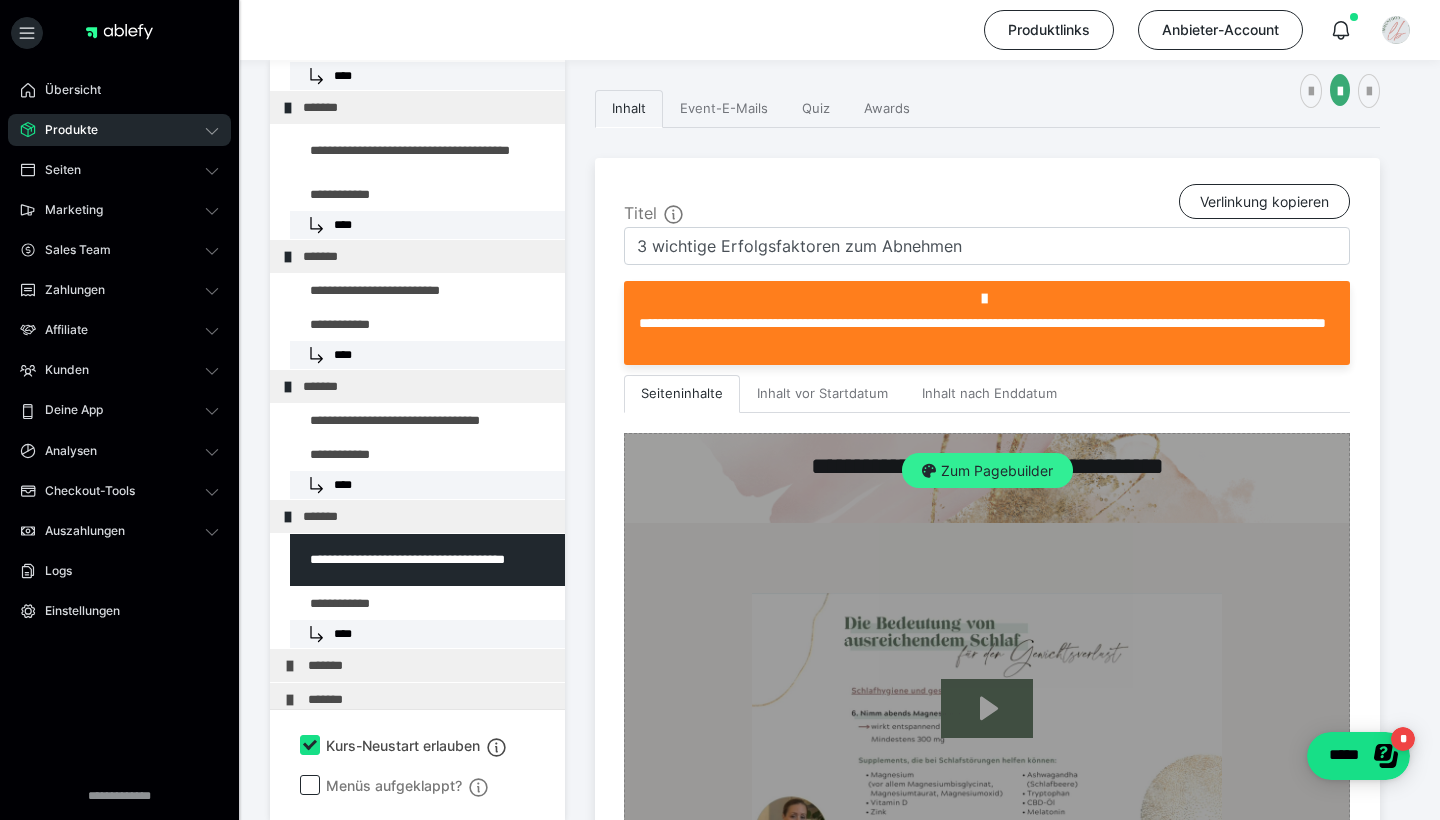 click at bounding box center (929, 471) 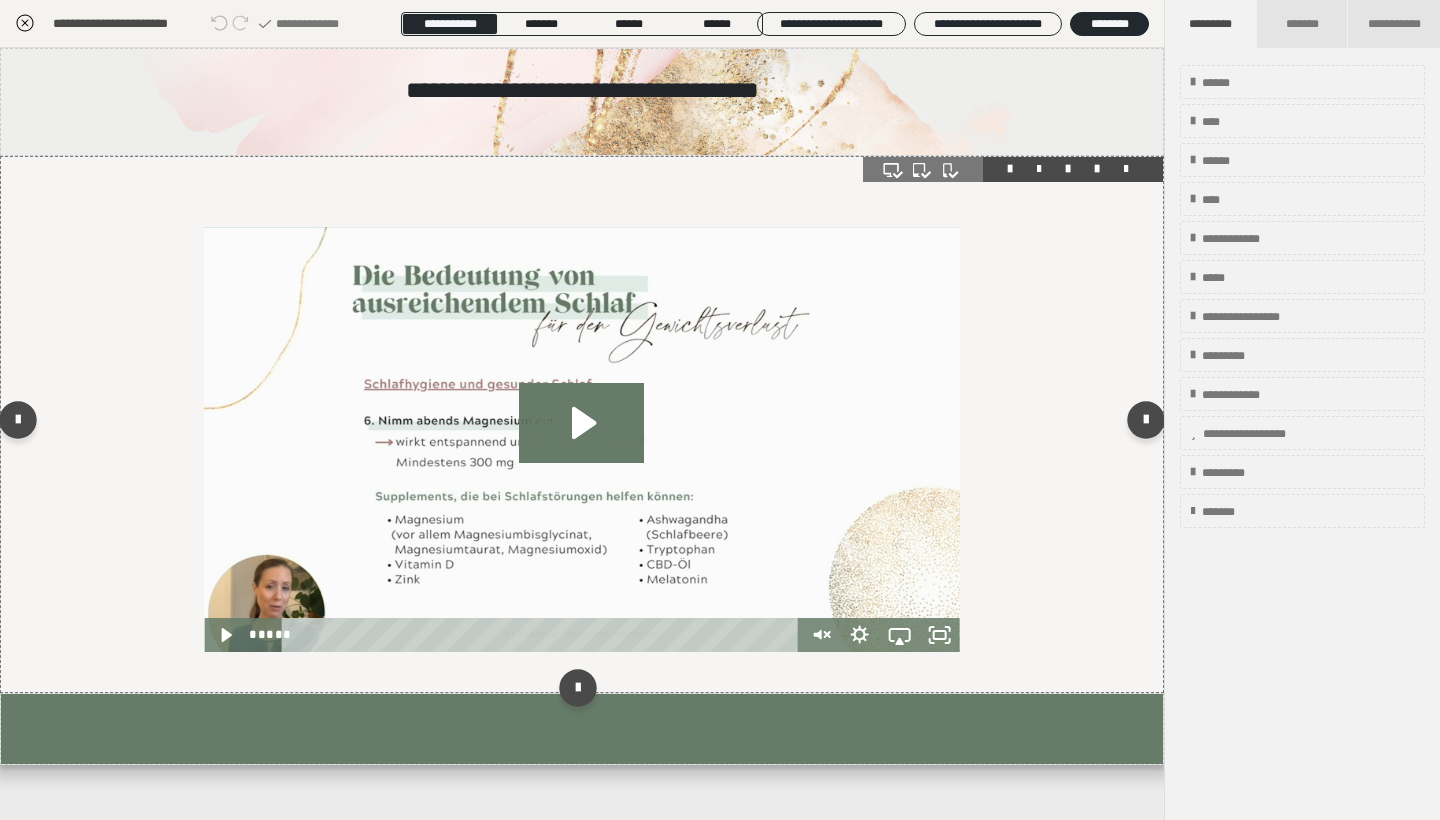 click at bounding box center [582, 424] 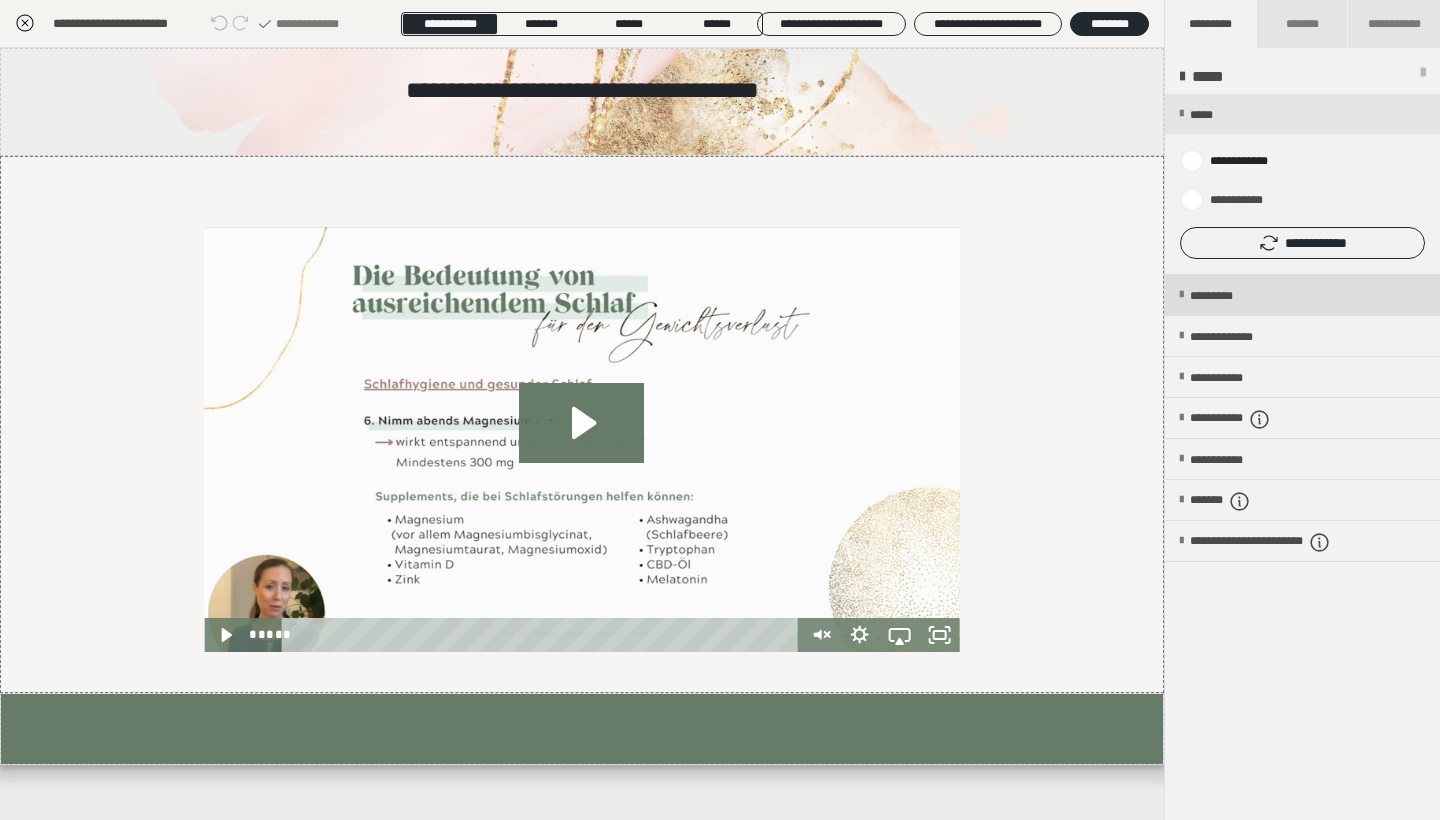 click on "*********" at bounding box center (1302, 295) 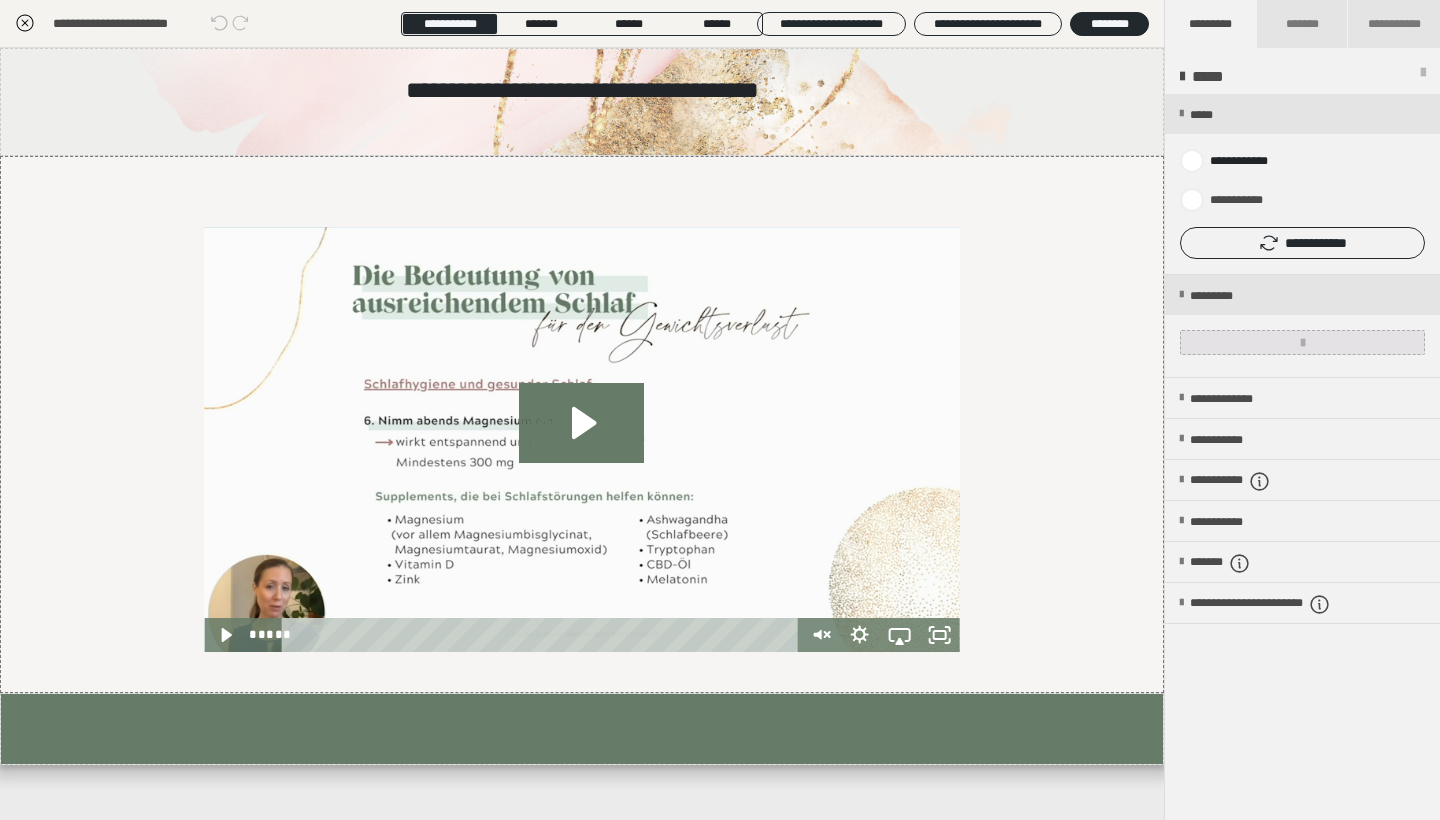click at bounding box center [1302, 342] 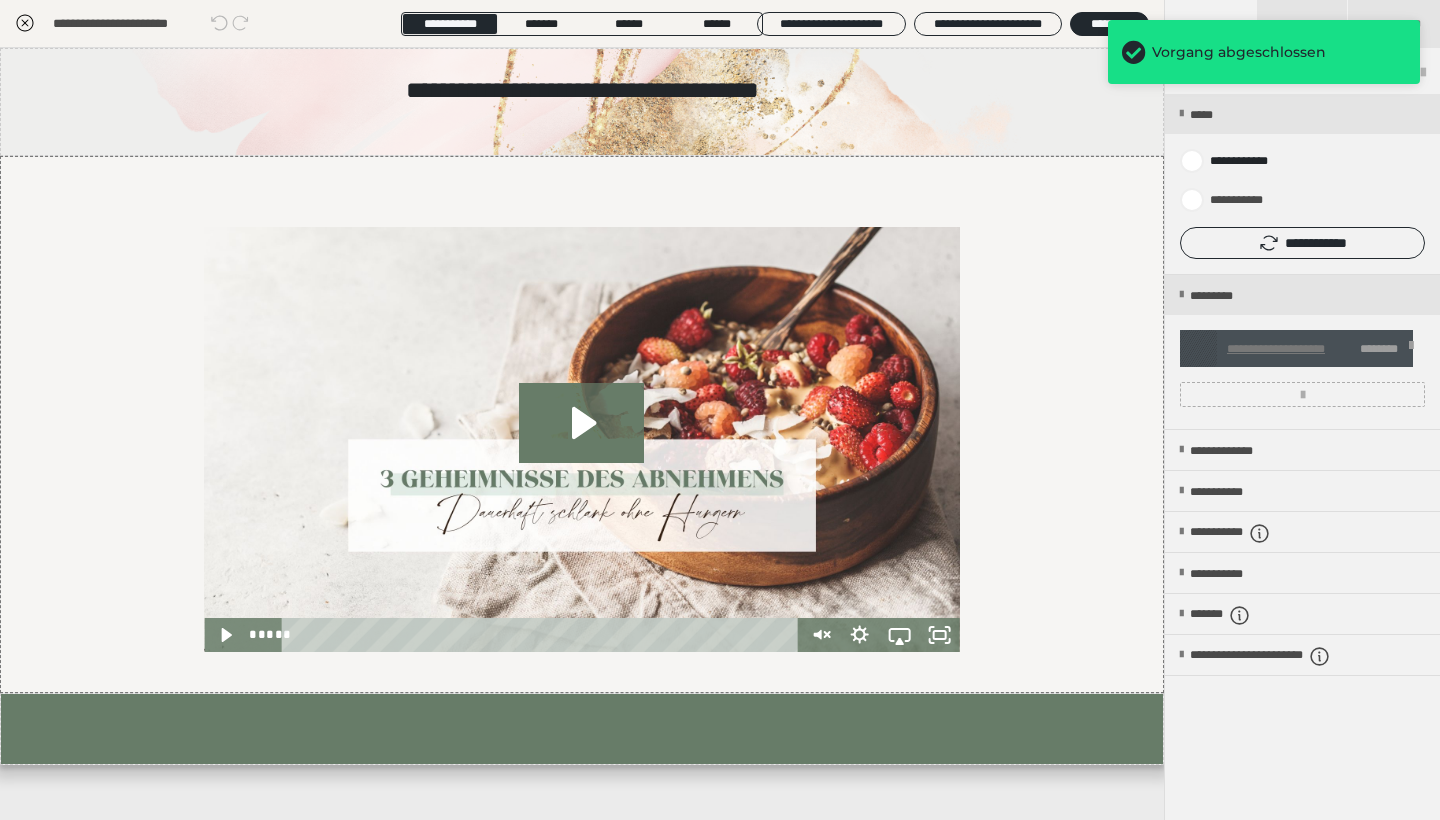click 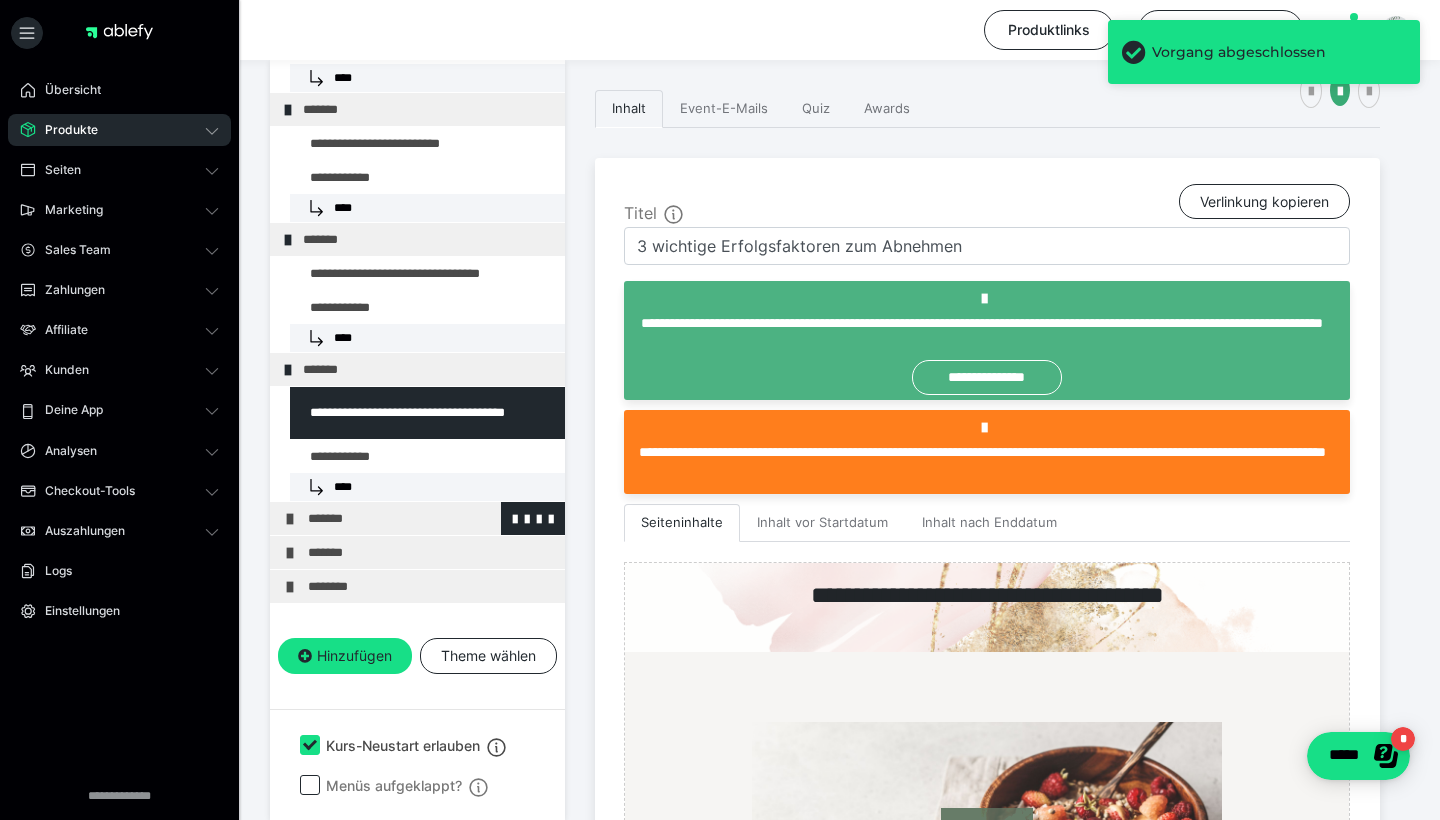 scroll, scrollTop: 447, scrollLeft: 0, axis: vertical 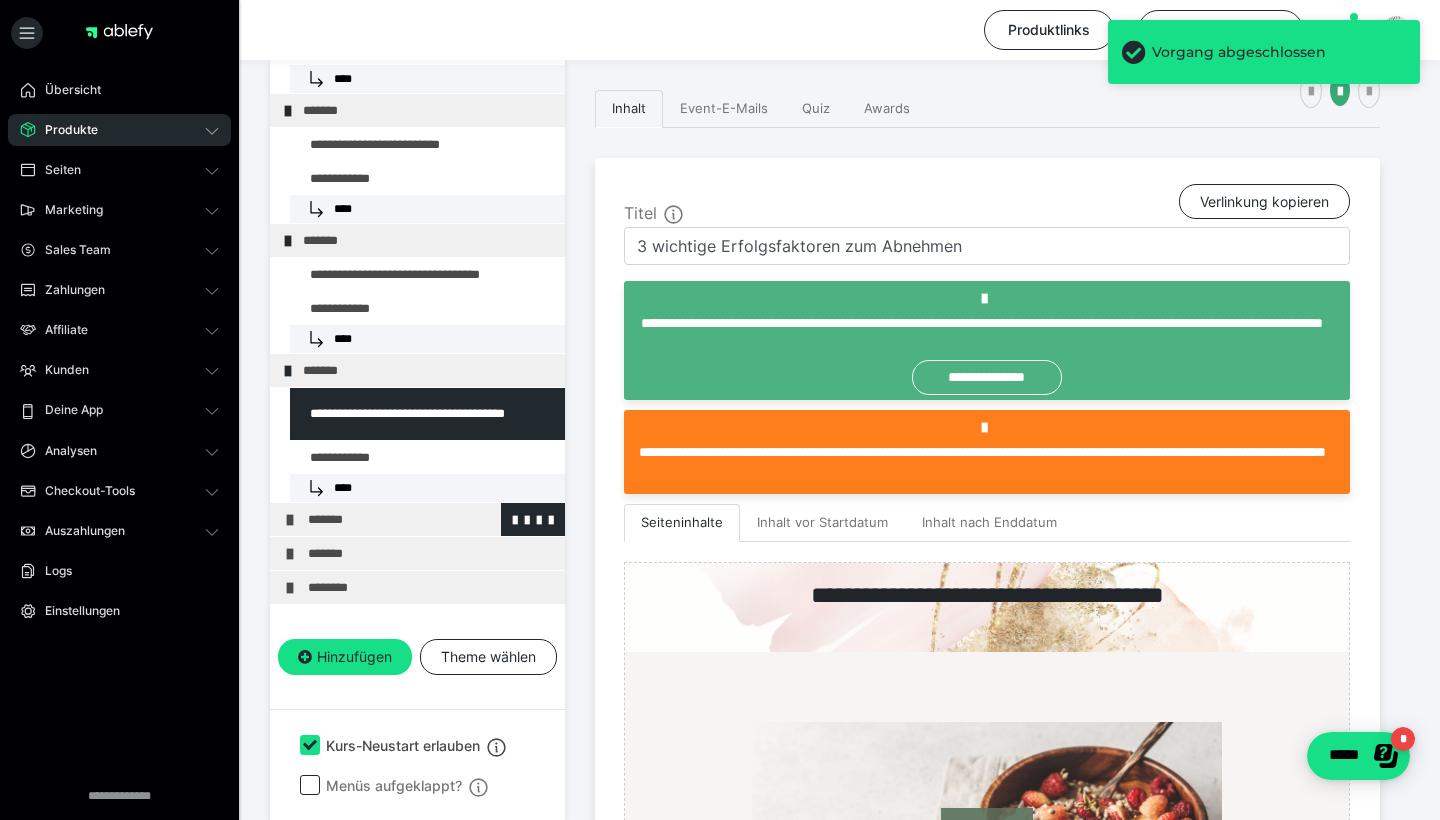 click on "*******" at bounding box center [431, 519] 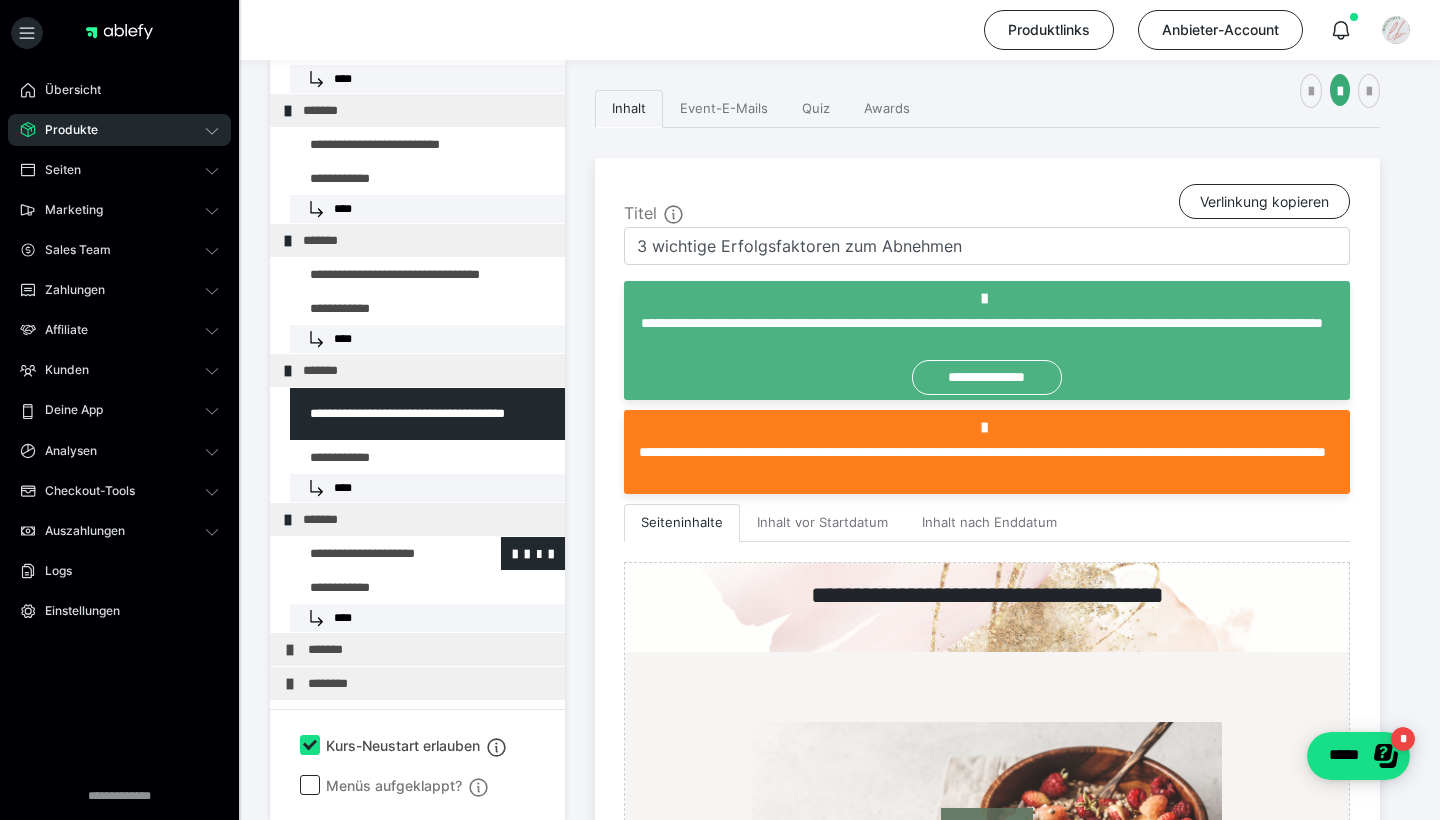 click at bounding box center [375, 553] 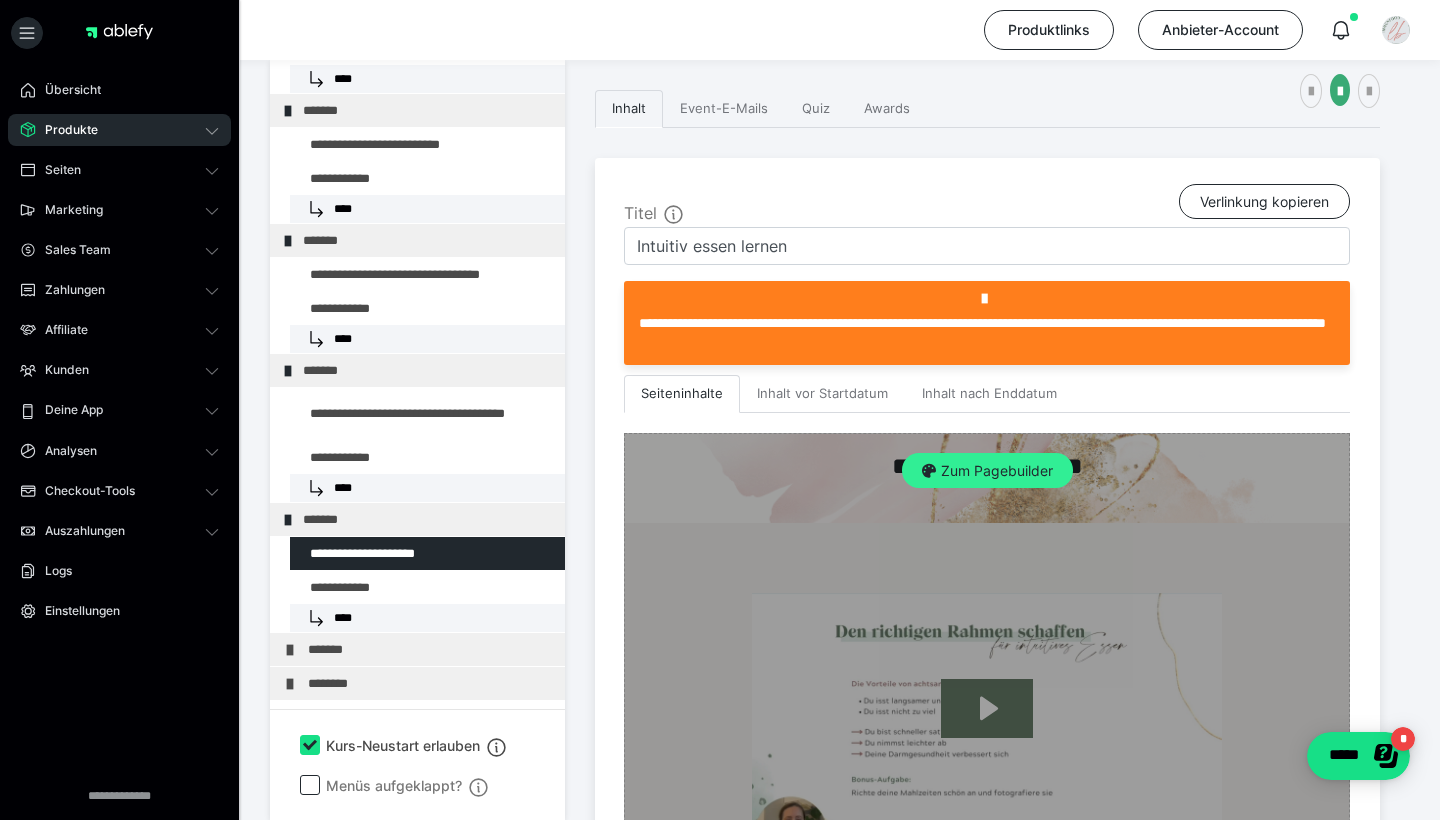 click on "Zum Pagebuilder" at bounding box center [987, 471] 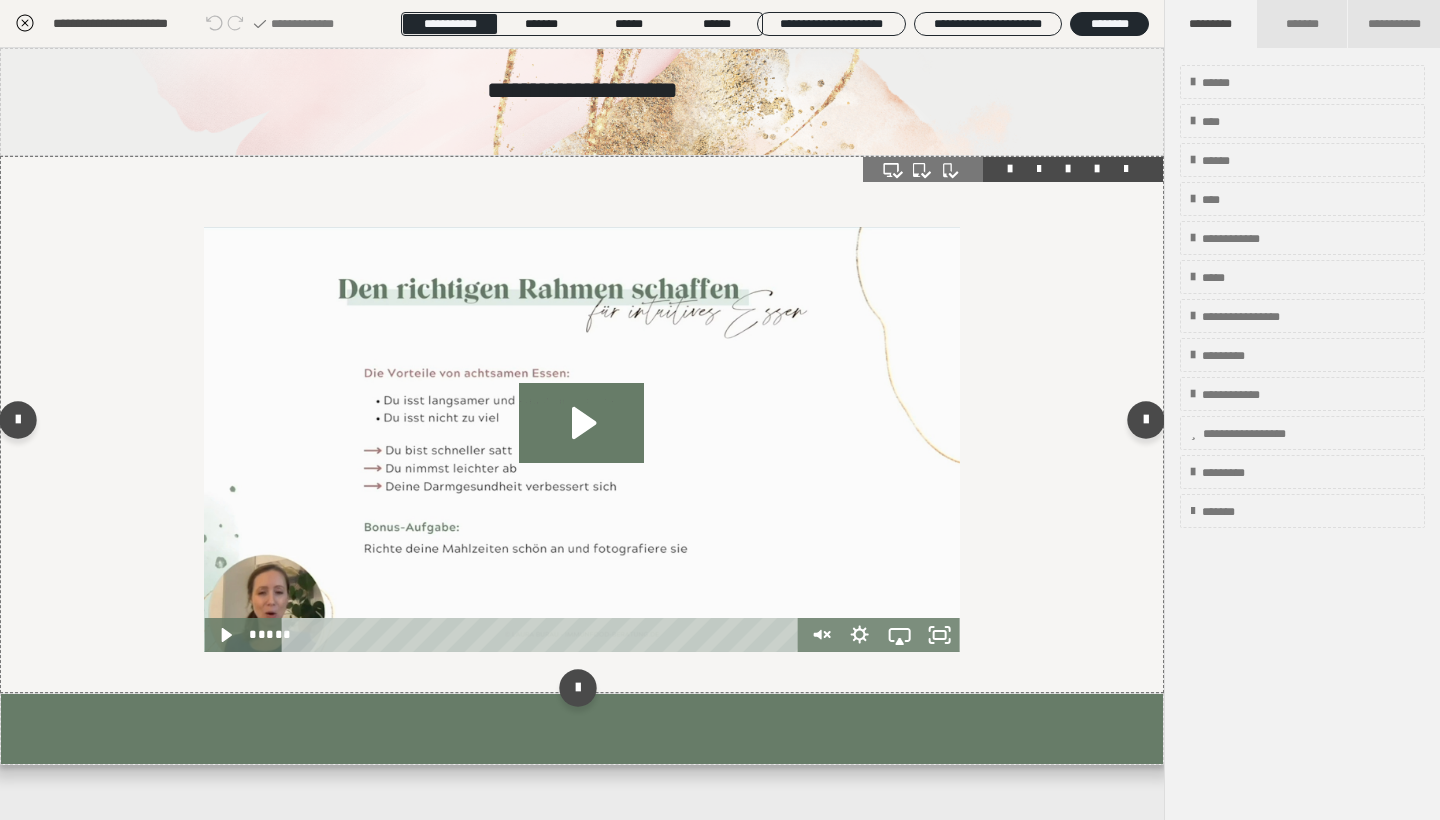 click at bounding box center (582, 424) 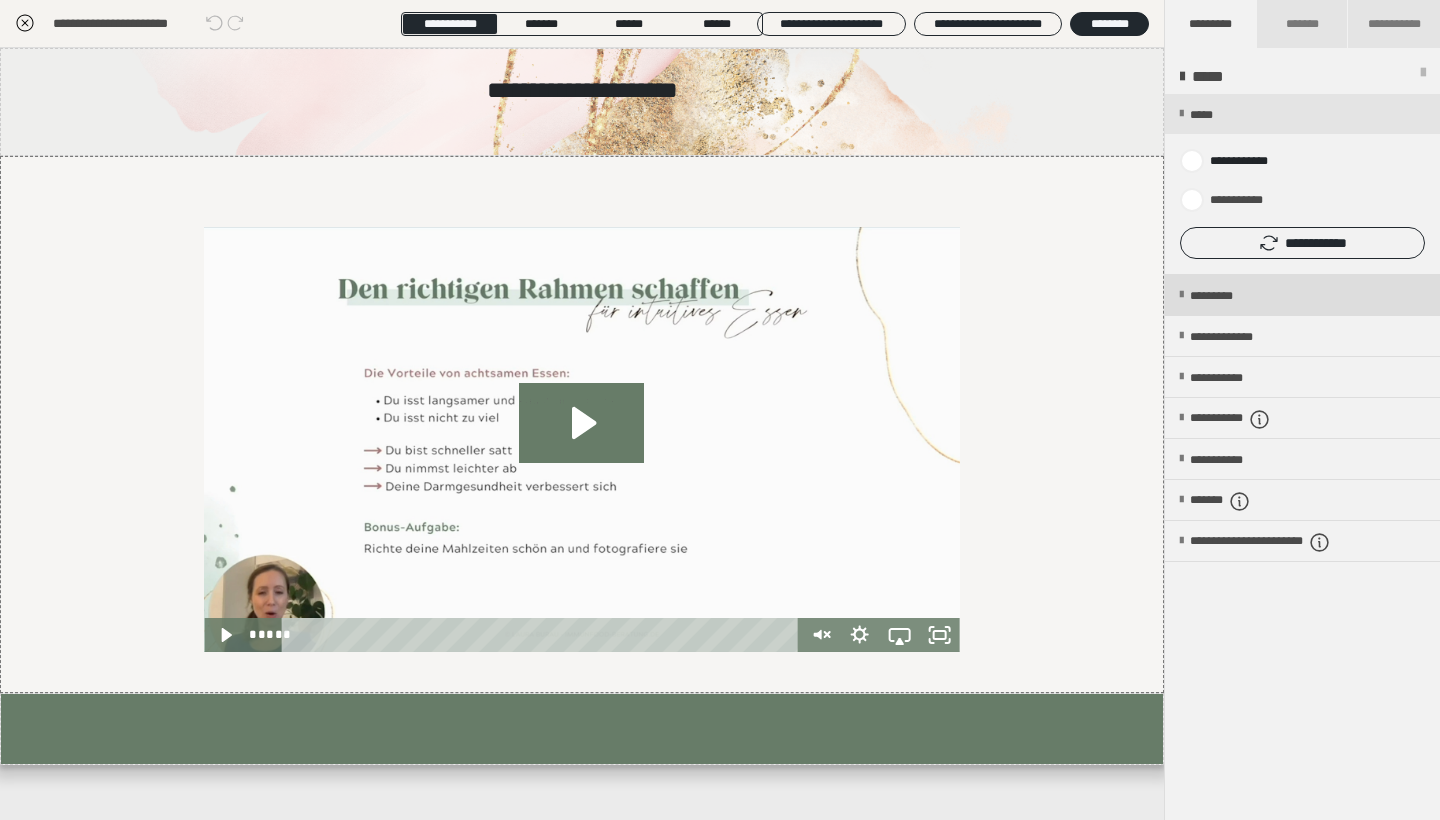 click on "*********" at bounding box center (1302, 295) 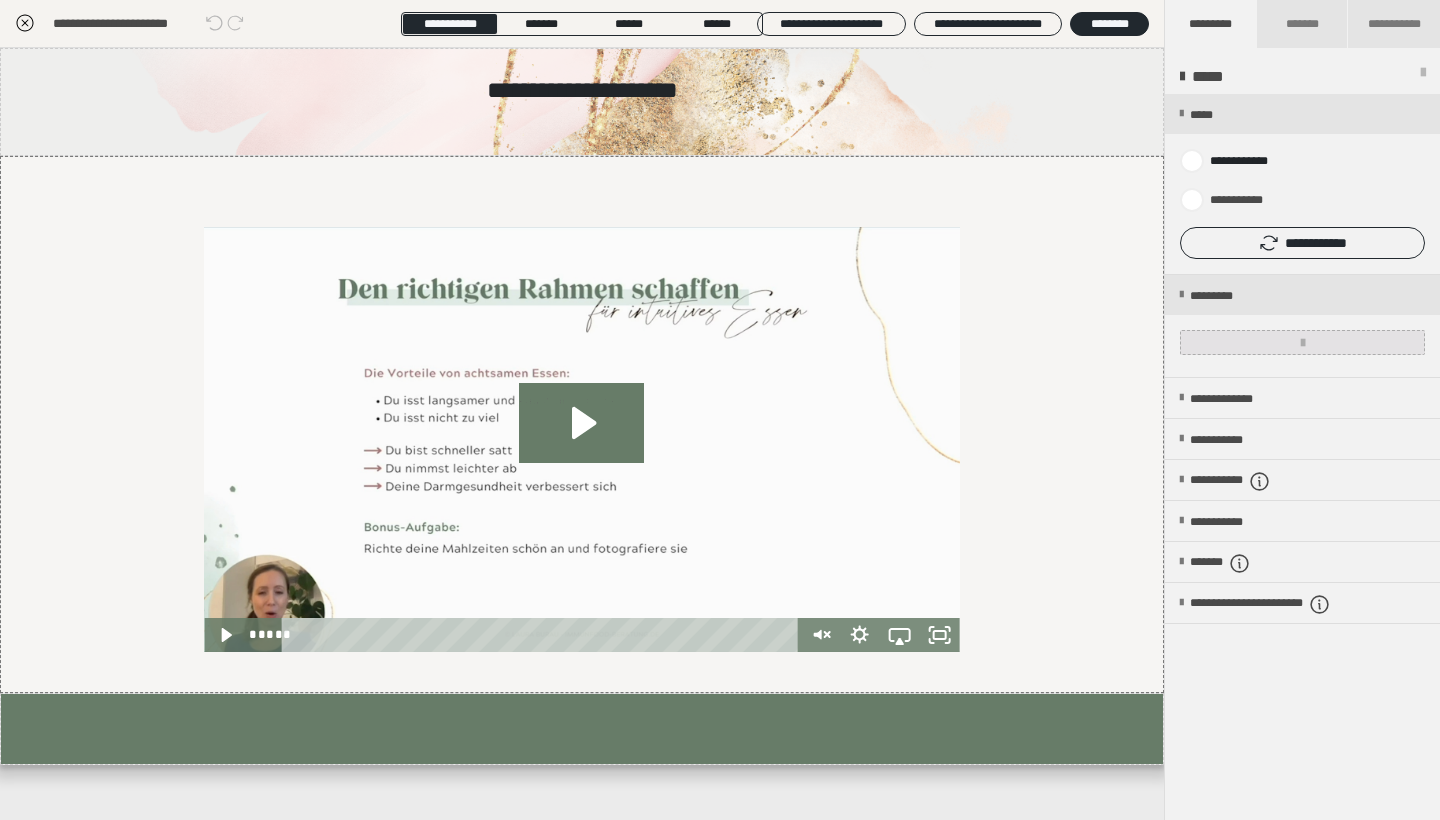 click at bounding box center (1302, 342) 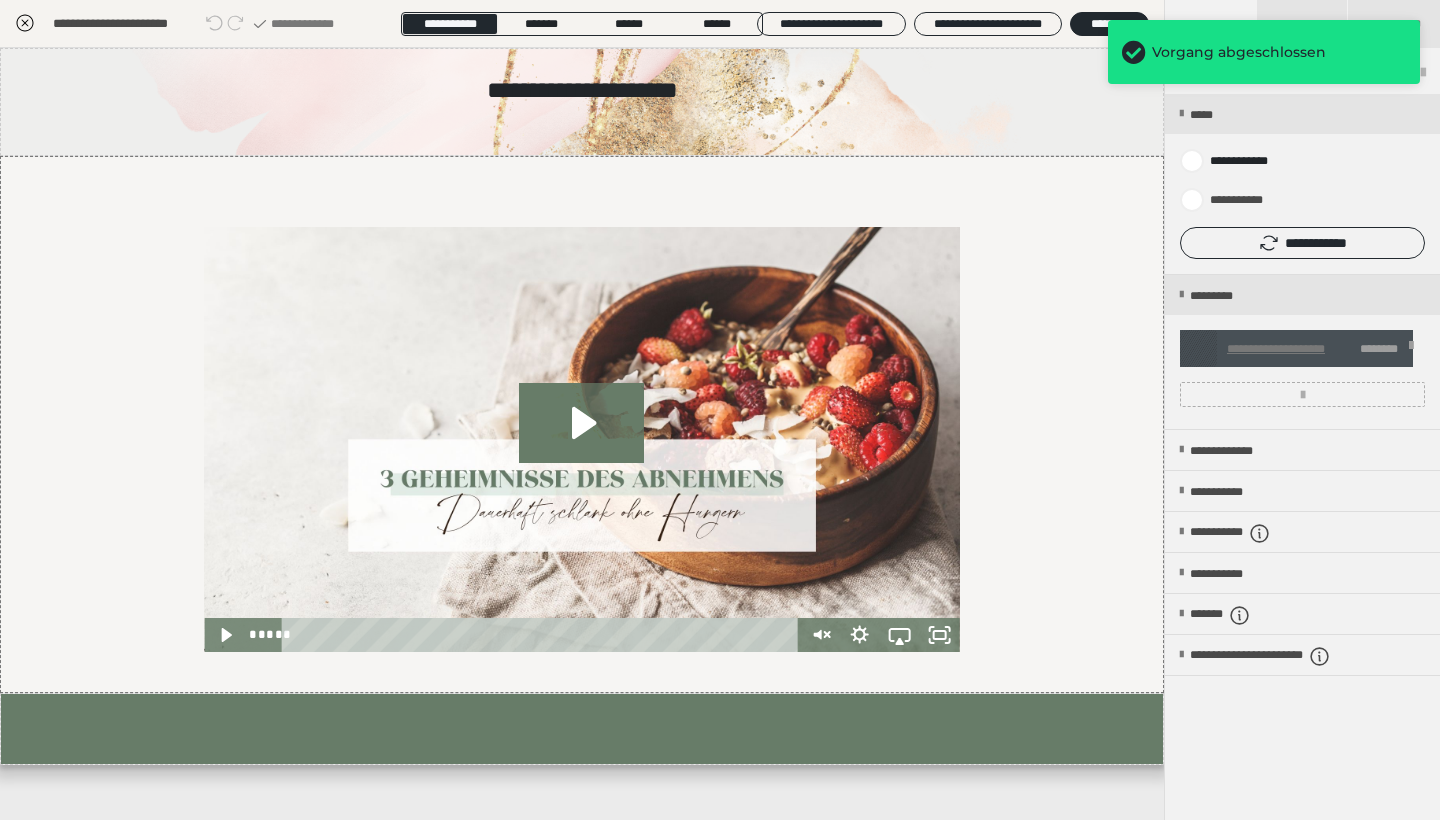 click 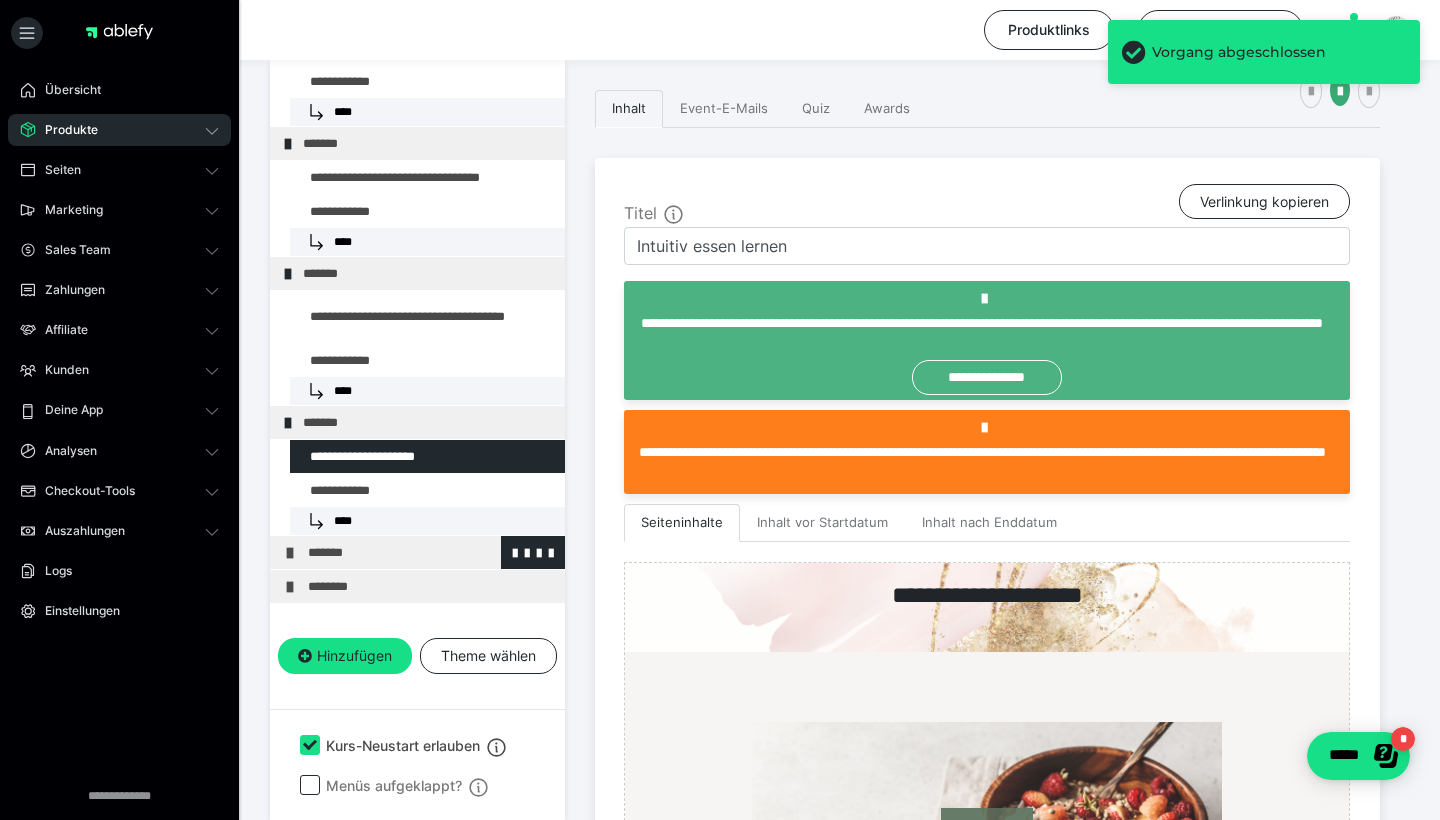 scroll, scrollTop: 543, scrollLeft: 0, axis: vertical 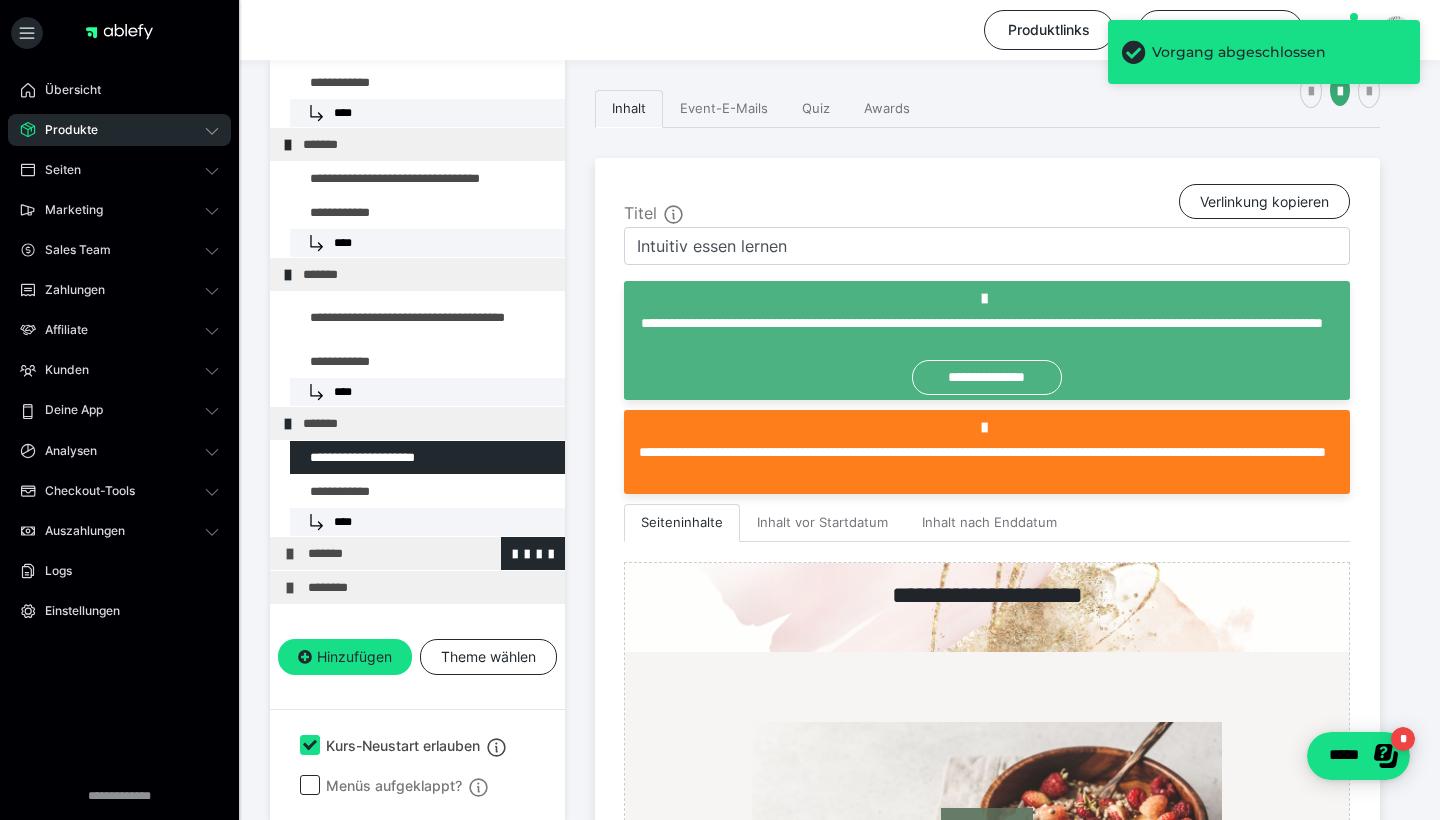 click on "*******" at bounding box center (431, 553) 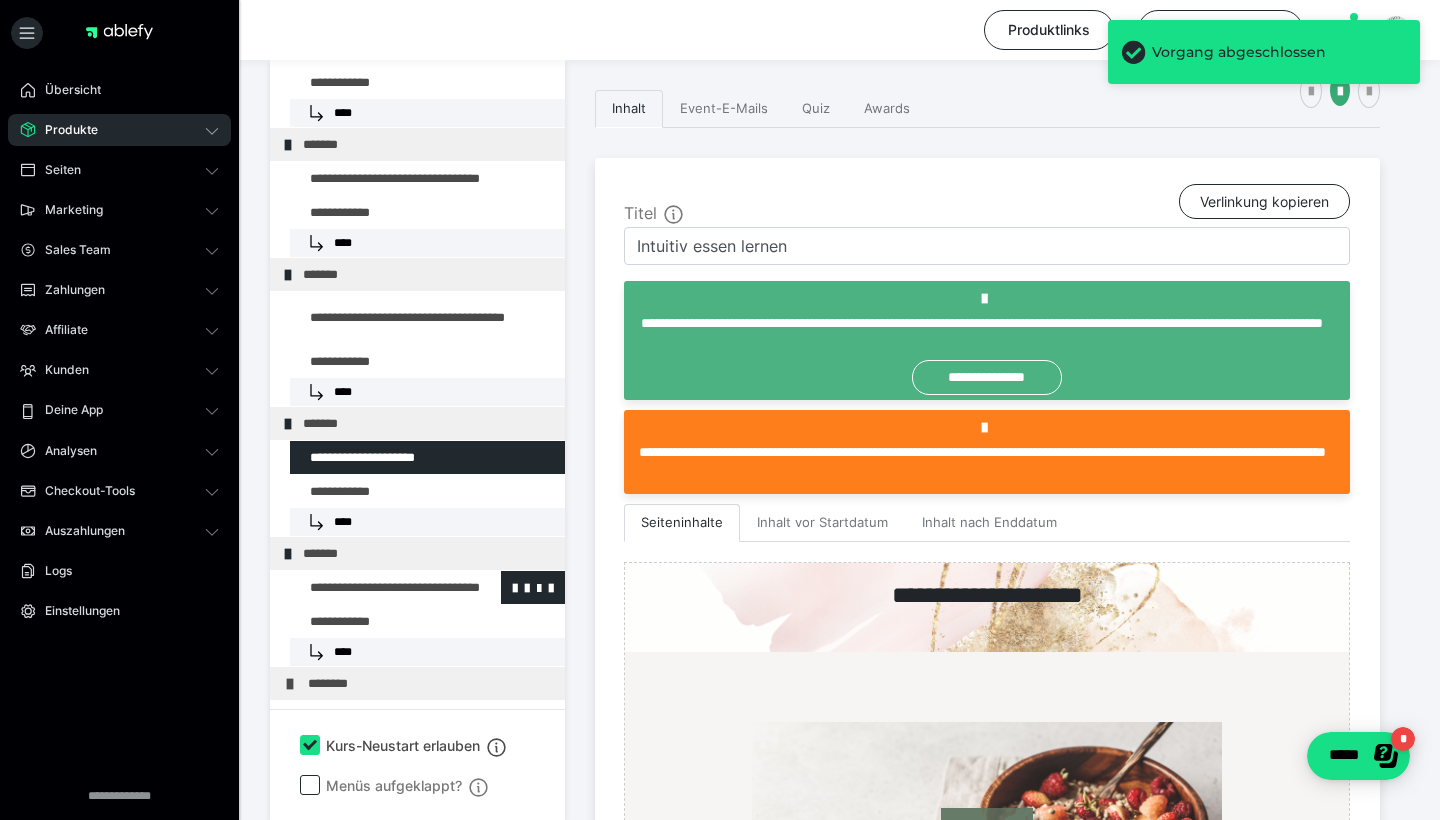 click at bounding box center (375, 587) 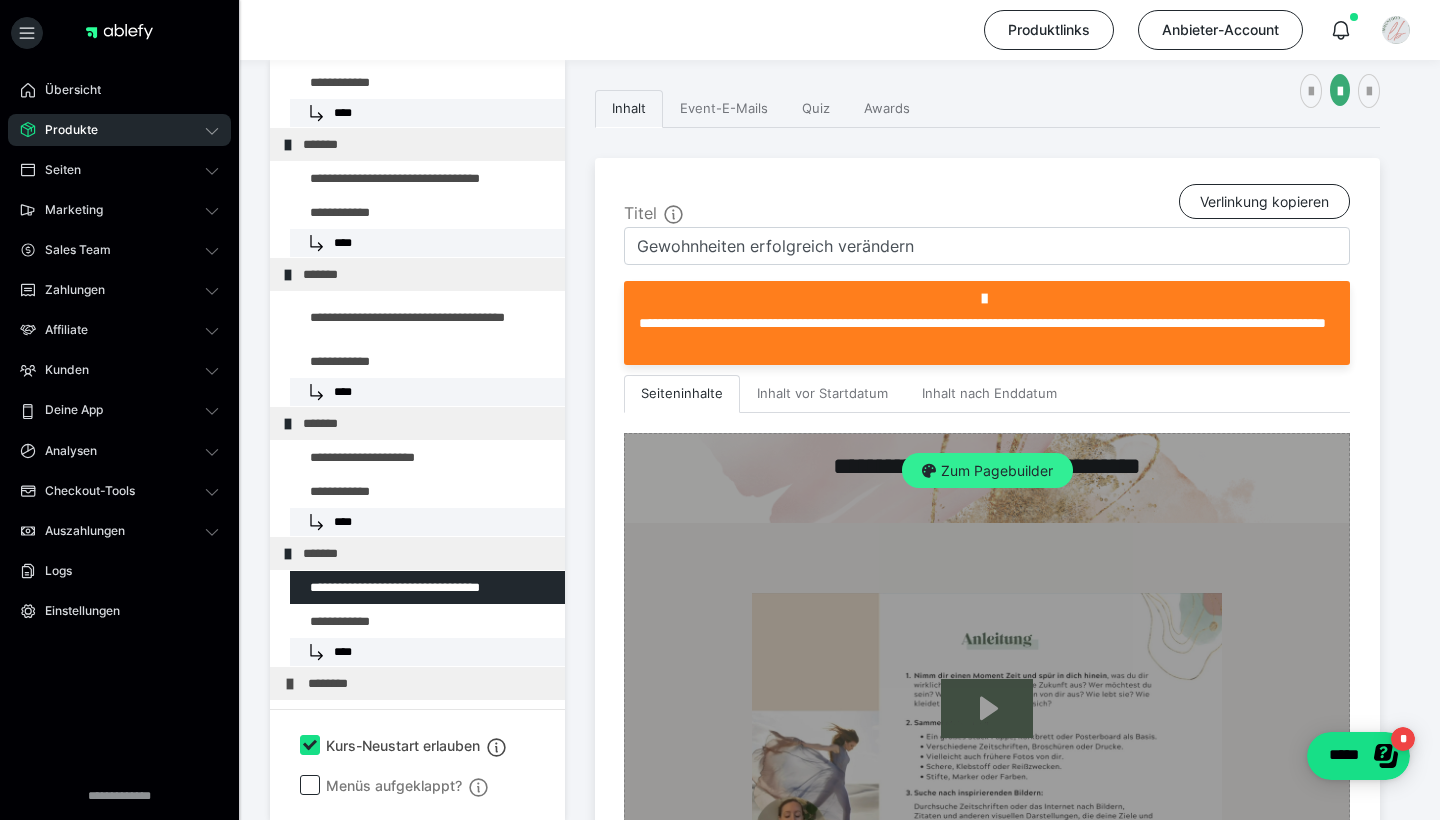 click on "Zum Pagebuilder" at bounding box center [987, 471] 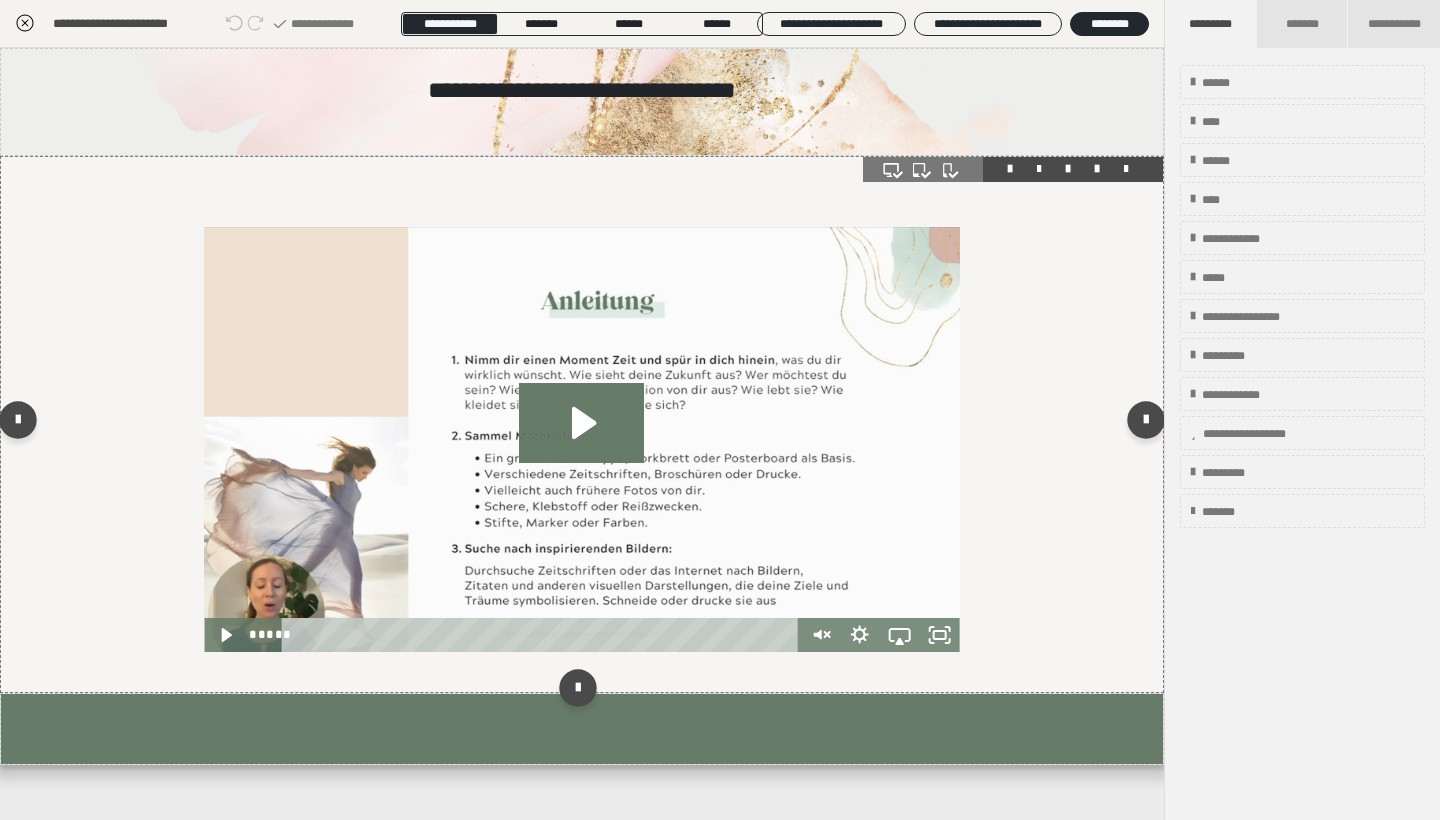 click at bounding box center [582, 424] 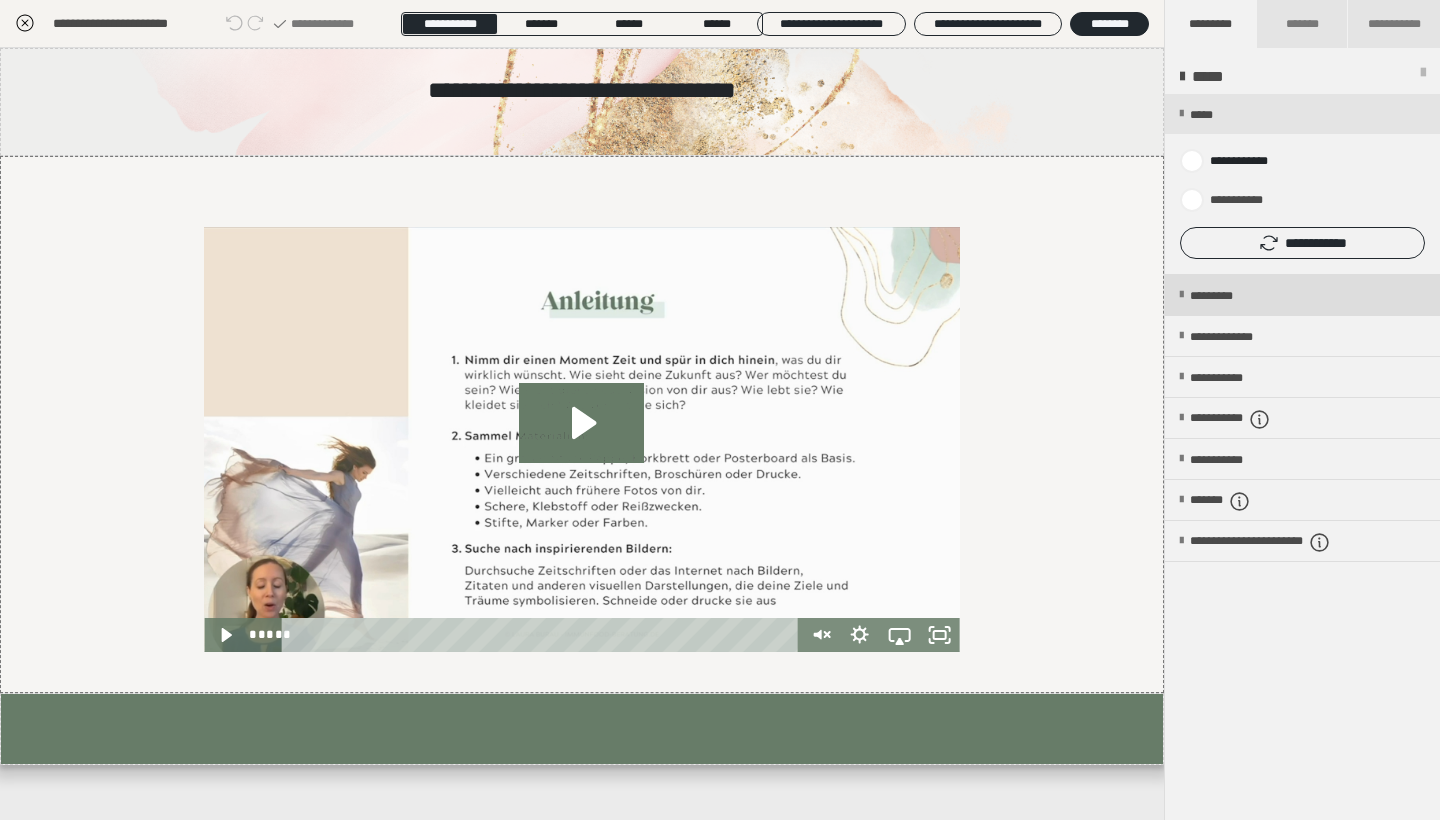 click on "*********" at bounding box center [1302, 295] 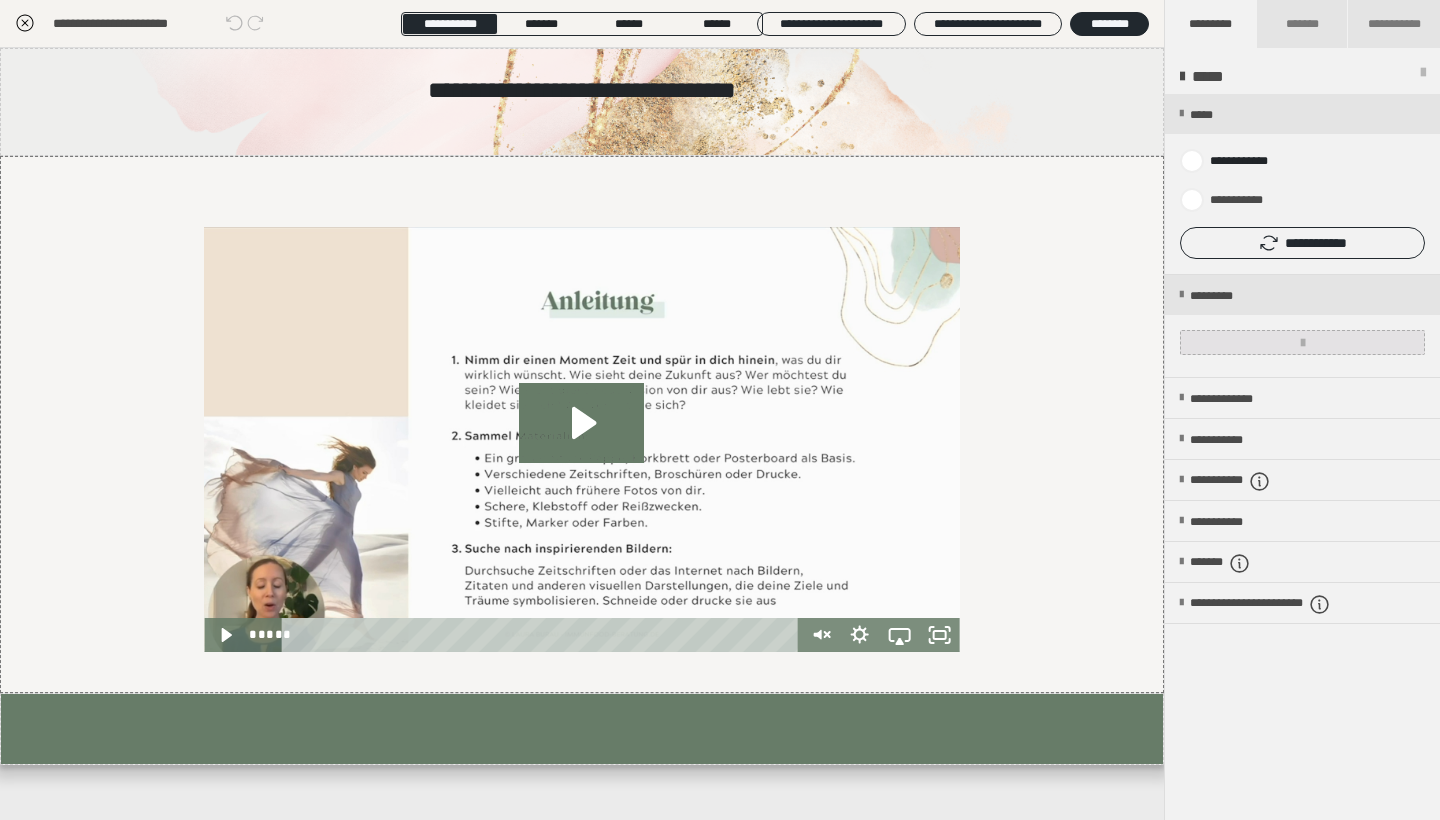 click at bounding box center (1302, 342) 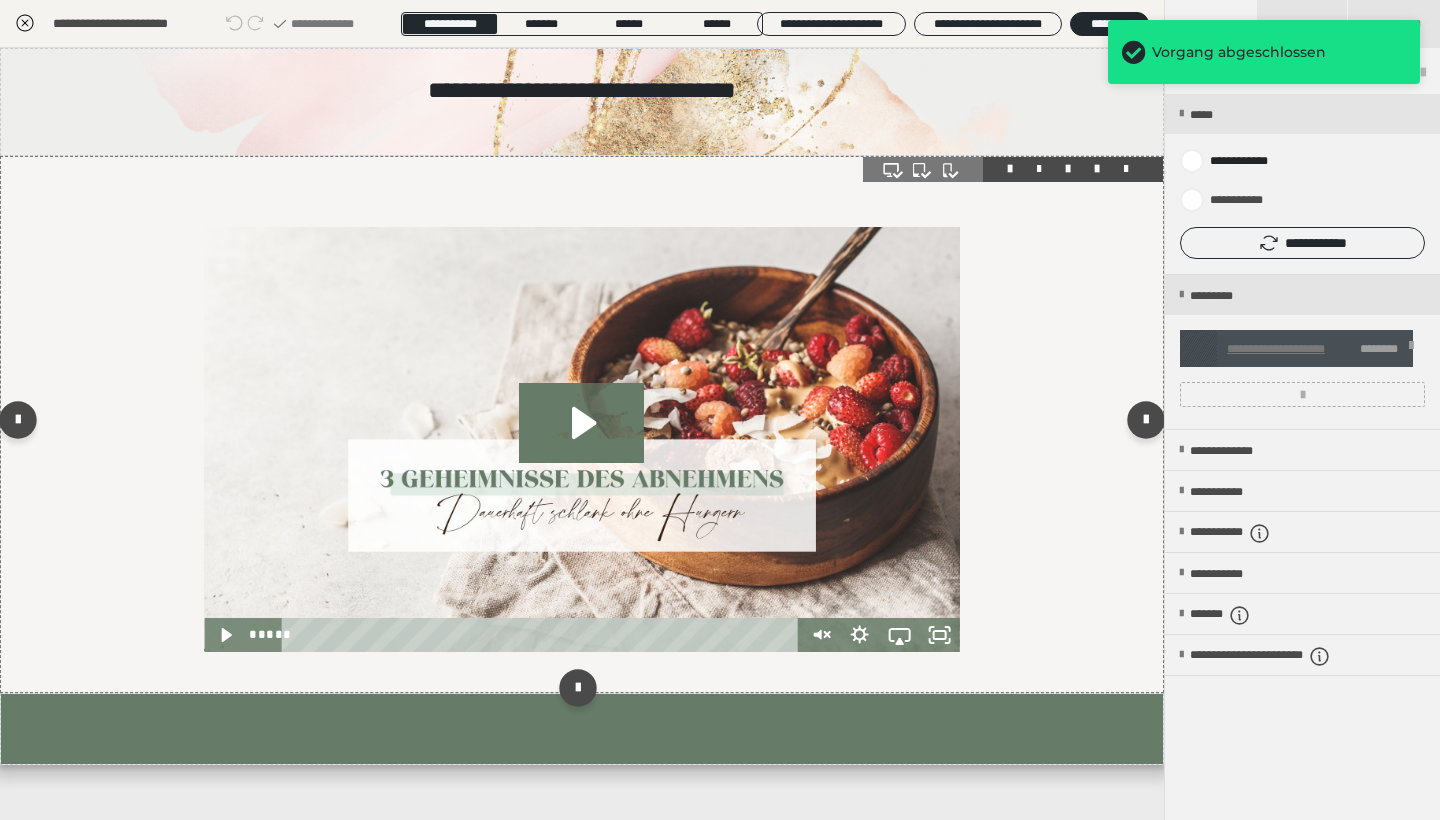 click at bounding box center [582, 424] 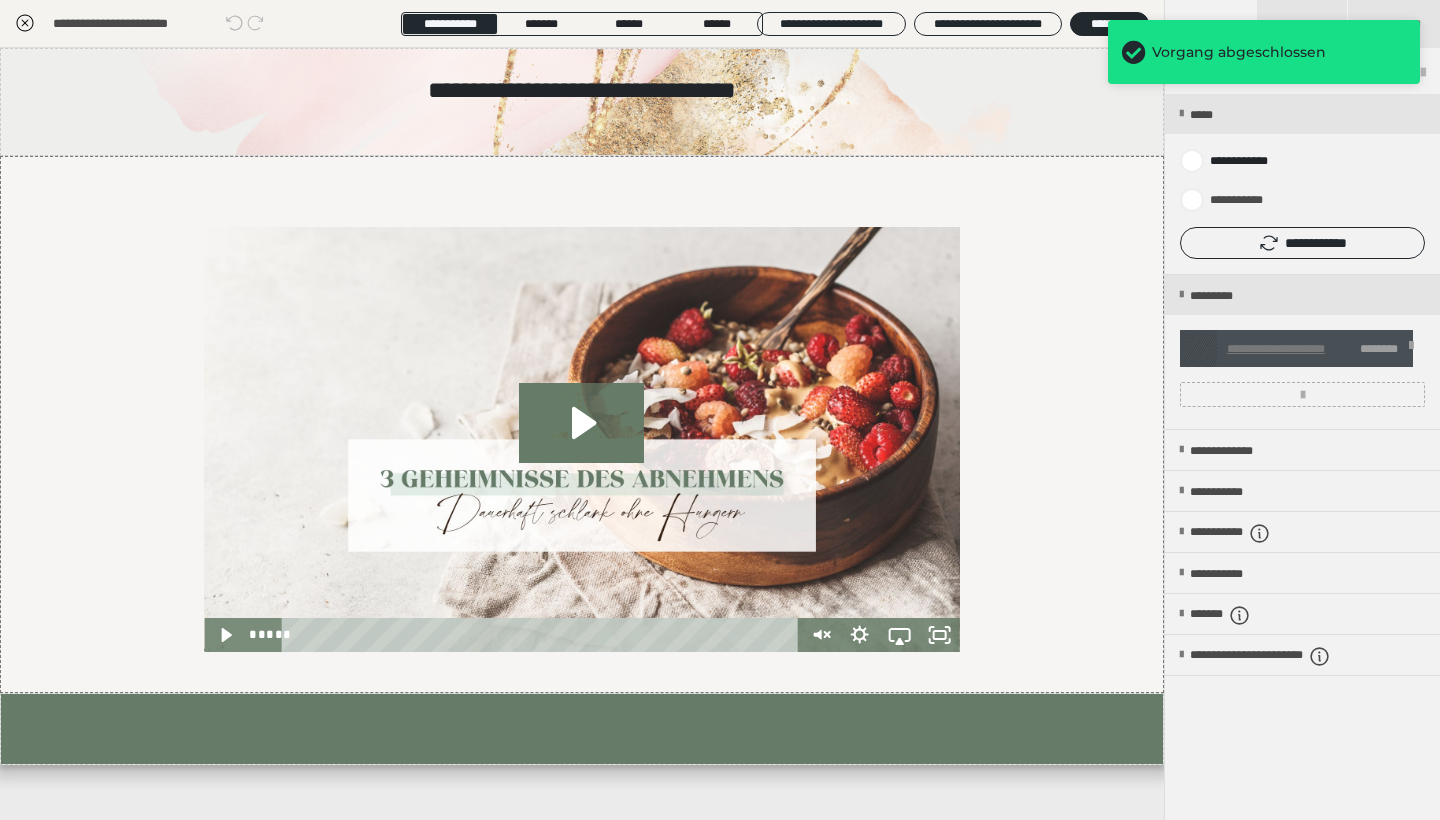 click 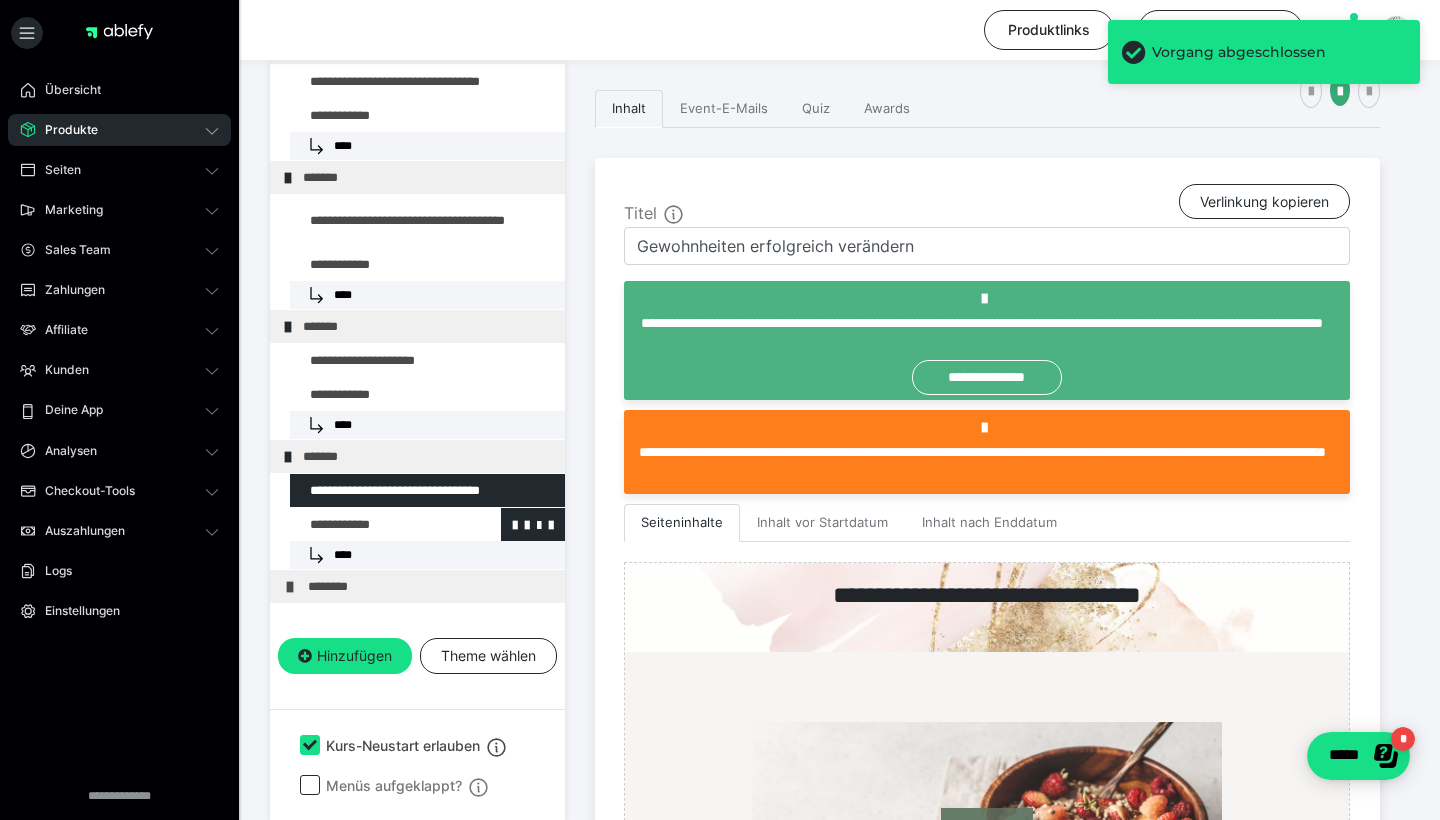 scroll, scrollTop: 639, scrollLeft: 0, axis: vertical 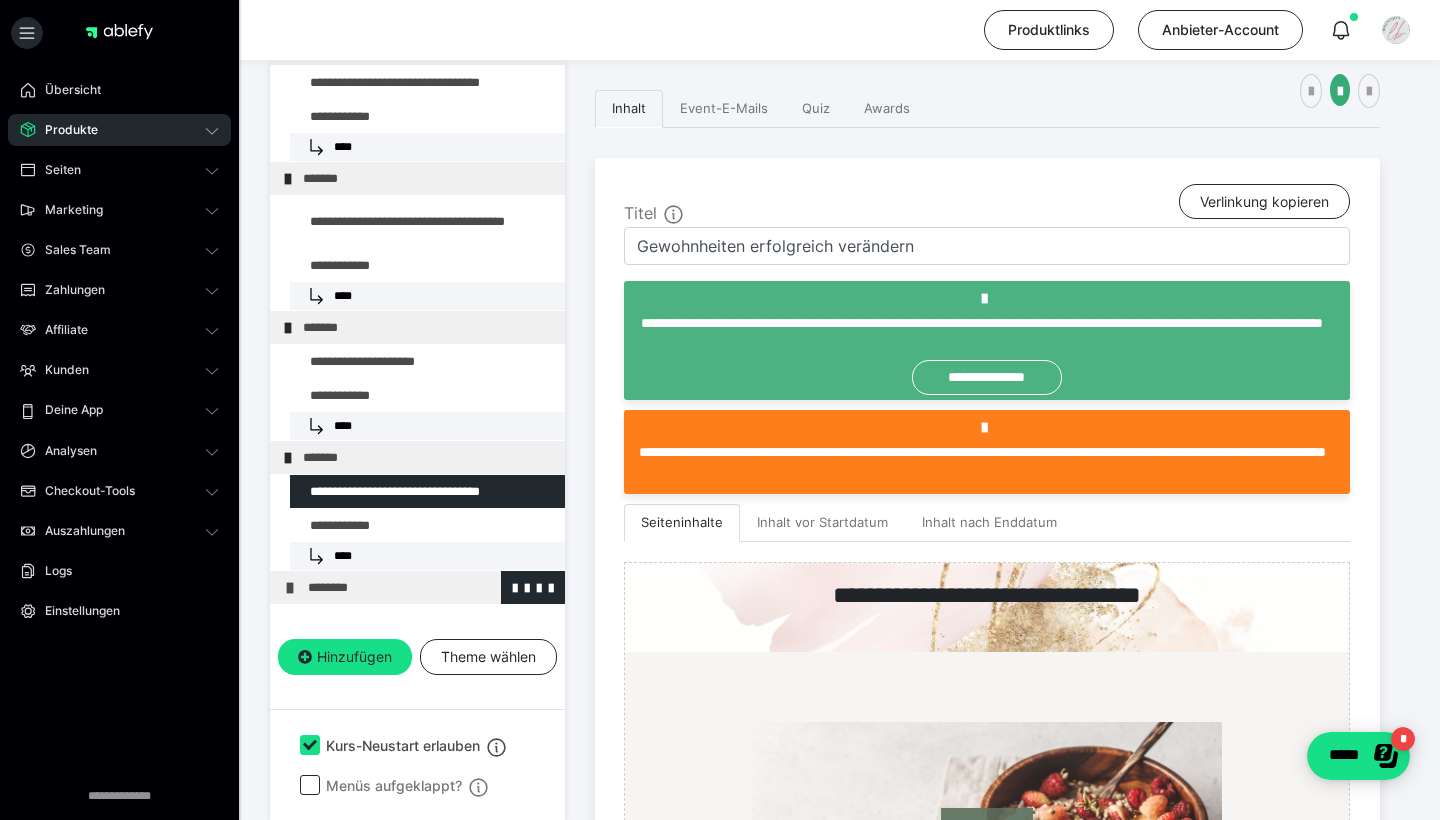 click on "********" at bounding box center [431, 587] 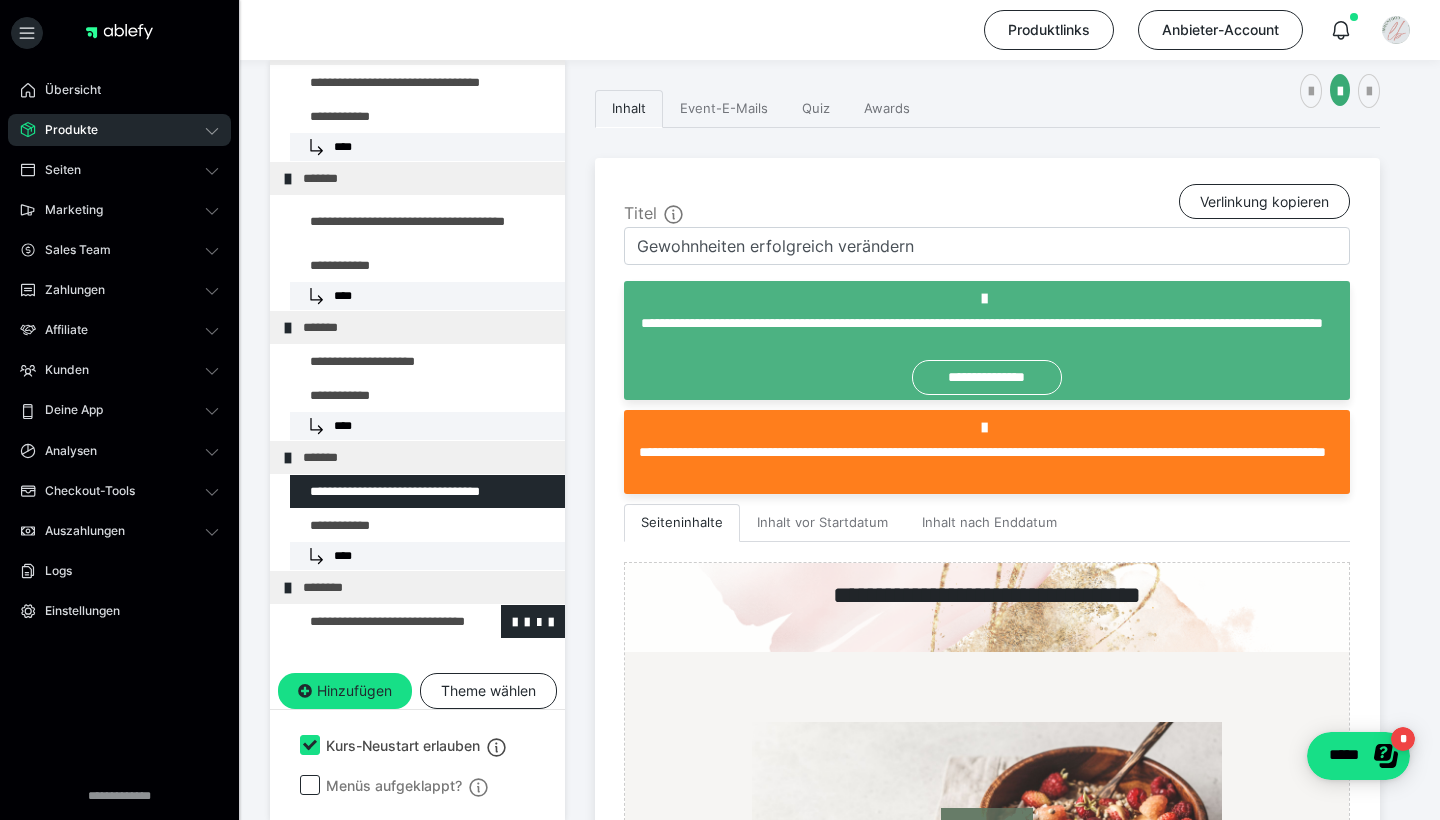 click at bounding box center [375, 621] 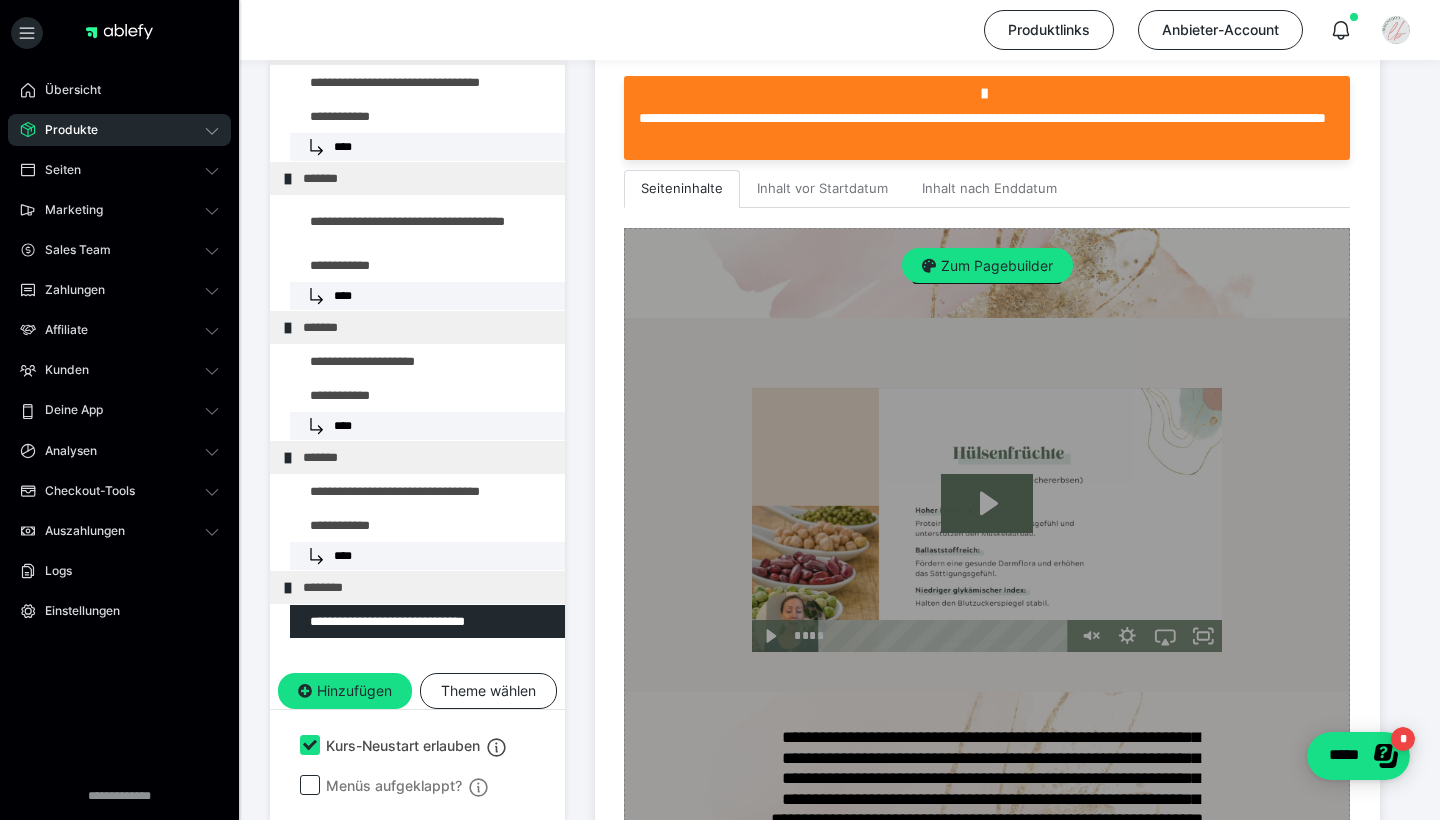 scroll, scrollTop: 619, scrollLeft: 0, axis: vertical 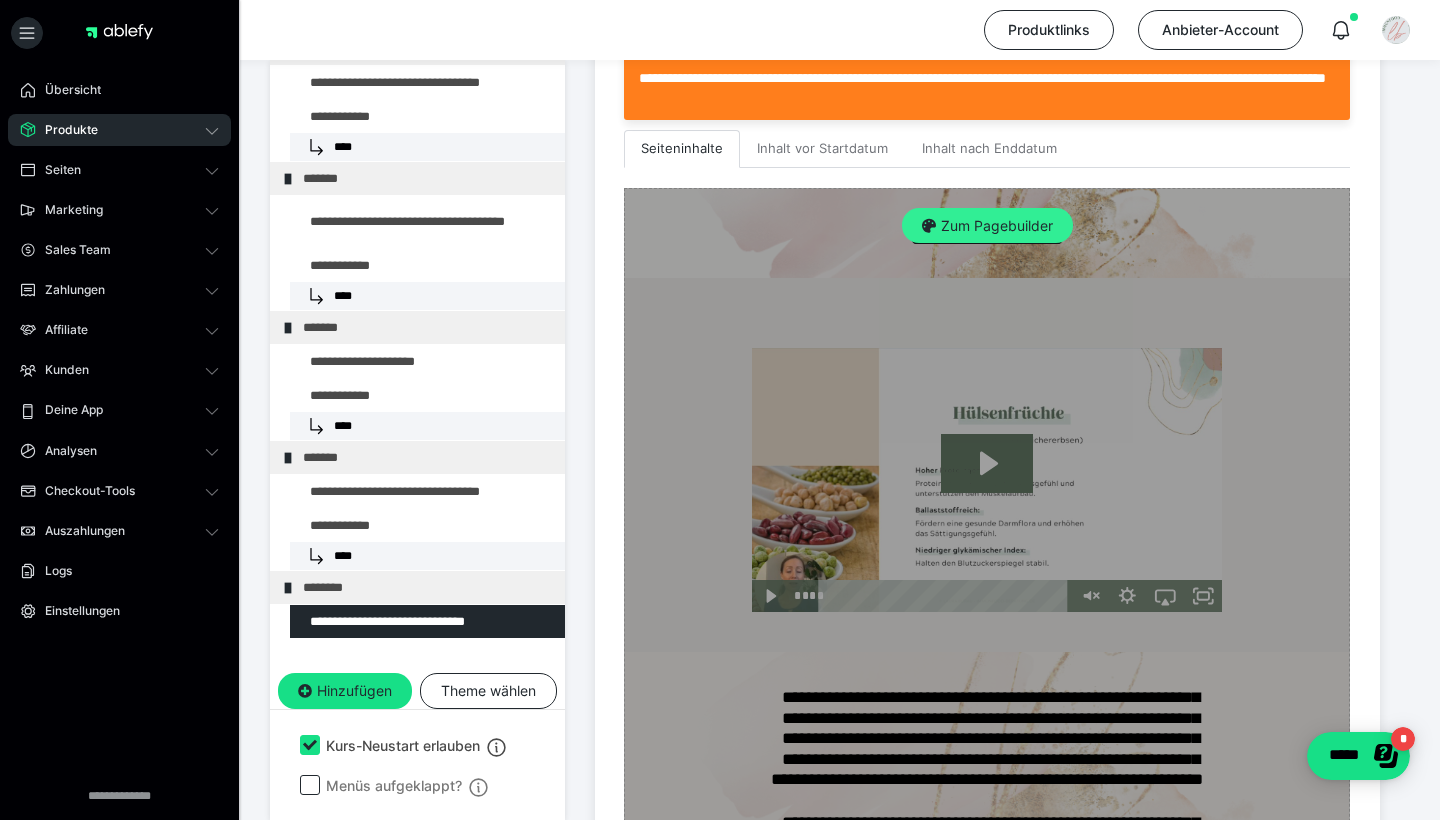 click on "Zum Pagebuilder" at bounding box center (987, 226) 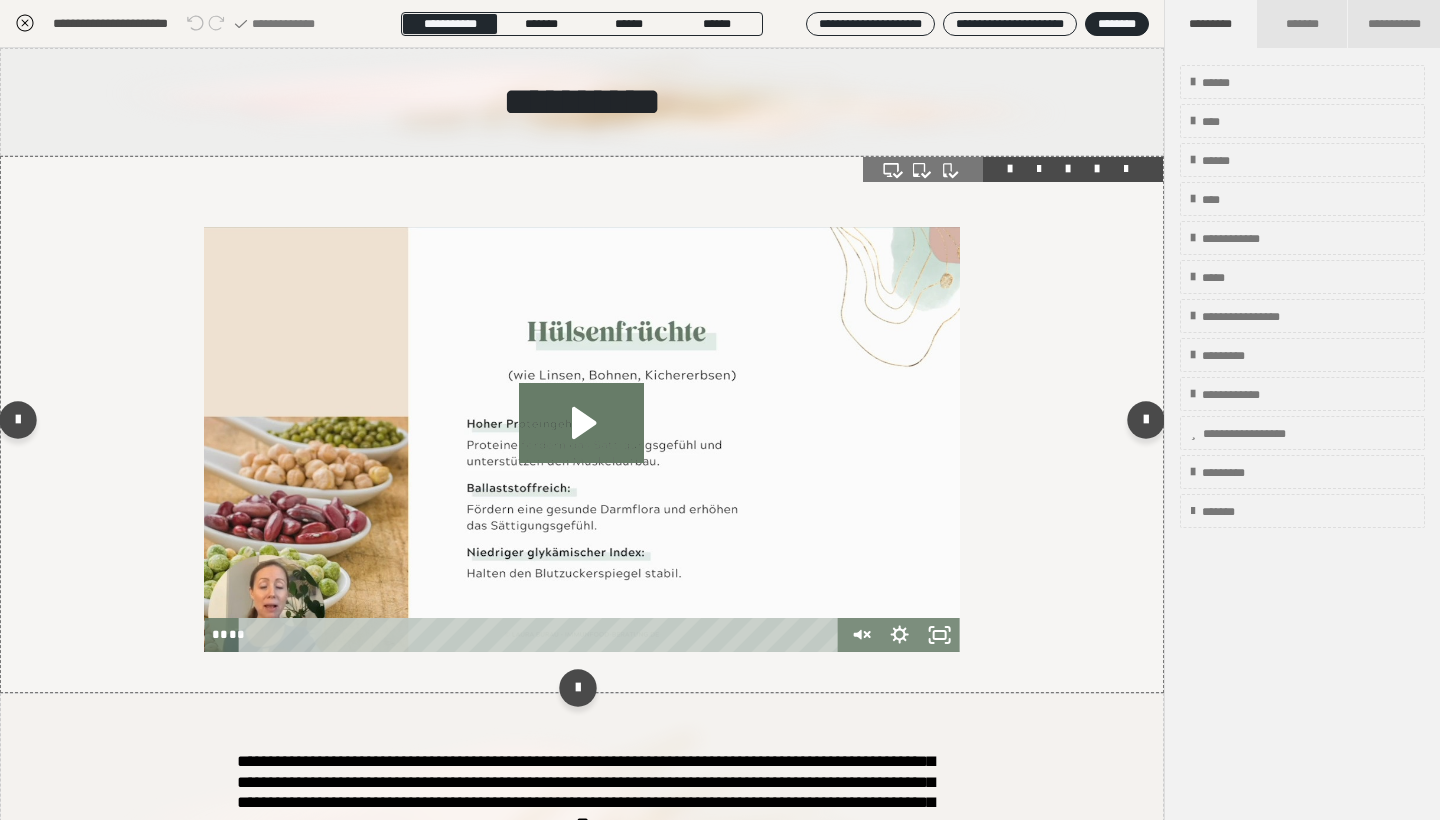 scroll, scrollTop: 374, scrollLeft: 0, axis: vertical 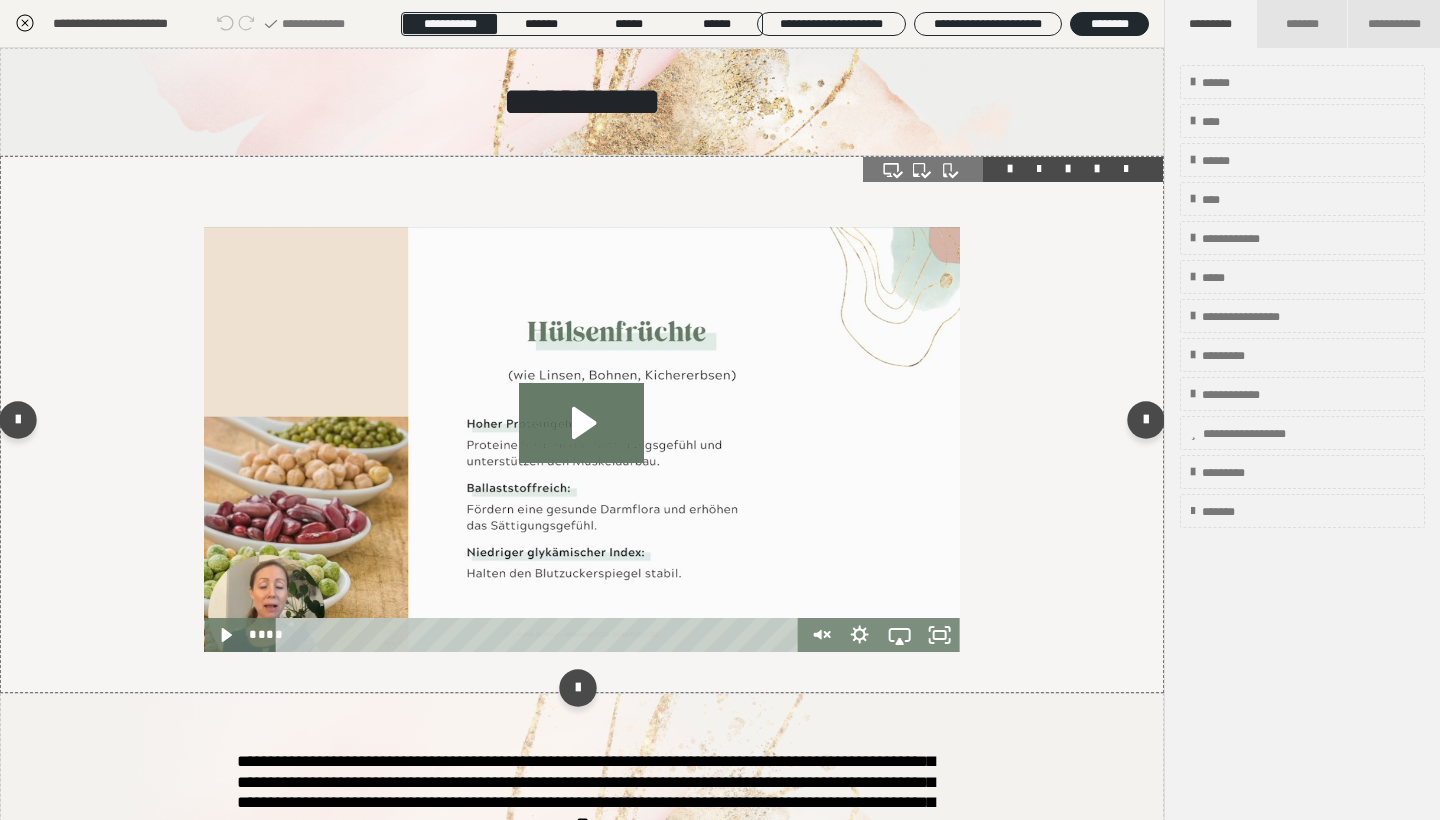 click at bounding box center (582, 424) 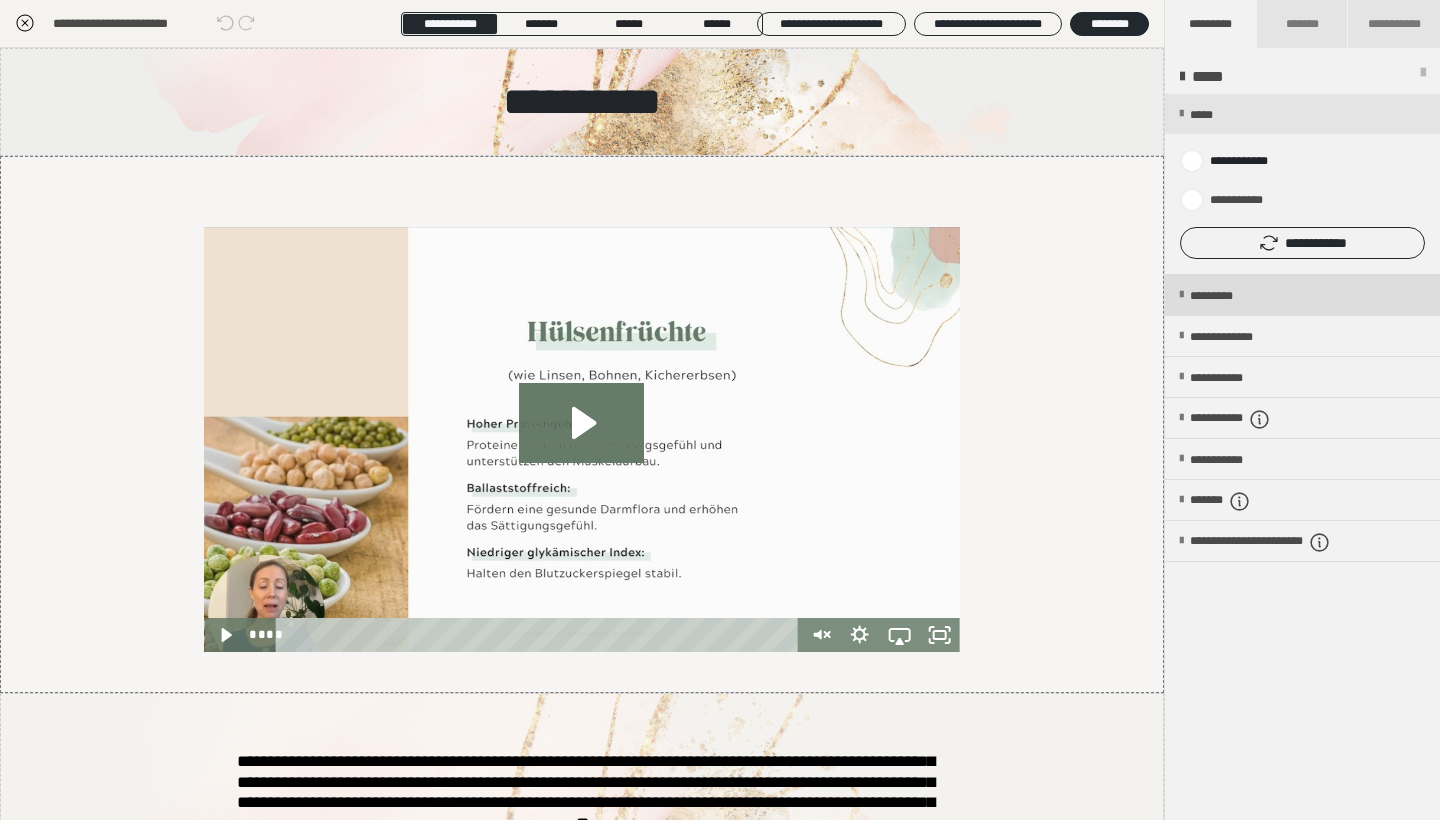 click on "*********" at bounding box center (1302, 295) 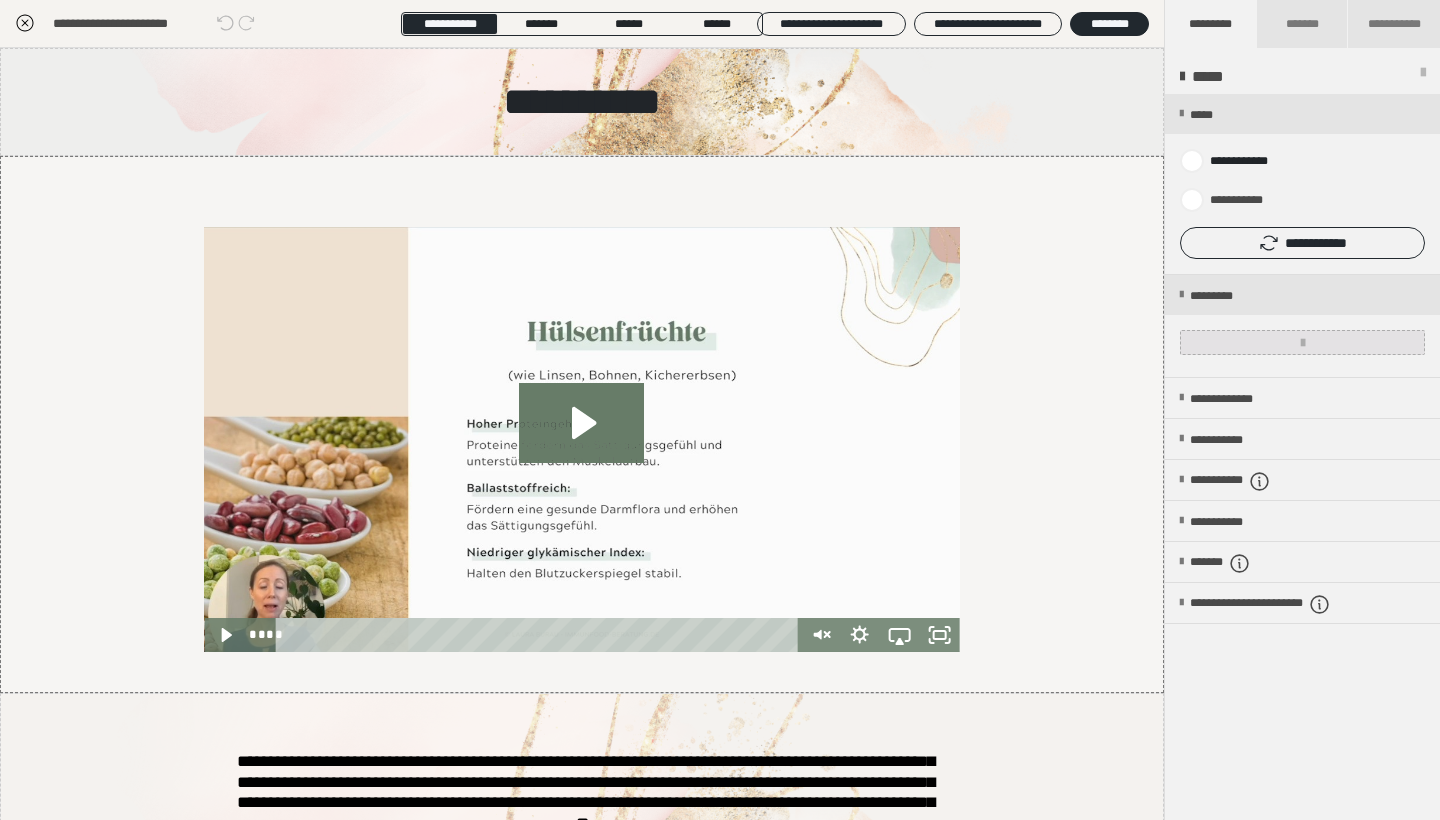click at bounding box center (1302, 342) 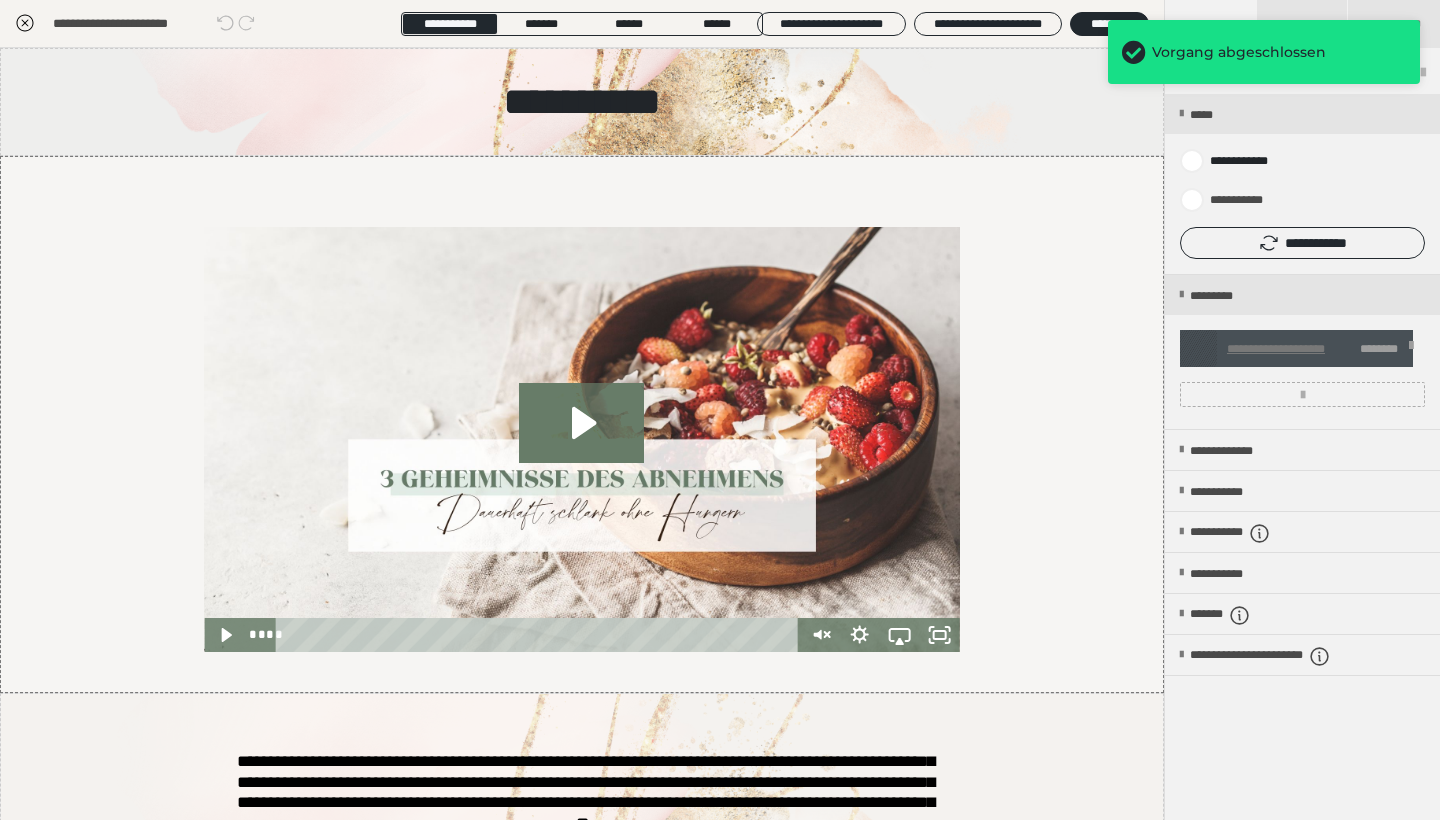 click 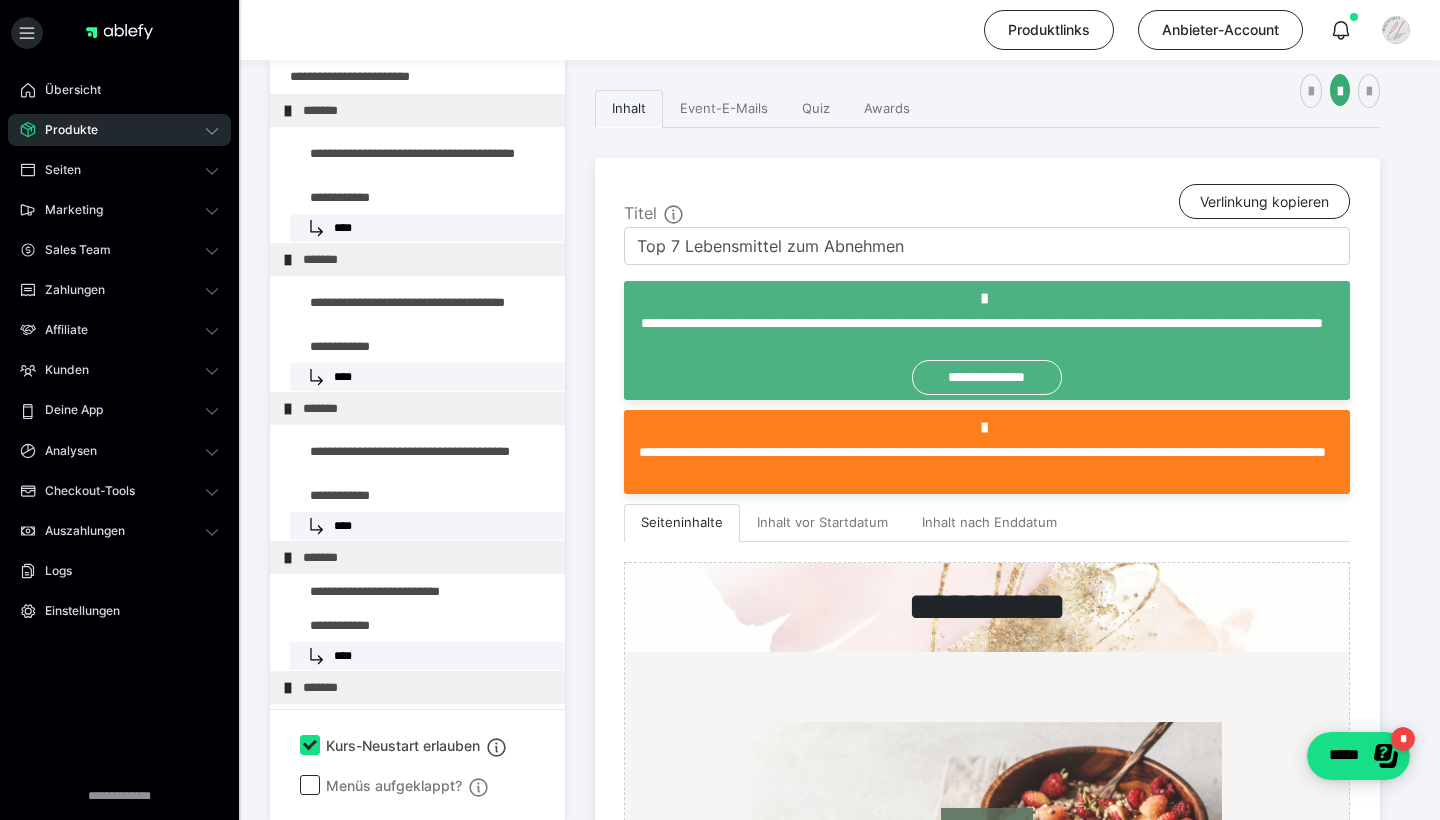 scroll, scrollTop: 0, scrollLeft: 0, axis: both 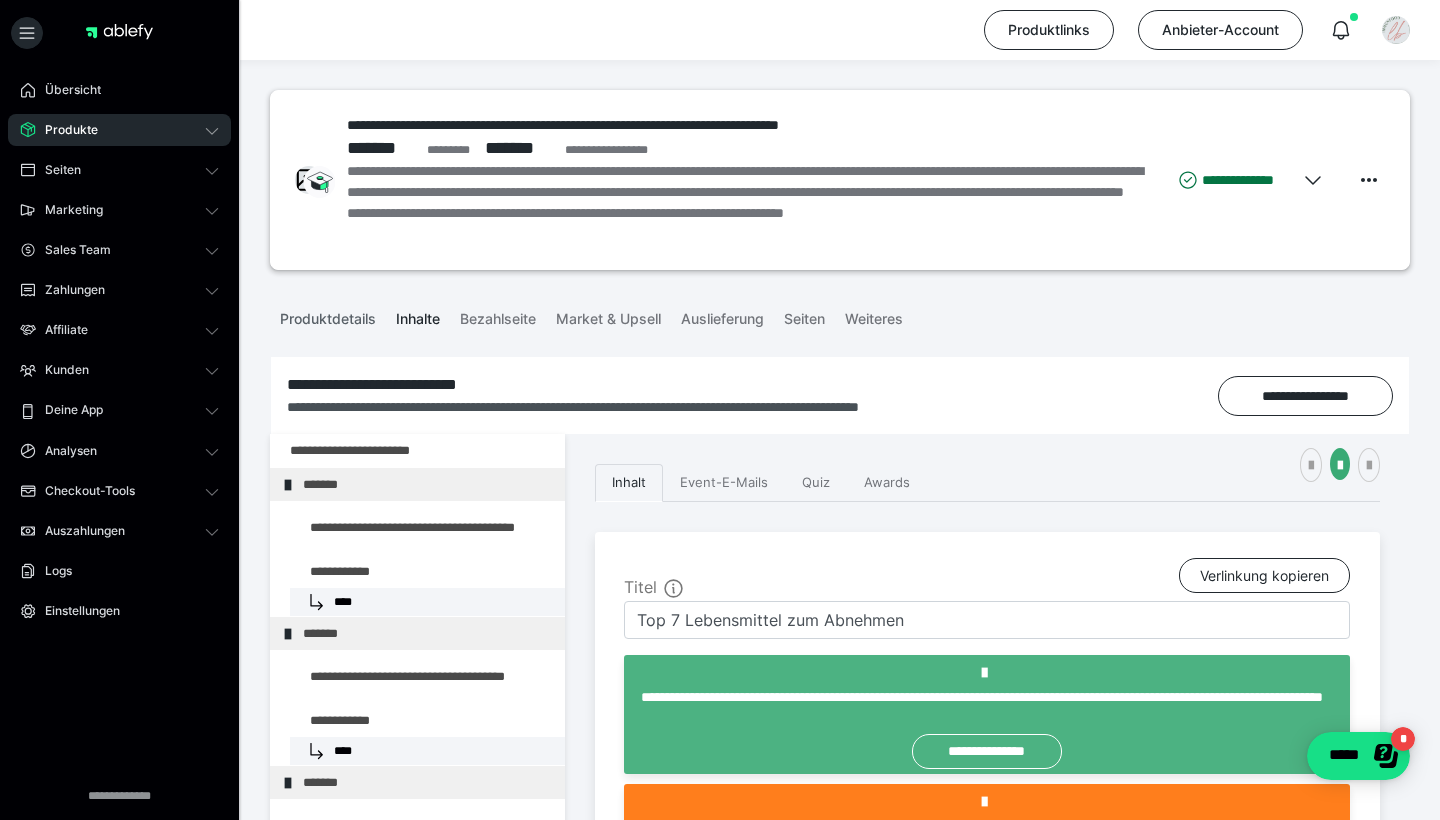 click on "Produktdetails" at bounding box center [328, 315] 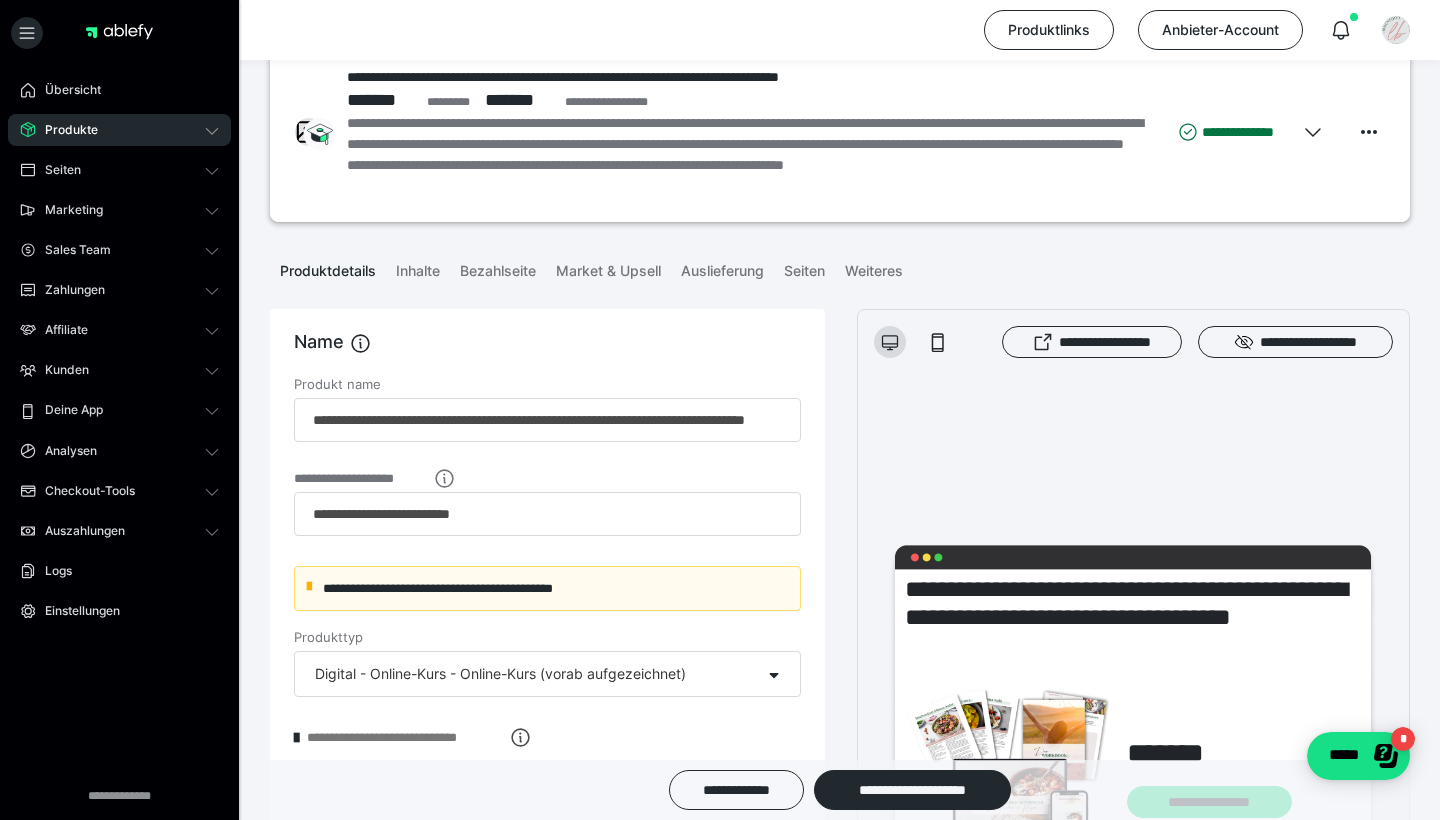 scroll, scrollTop: 0, scrollLeft: 0, axis: both 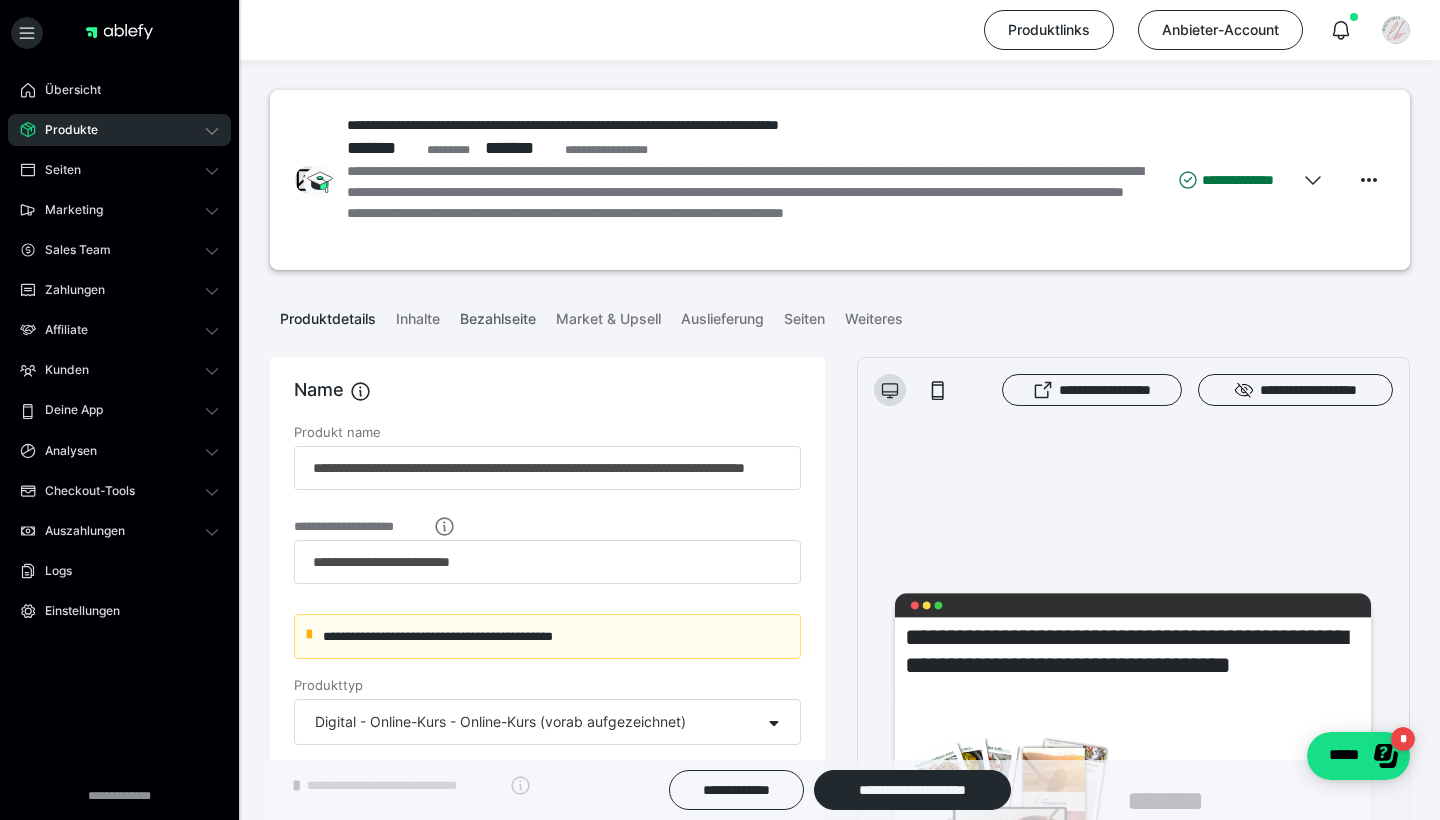 click on "Bezahlseite" at bounding box center (498, 315) 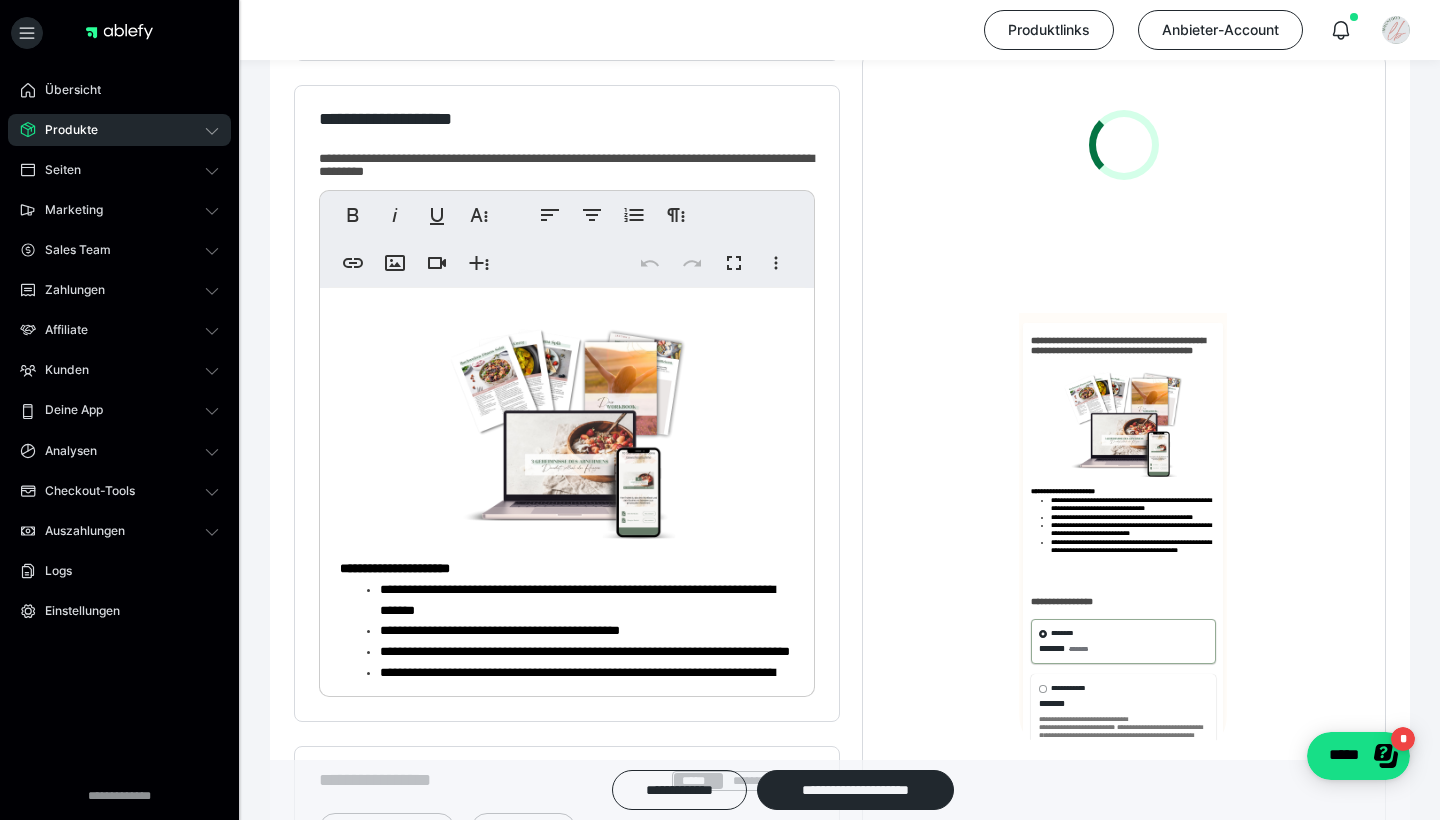 scroll, scrollTop: 0, scrollLeft: 0, axis: both 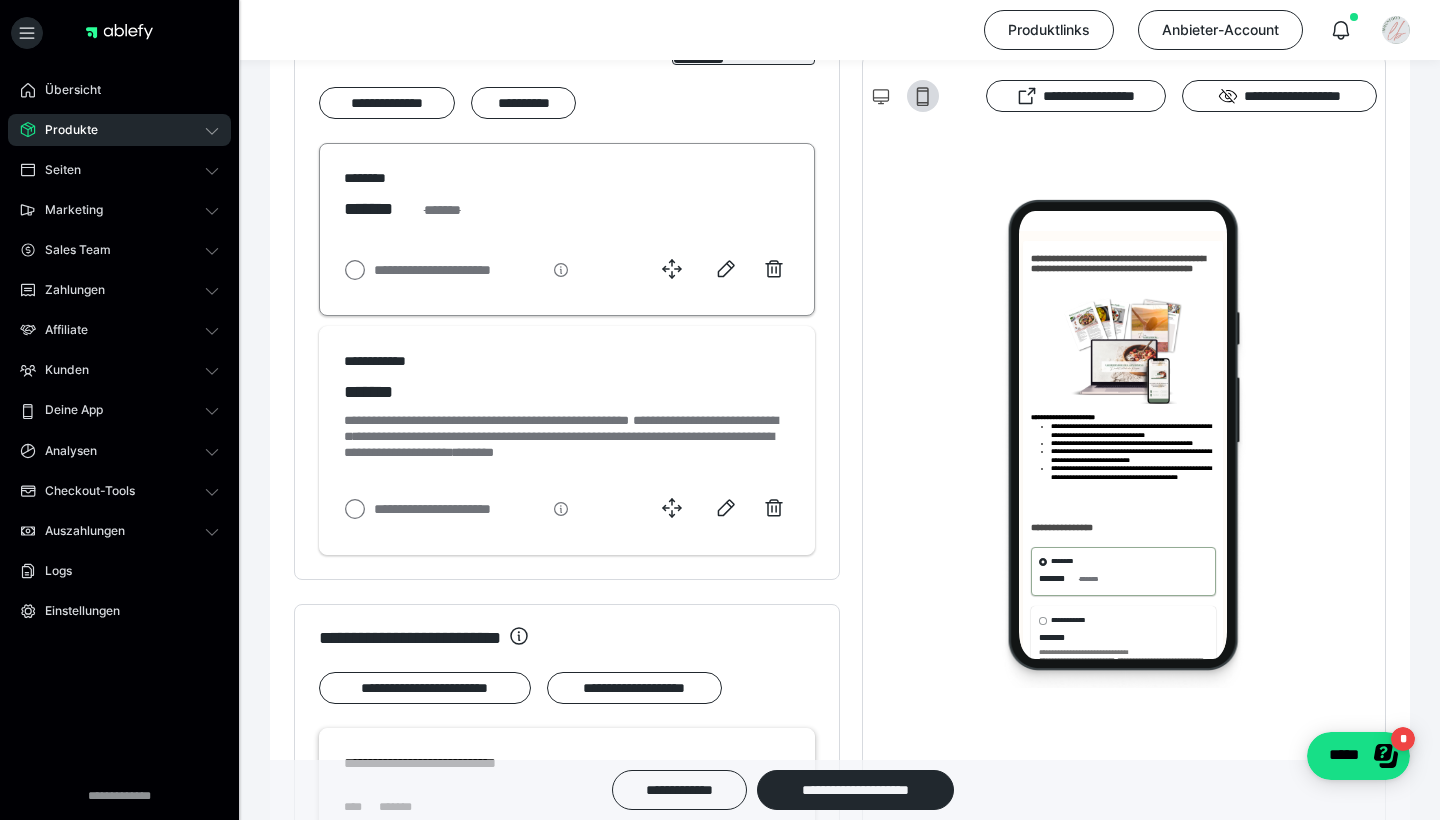 click on "******* *******" at bounding box center (567, 209) 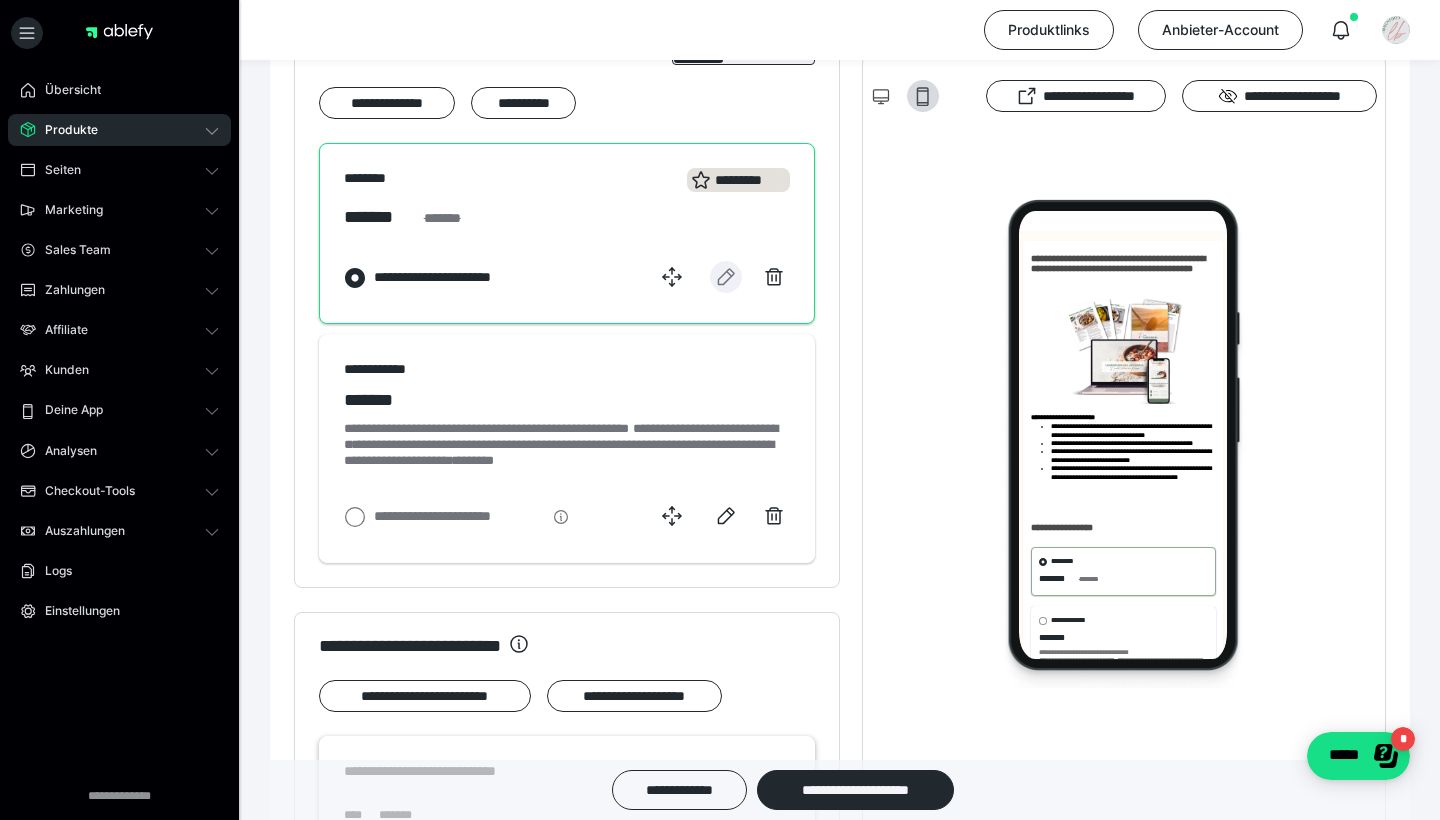 click 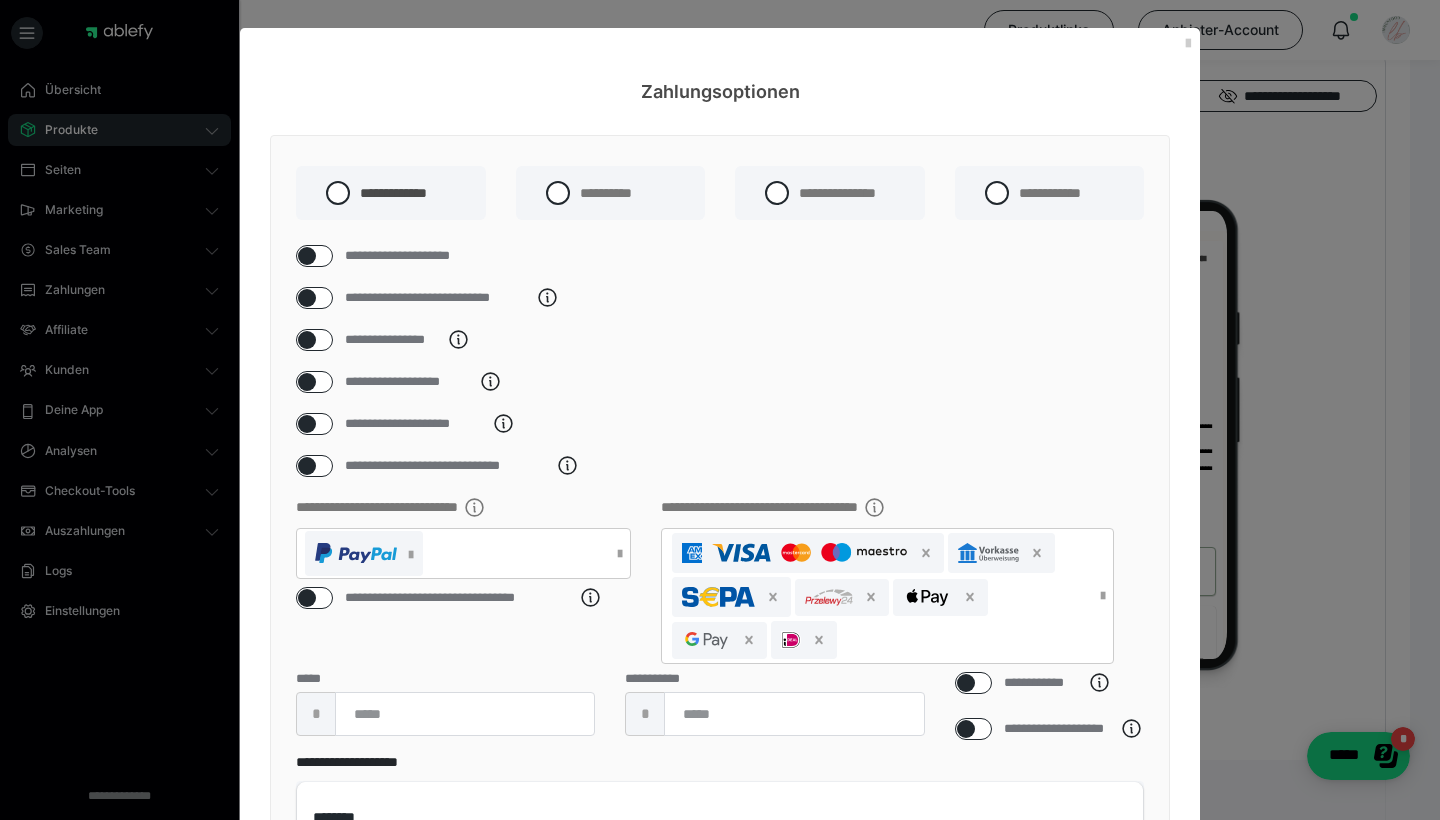 scroll, scrollTop: 0, scrollLeft: 0, axis: both 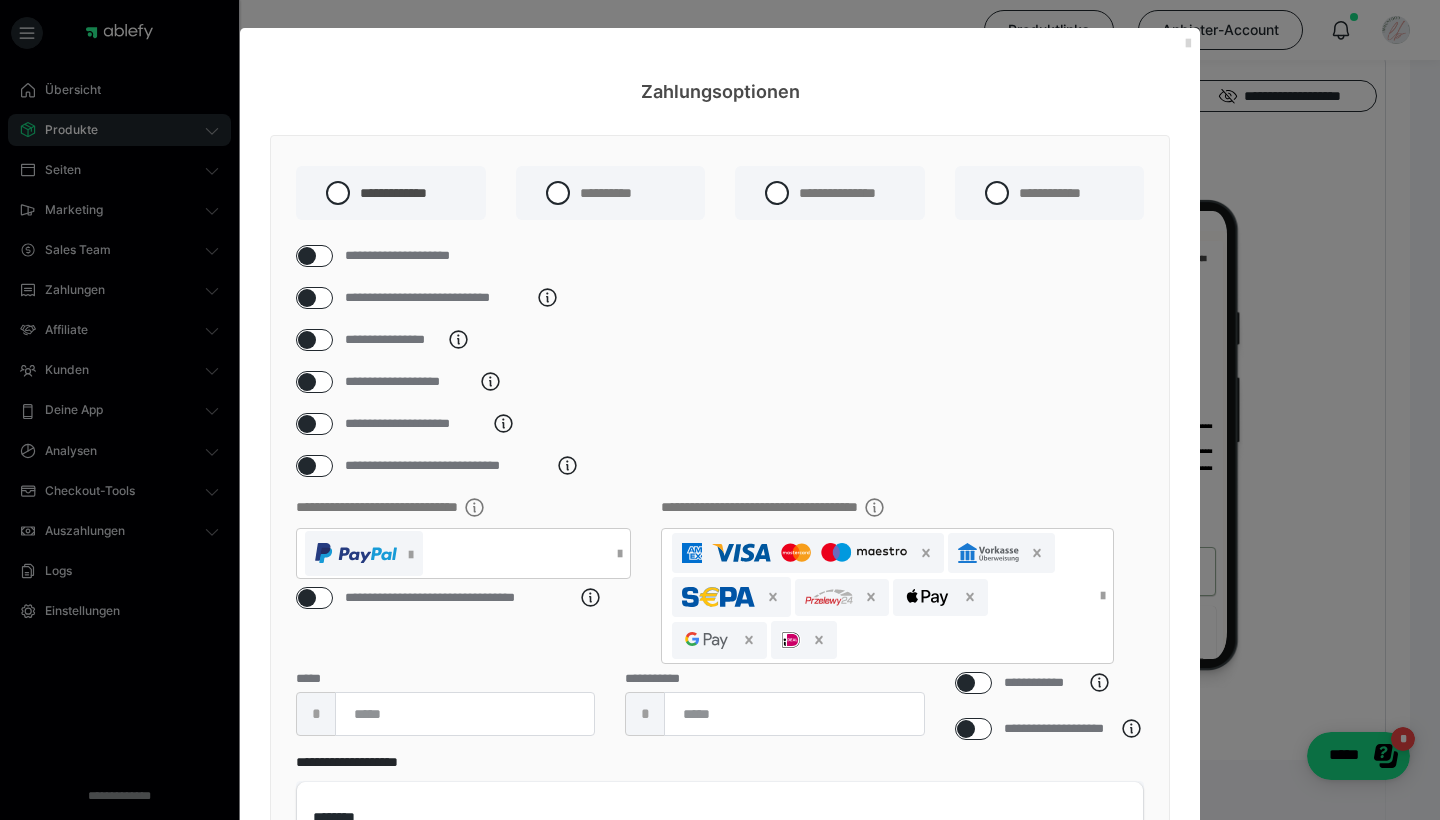 click at bounding box center [1188, 44] 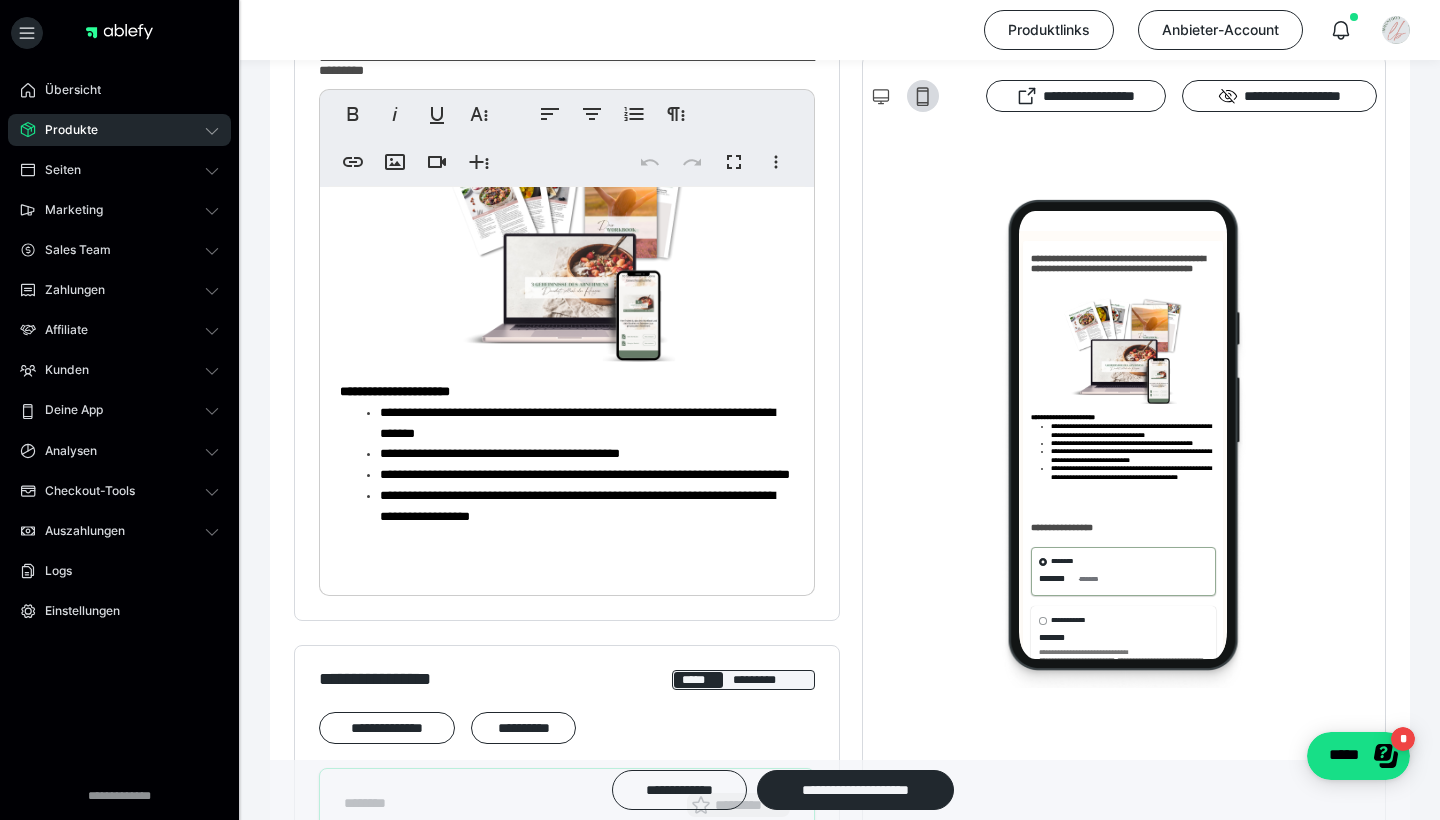 scroll, scrollTop: 619, scrollLeft: 0, axis: vertical 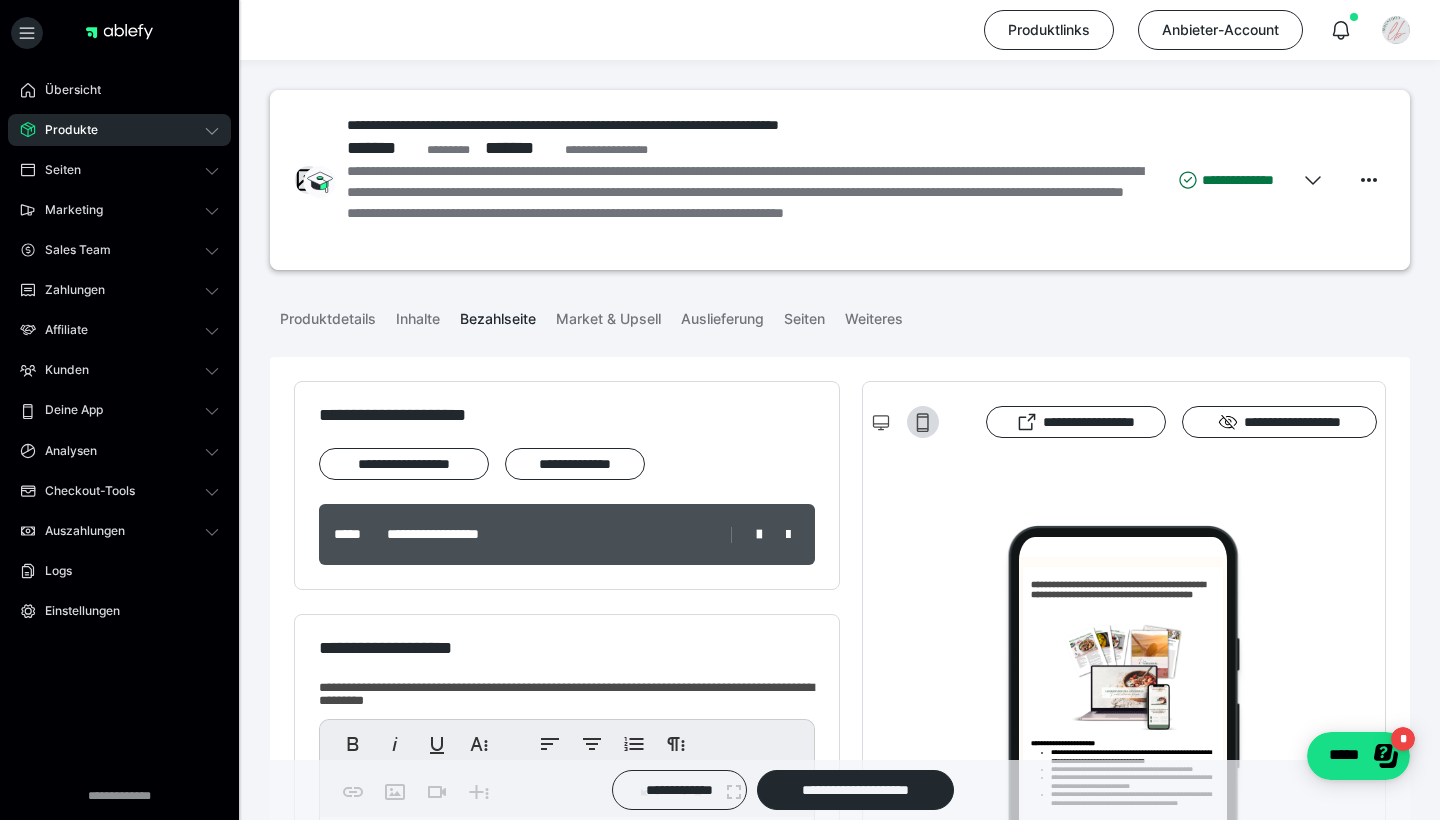 click on "Bezahlseite" at bounding box center (498, 315) 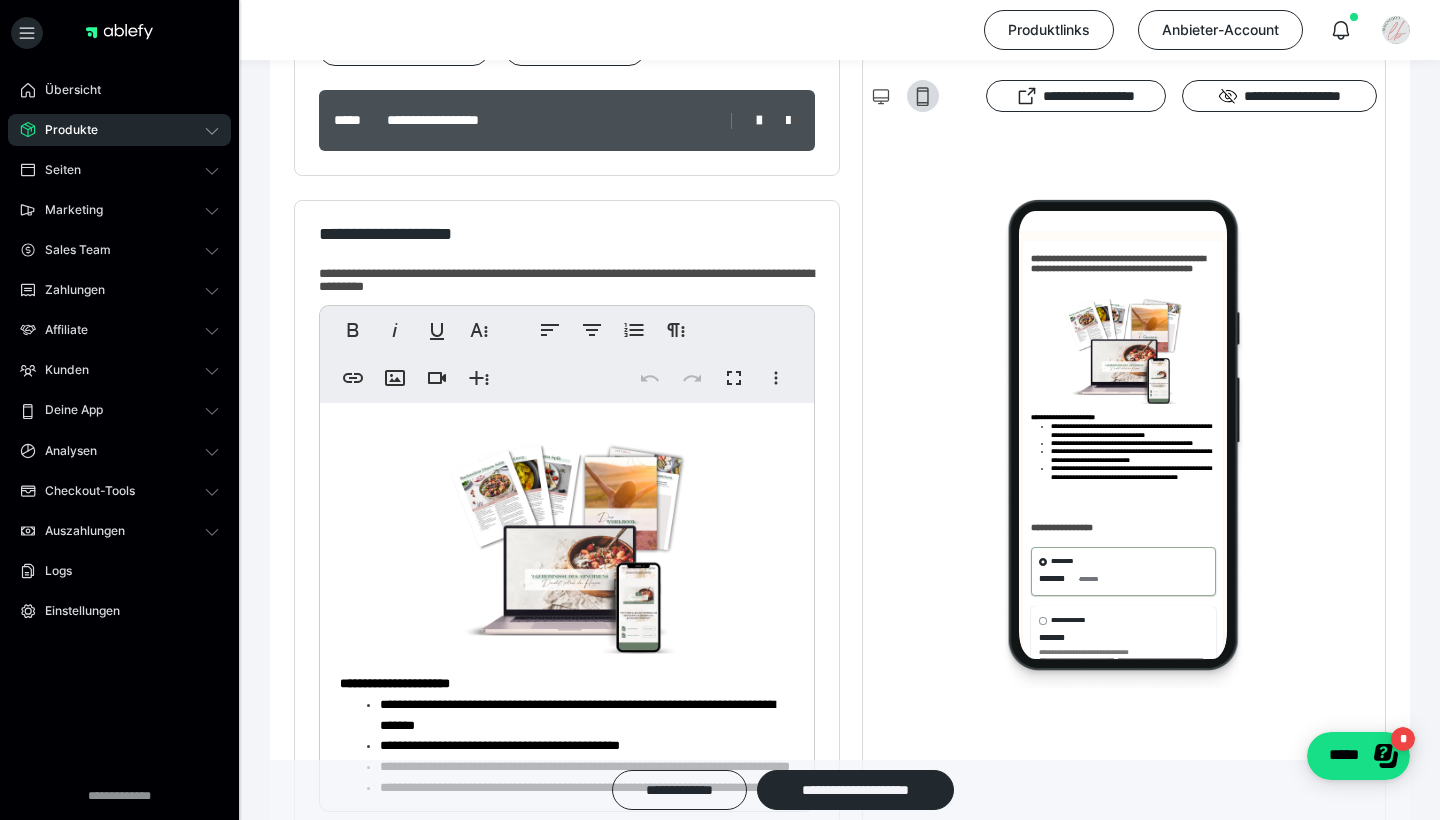 scroll, scrollTop: 528, scrollLeft: 0, axis: vertical 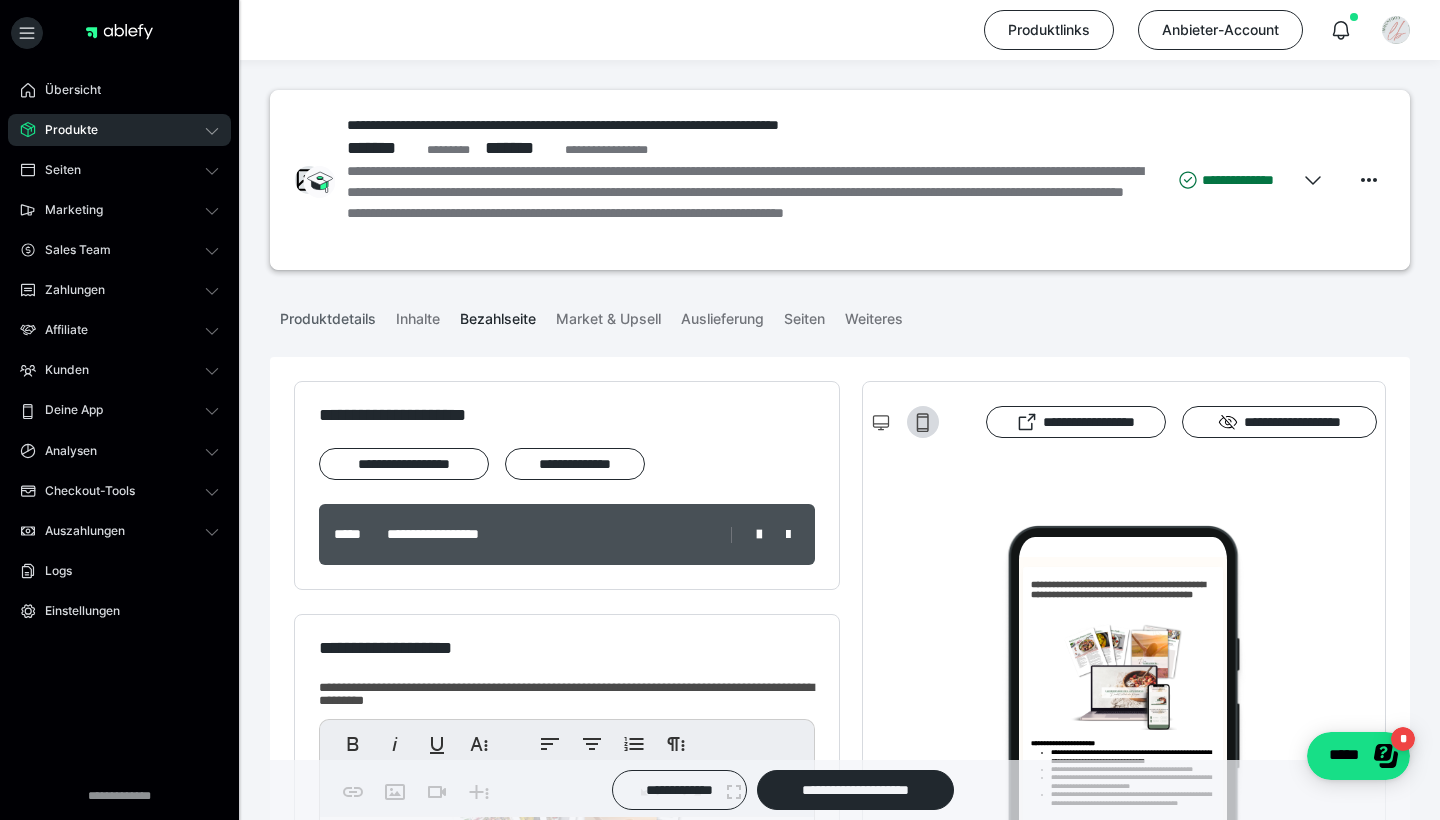 click on "Produktdetails" at bounding box center [328, 315] 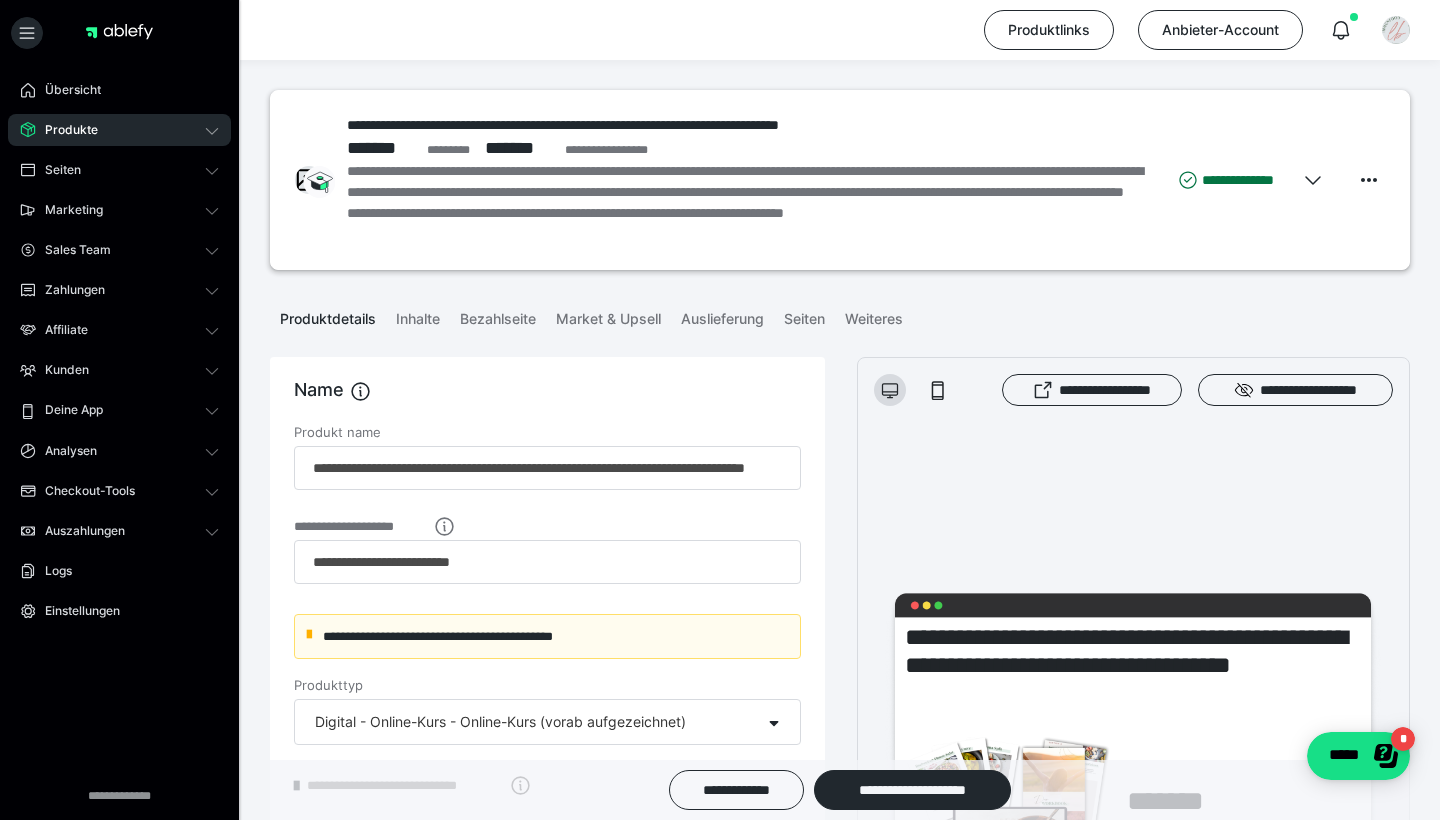scroll, scrollTop: 0, scrollLeft: 0, axis: both 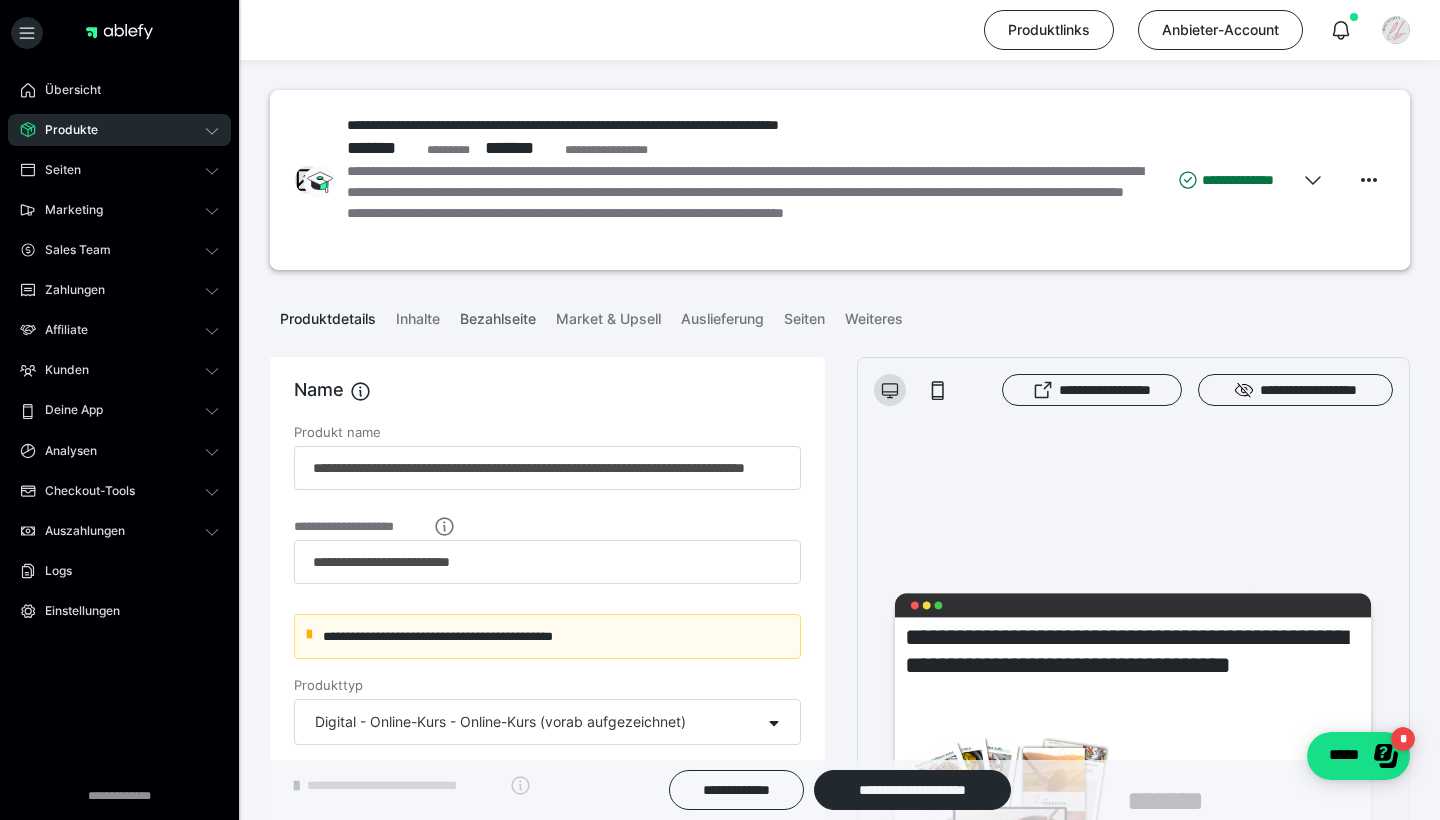 click on "Bezahlseite" at bounding box center [498, 315] 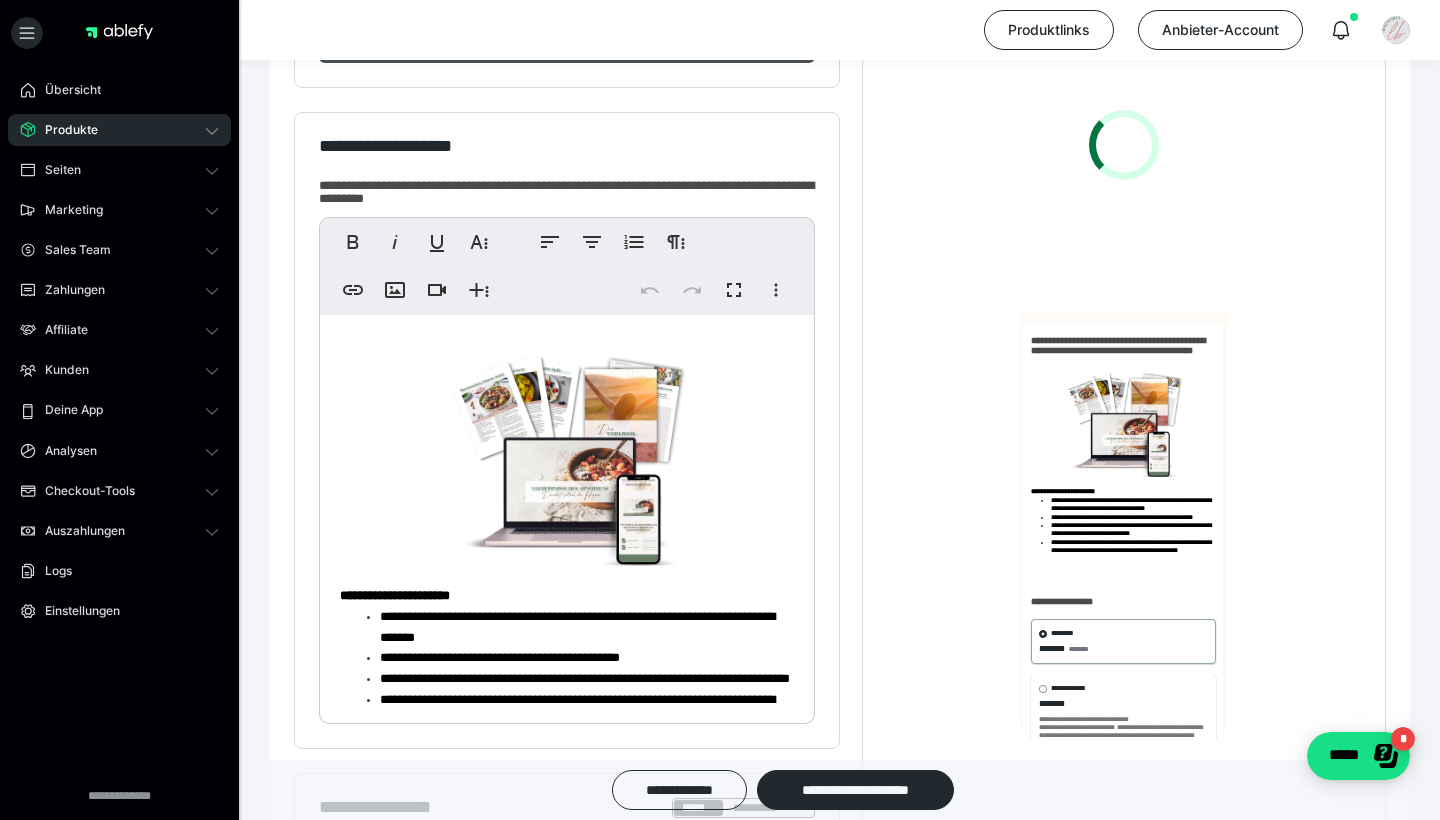 scroll, scrollTop: 0, scrollLeft: 0, axis: both 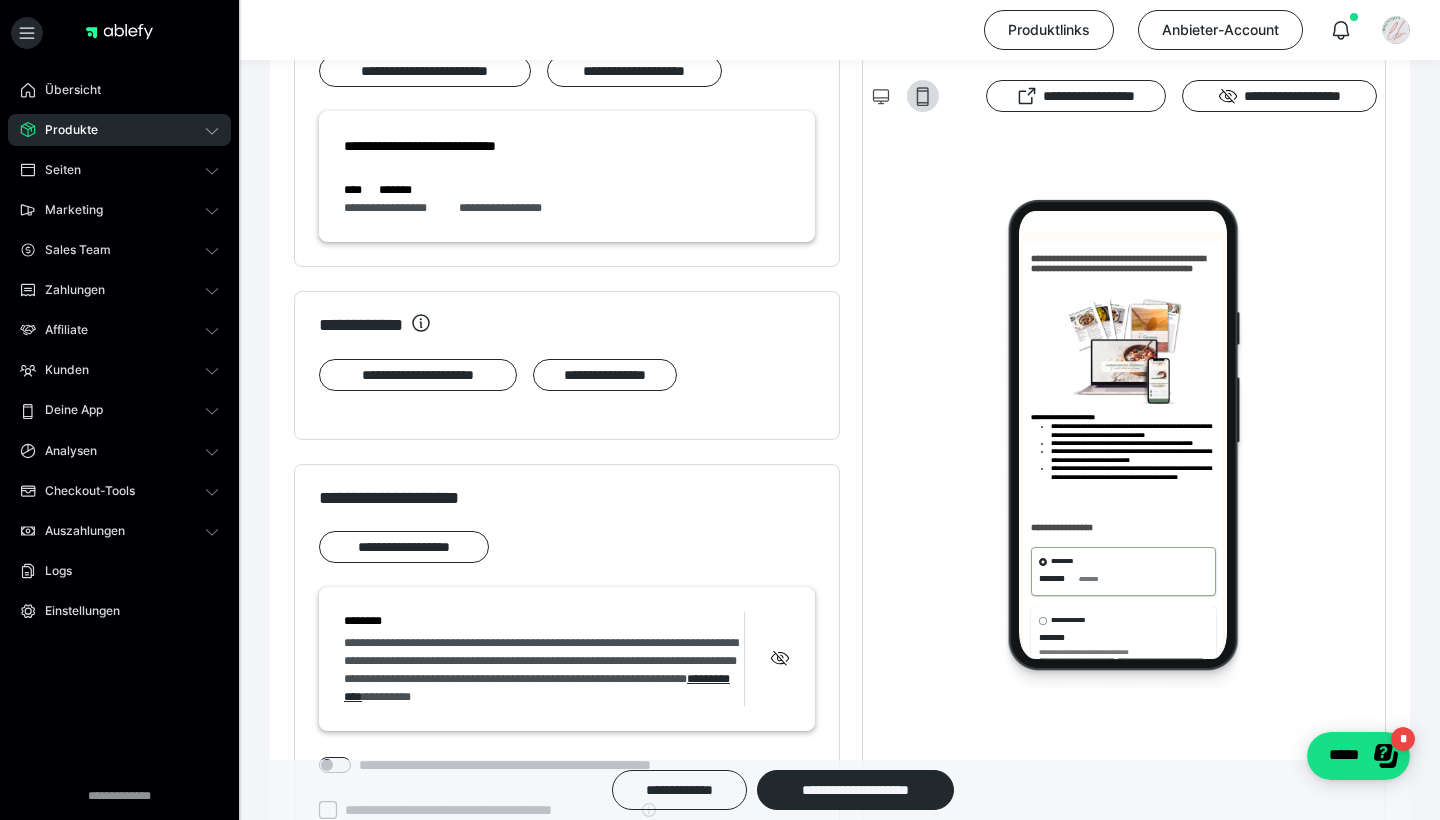 click on "Produkte" at bounding box center (119, 130) 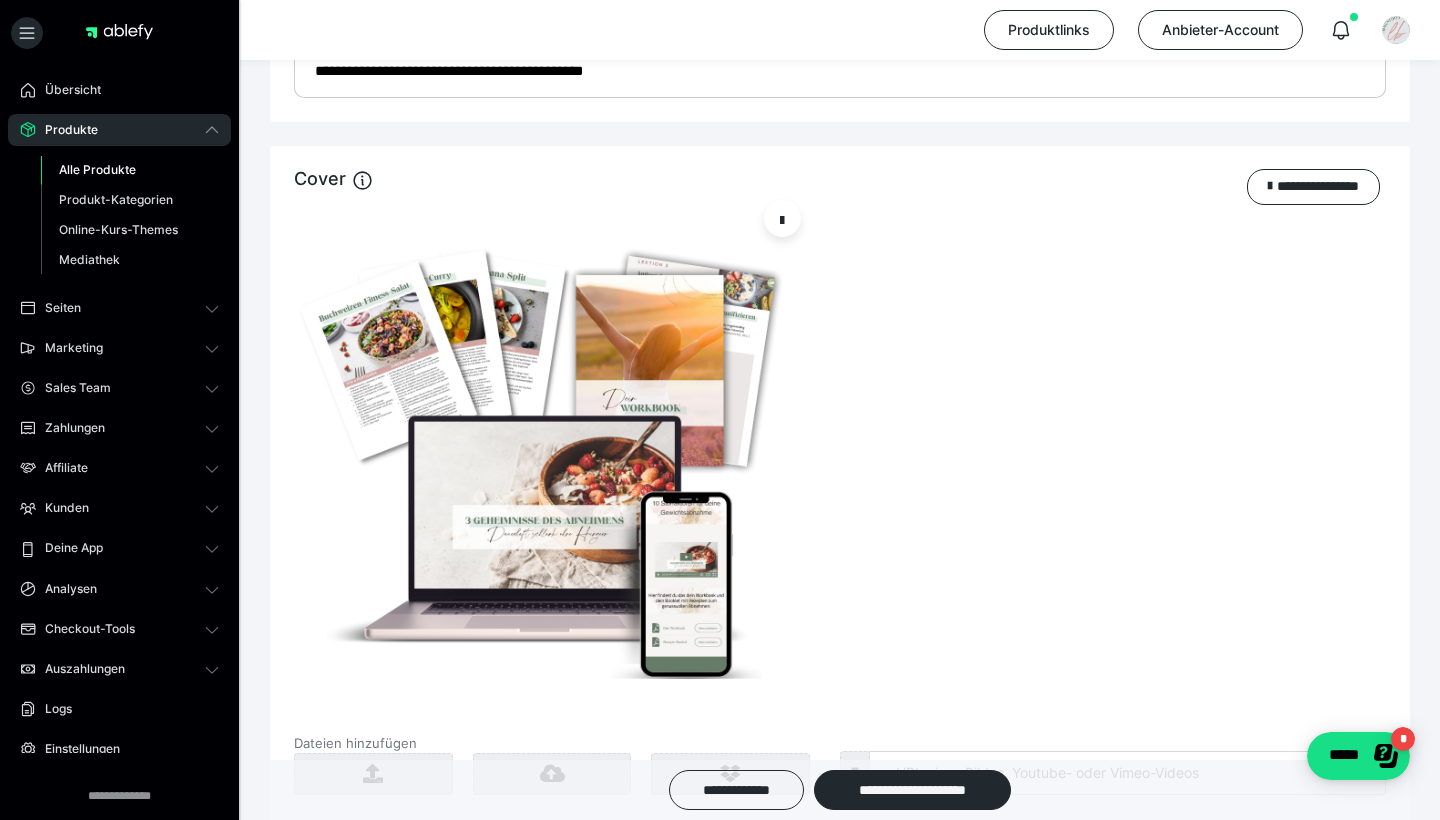 click on "Alle Produkte" at bounding box center (97, 169) 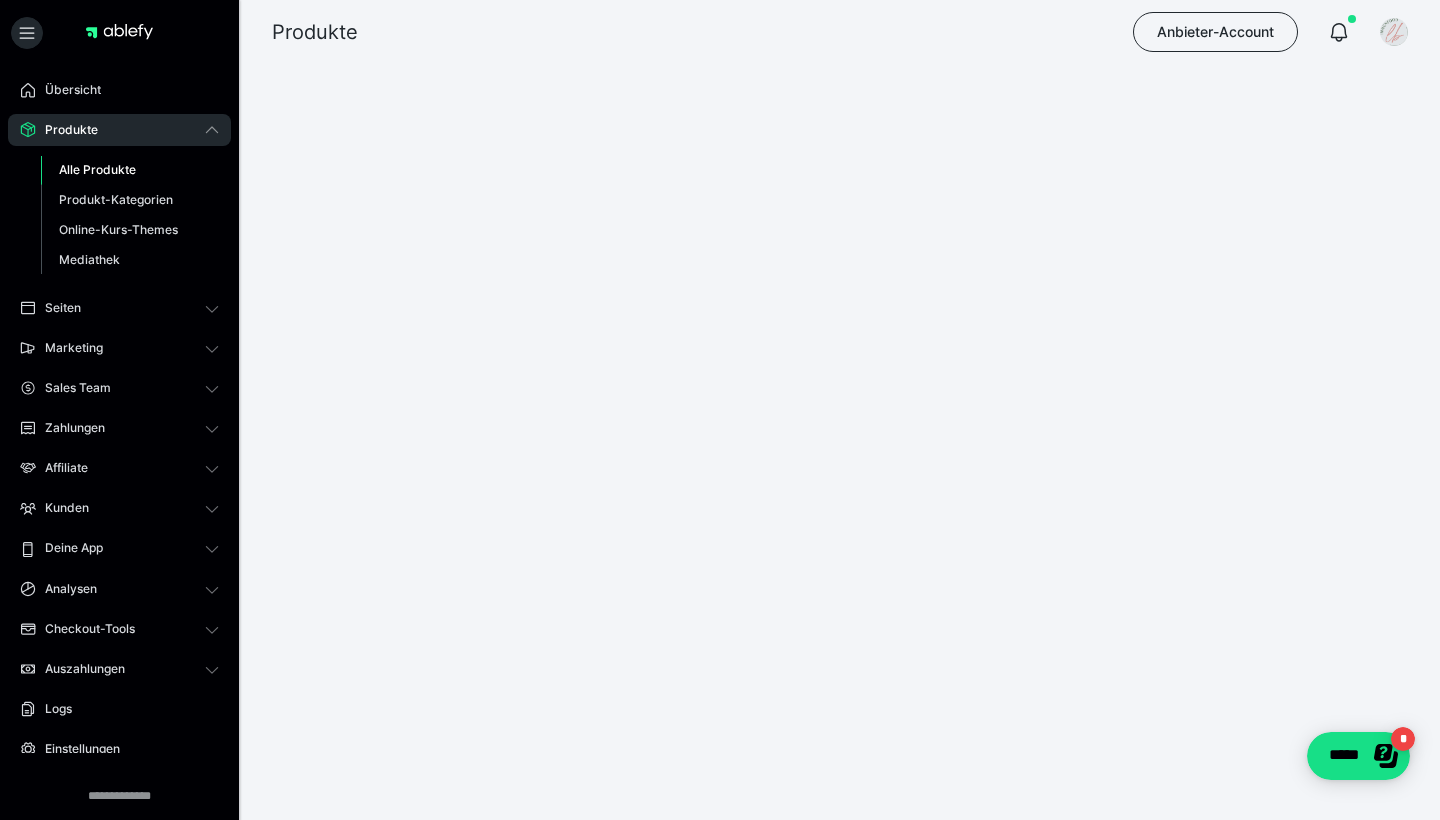 scroll, scrollTop: 0, scrollLeft: 0, axis: both 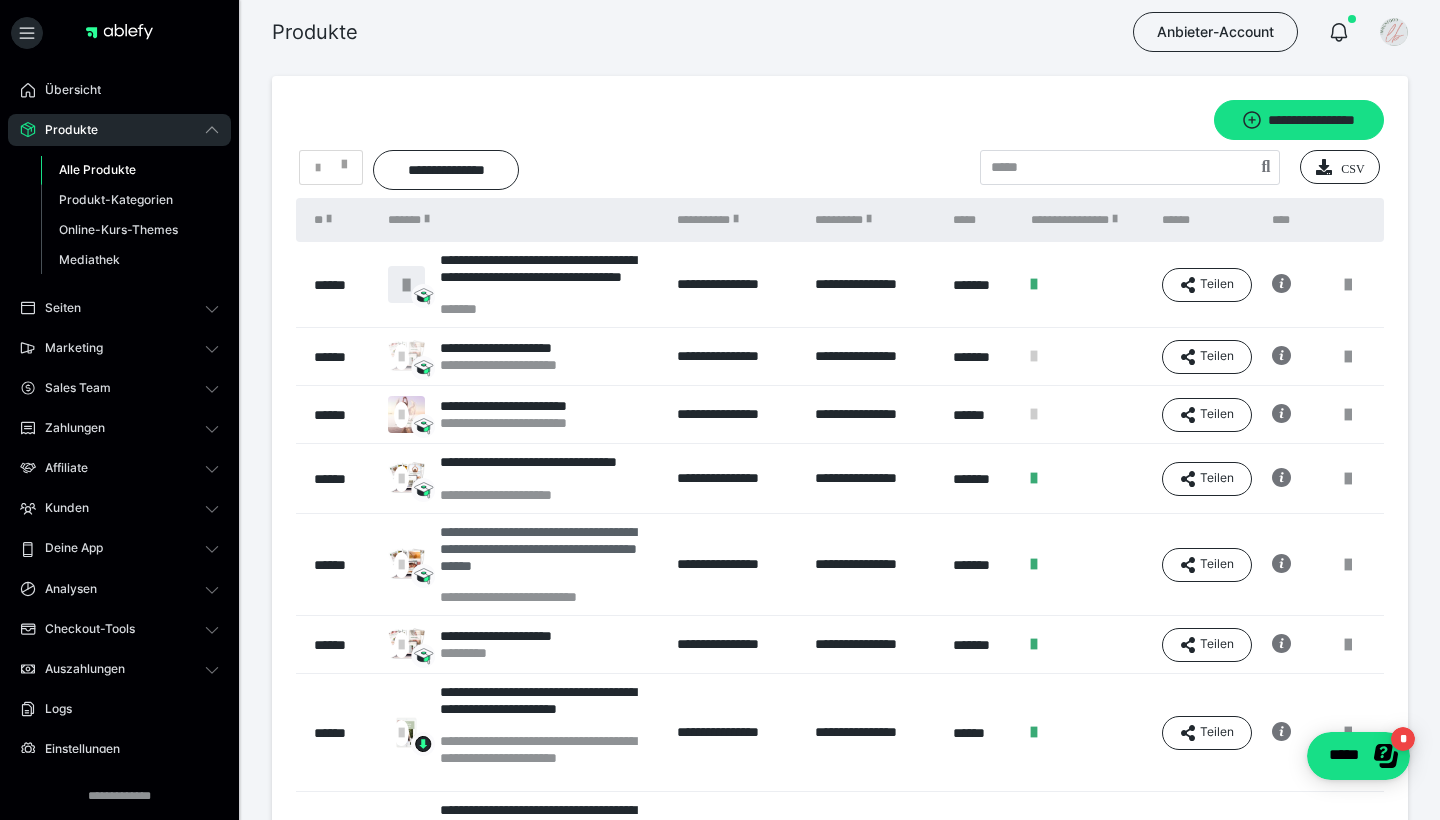 click on "**********" at bounding box center (548, 556) 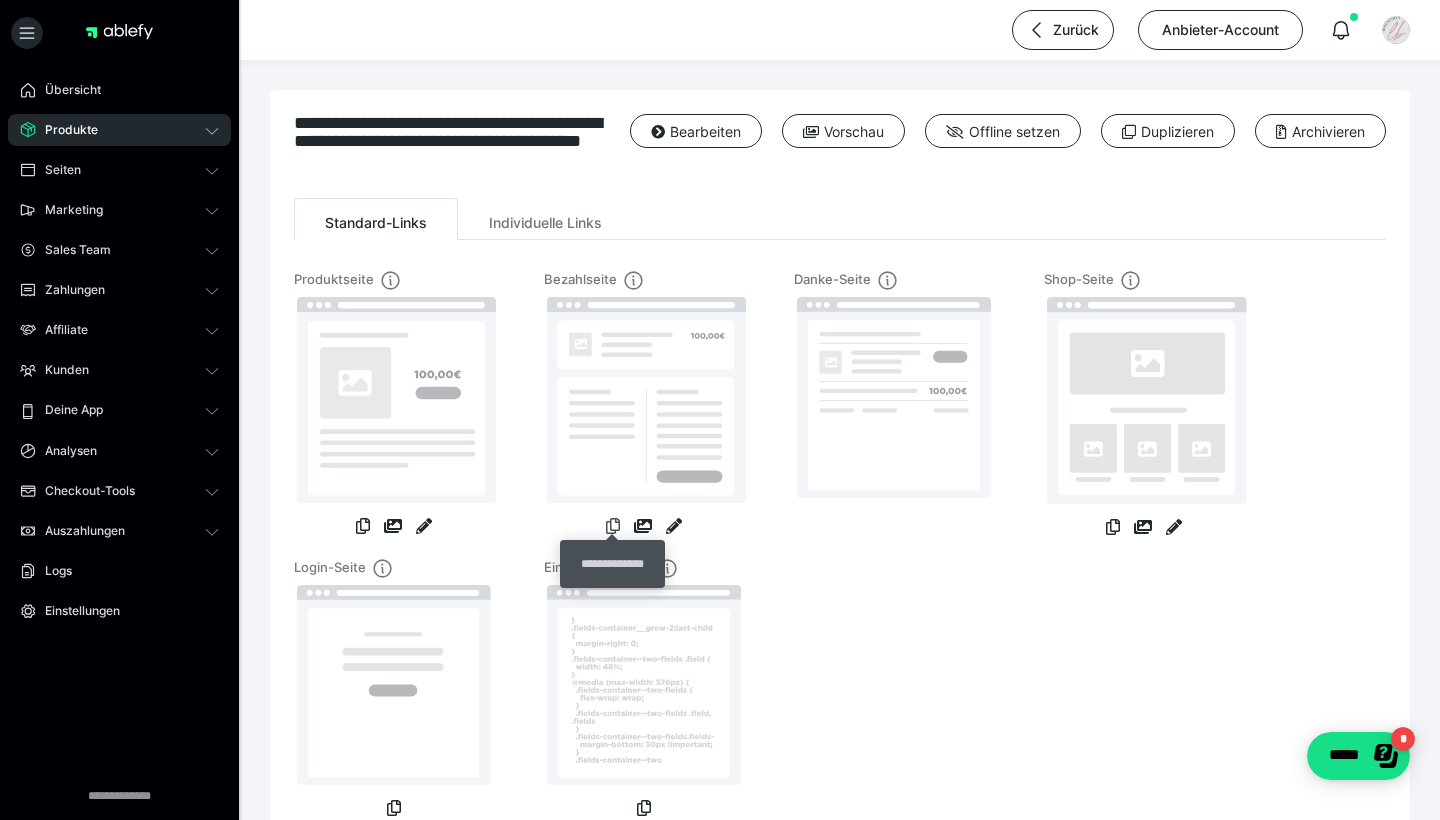 click at bounding box center [613, 526] 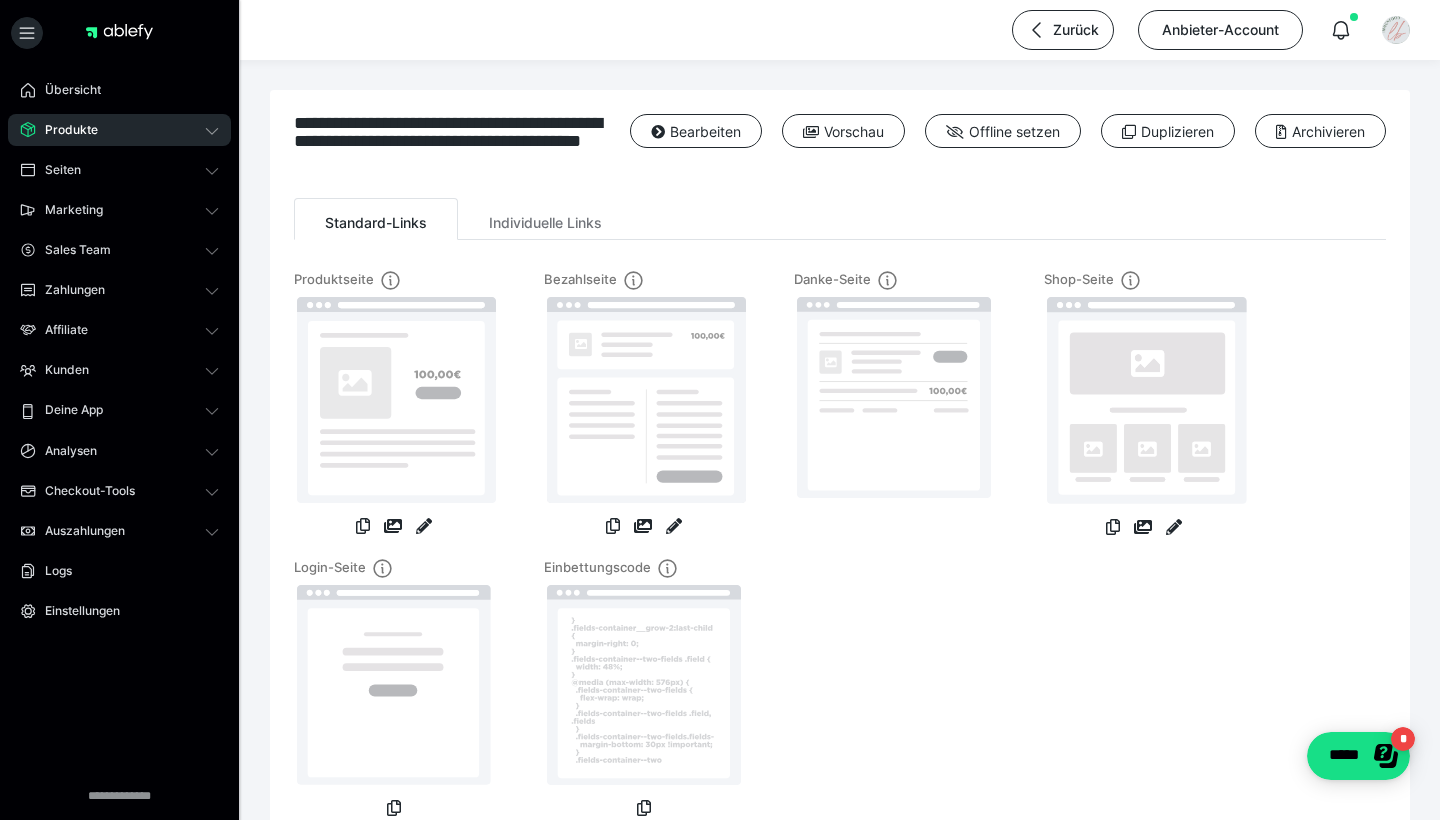 click on "Produktseite  Bezahlseite Danke-Seite Shop-Seite Login-Seite Einbettungscode" at bounding box center [840, 545] 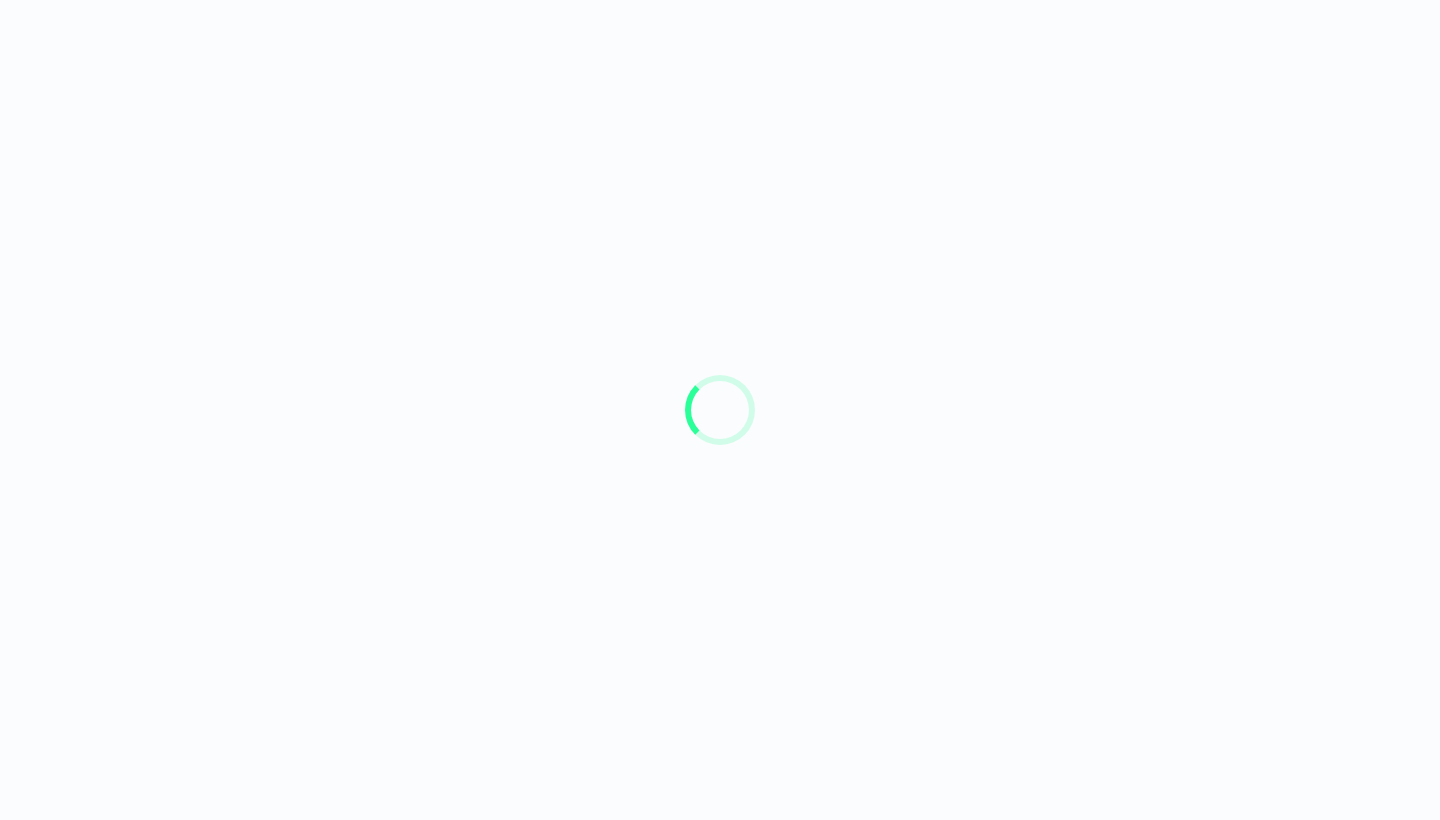 scroll, scrollTop: 0, scrollLeft: 0, axis: both 